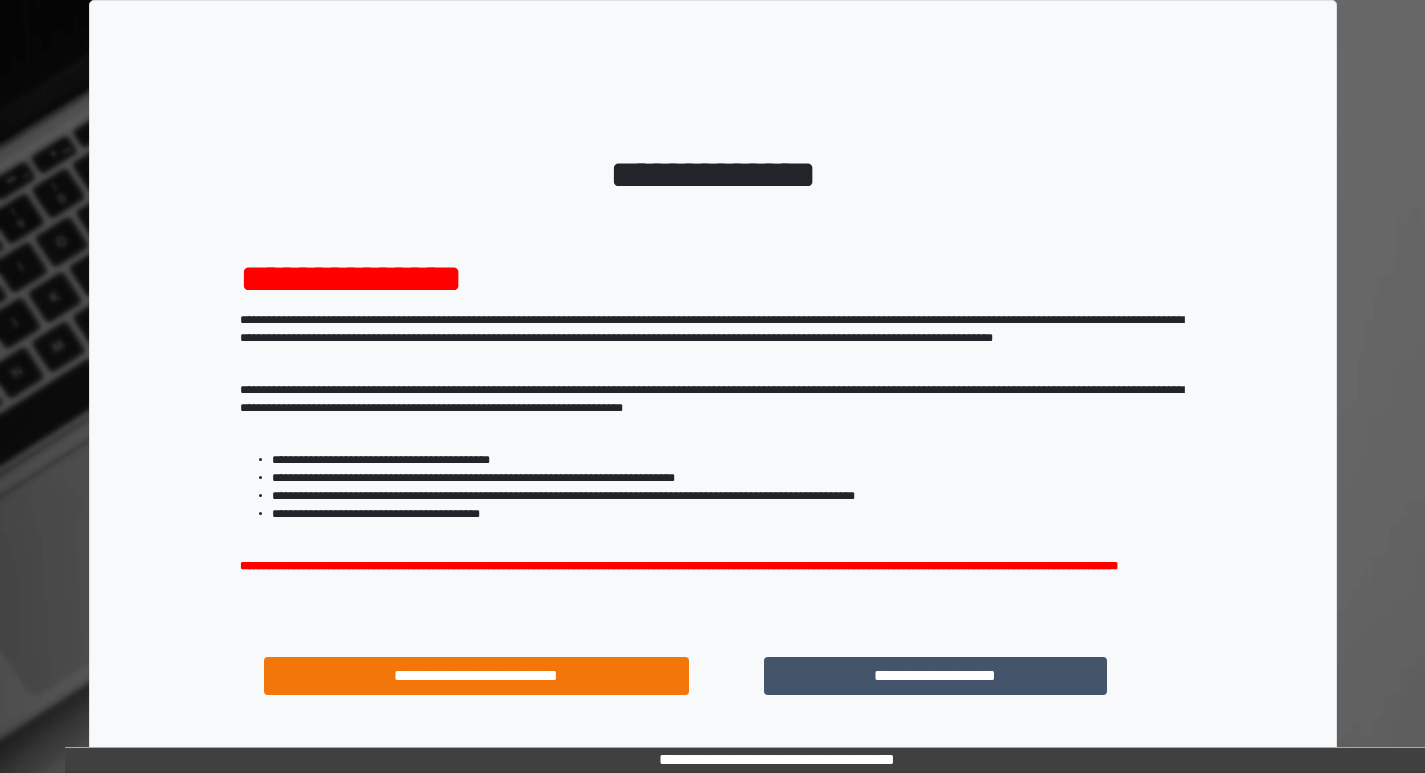 scroll, scrollTop: 0, scrollLeft: 0, axis: both 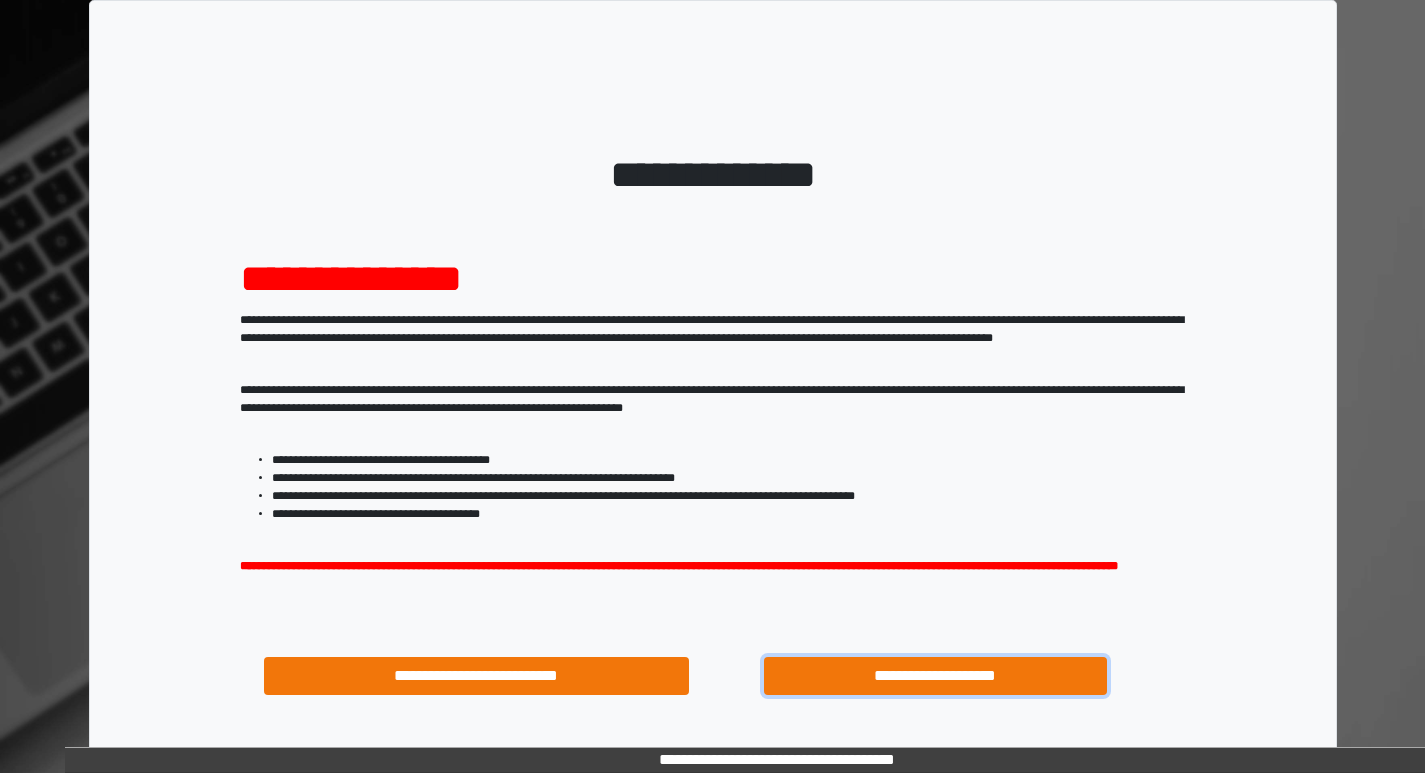 click on "**********" at bounding box center (936, 676) 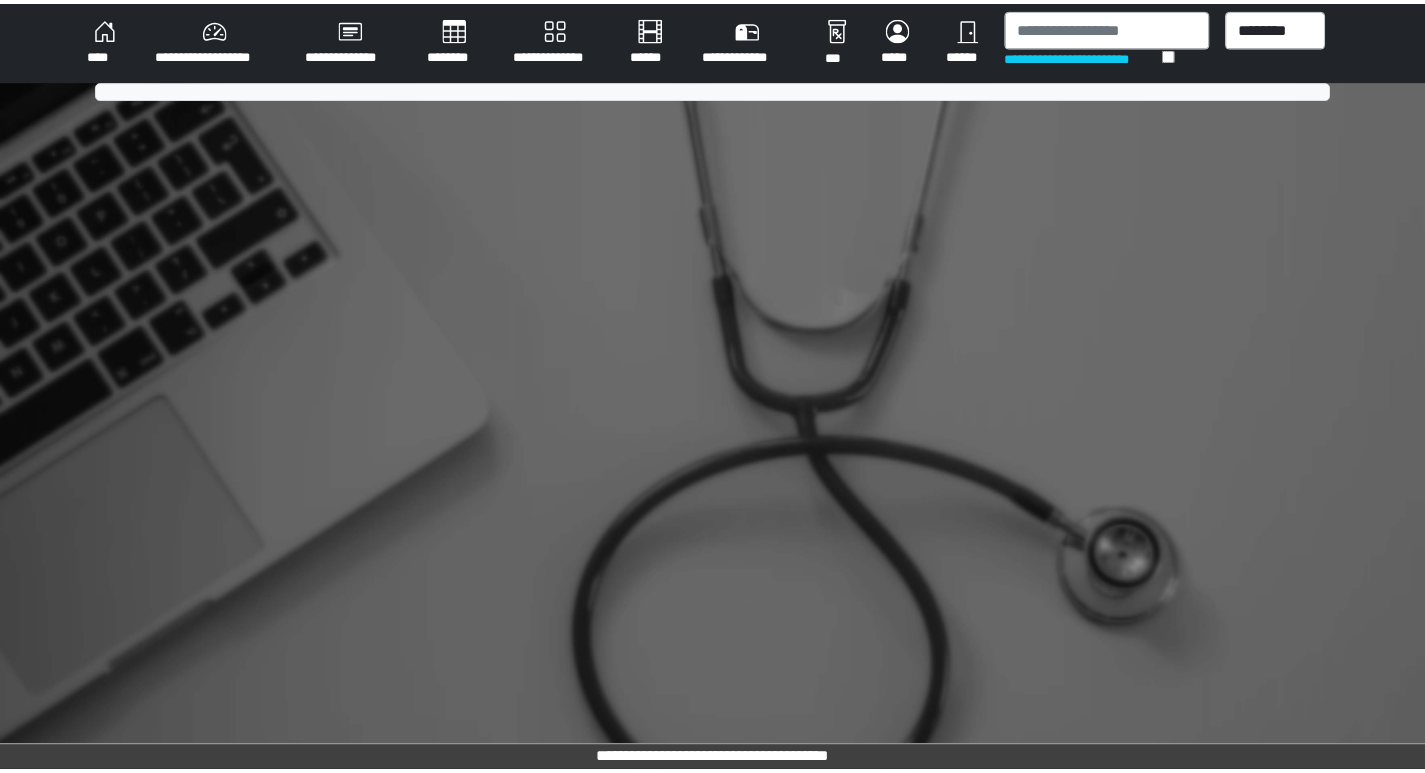 scroll, scrollTop: 0, scrollLeft: 0, axis: both 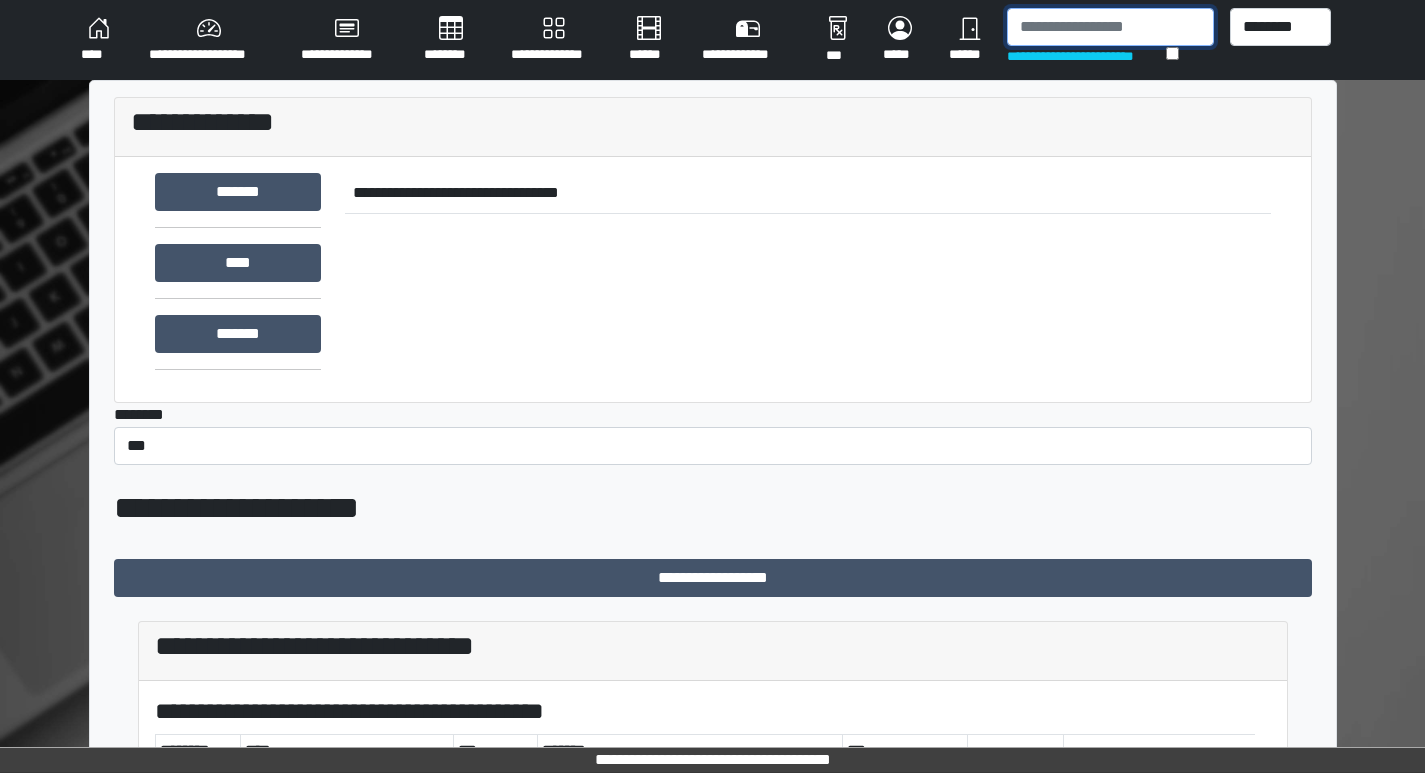 click at bounding box center (1110, 27) 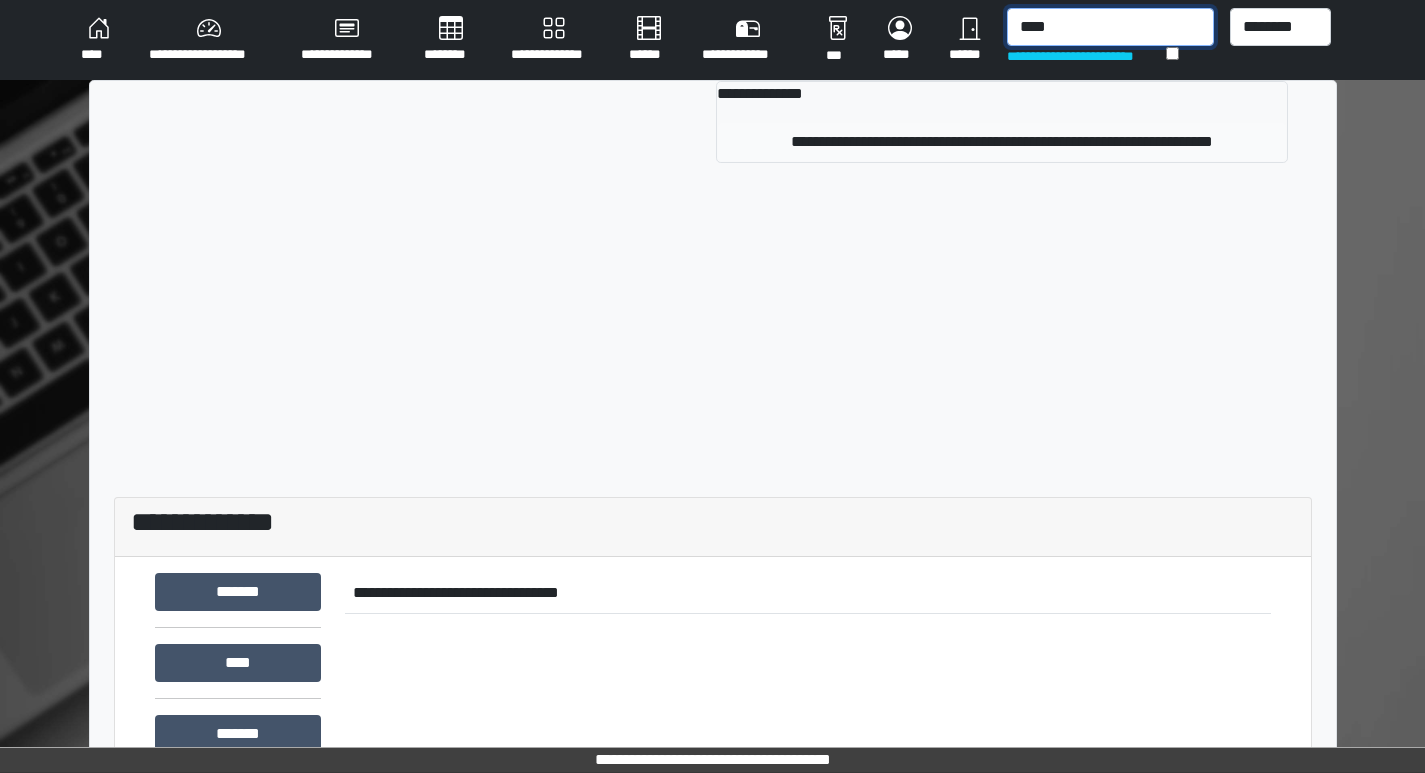 type on "****" 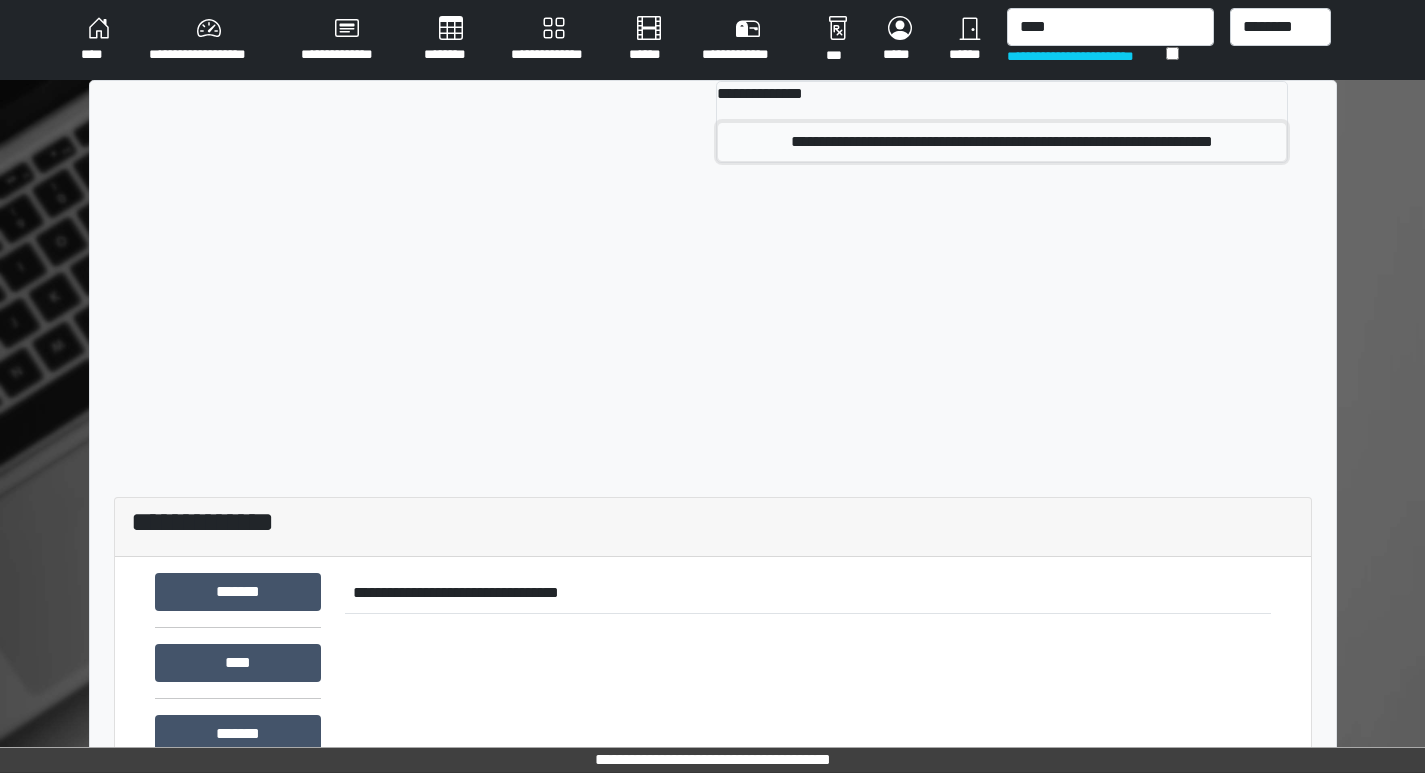 click on "**********" at bounding box center (1001, 142) 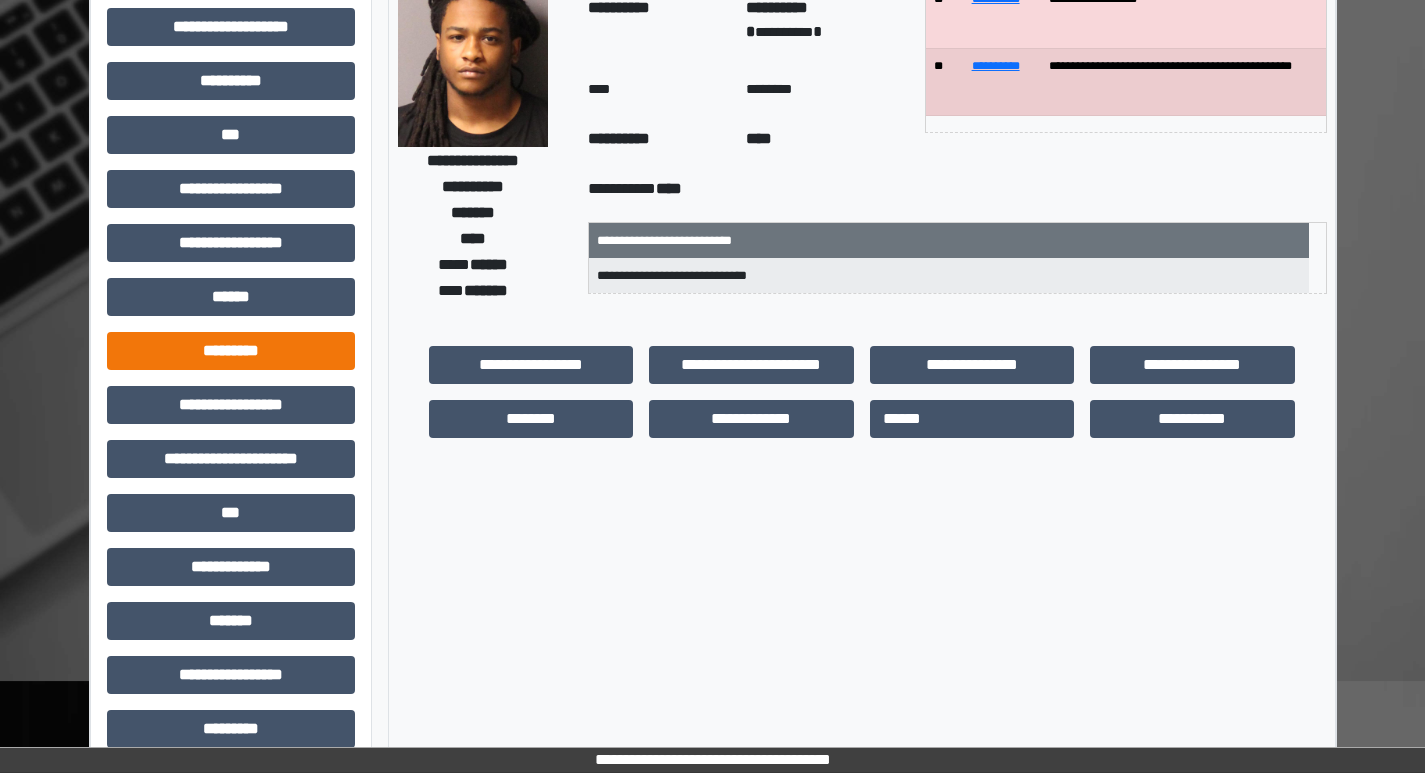 scroll, scrollTop: 401, scrollLeft: 0, axis: vertical 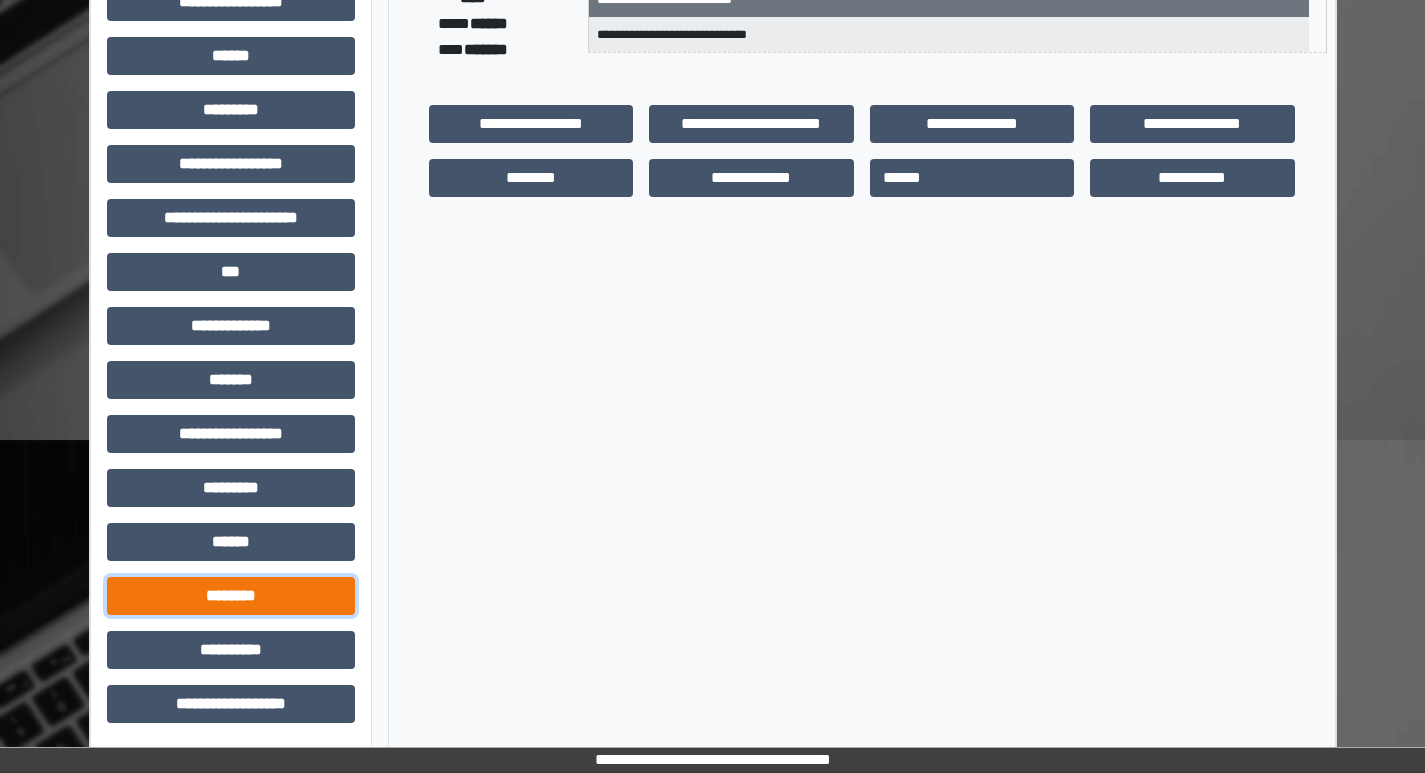 click on "********" at bounding box center [231, 596] 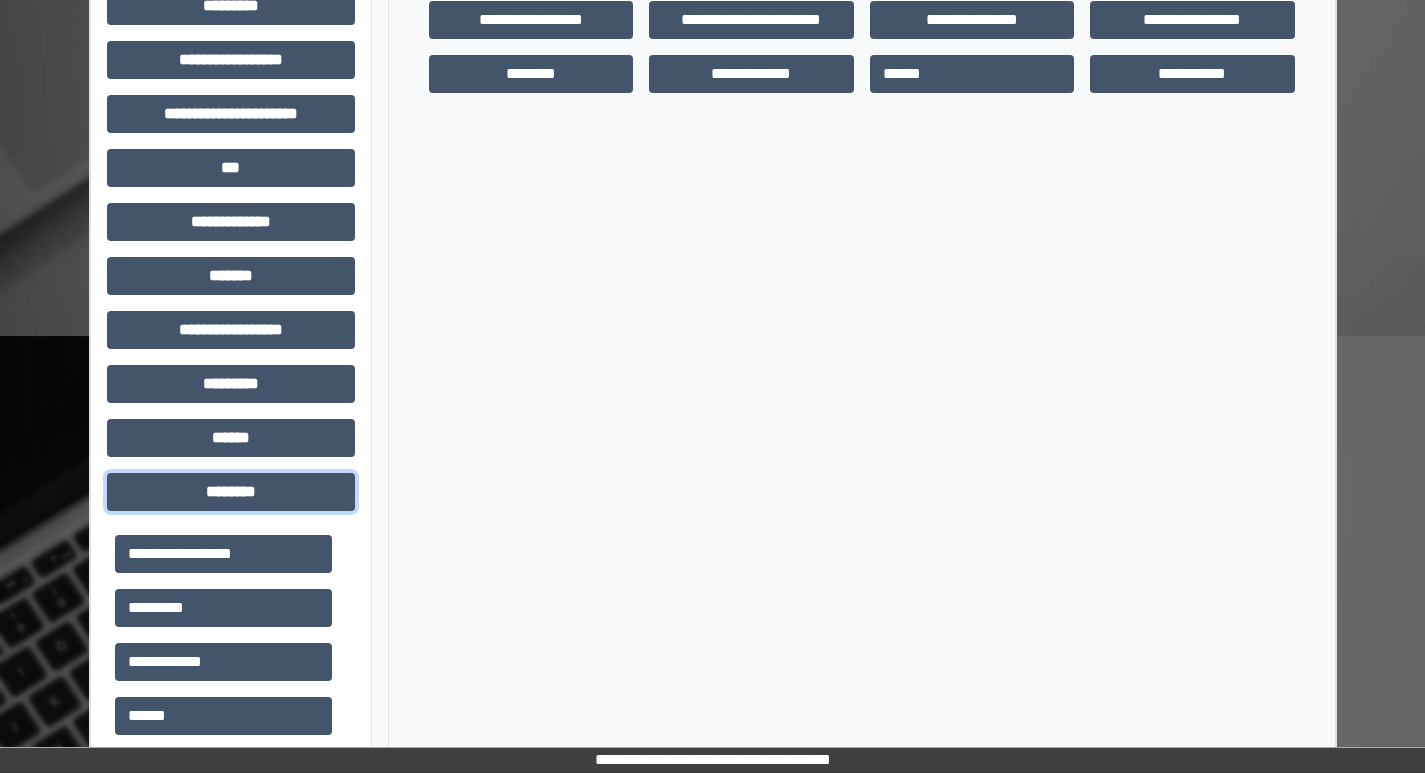 scroll, scrollTop: 701, scrollLeft: 0, axis: vertical 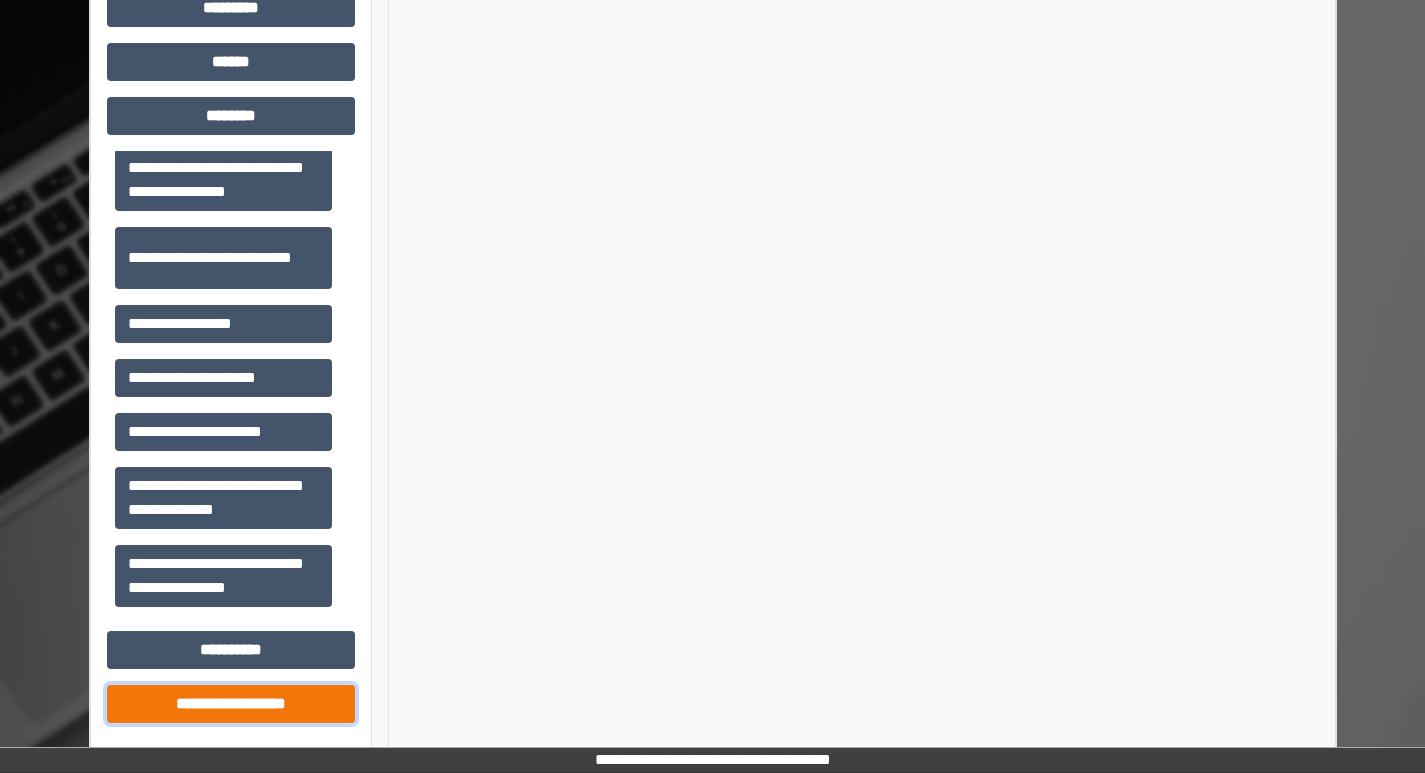 click on "**********" at bounding box center (231, 704) 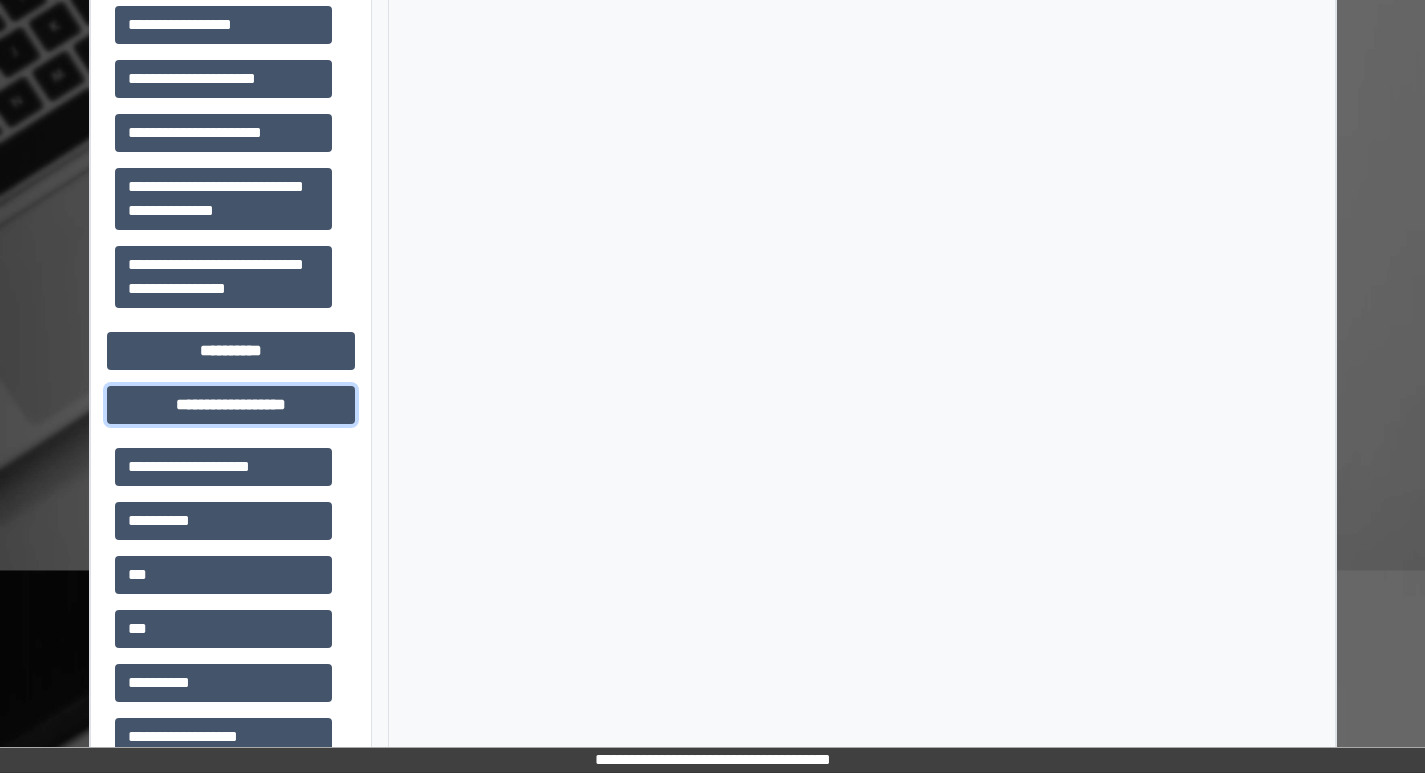 scroll, scrollTop: 1181, scrollLeft: 0, axis: vertical 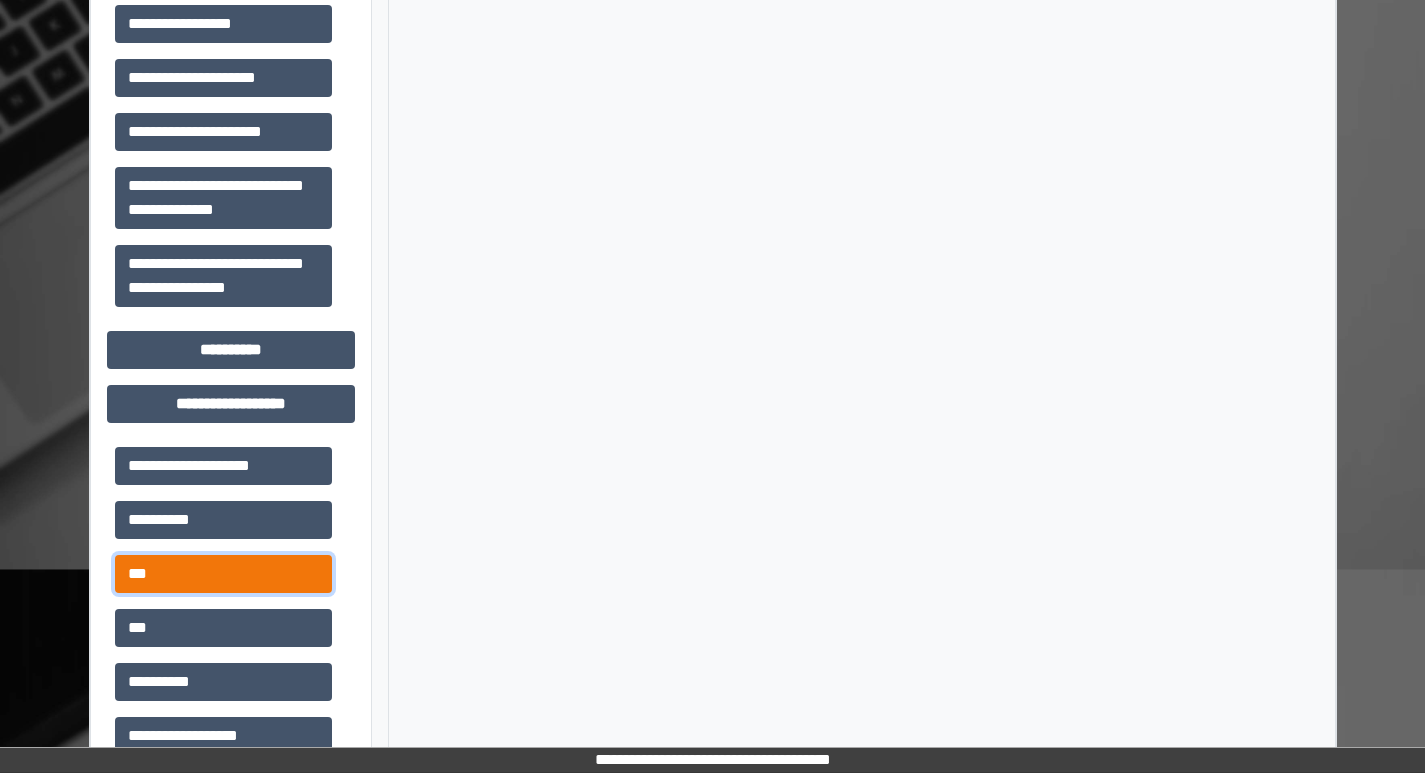 click on "***" at bounding box center (223, 574) 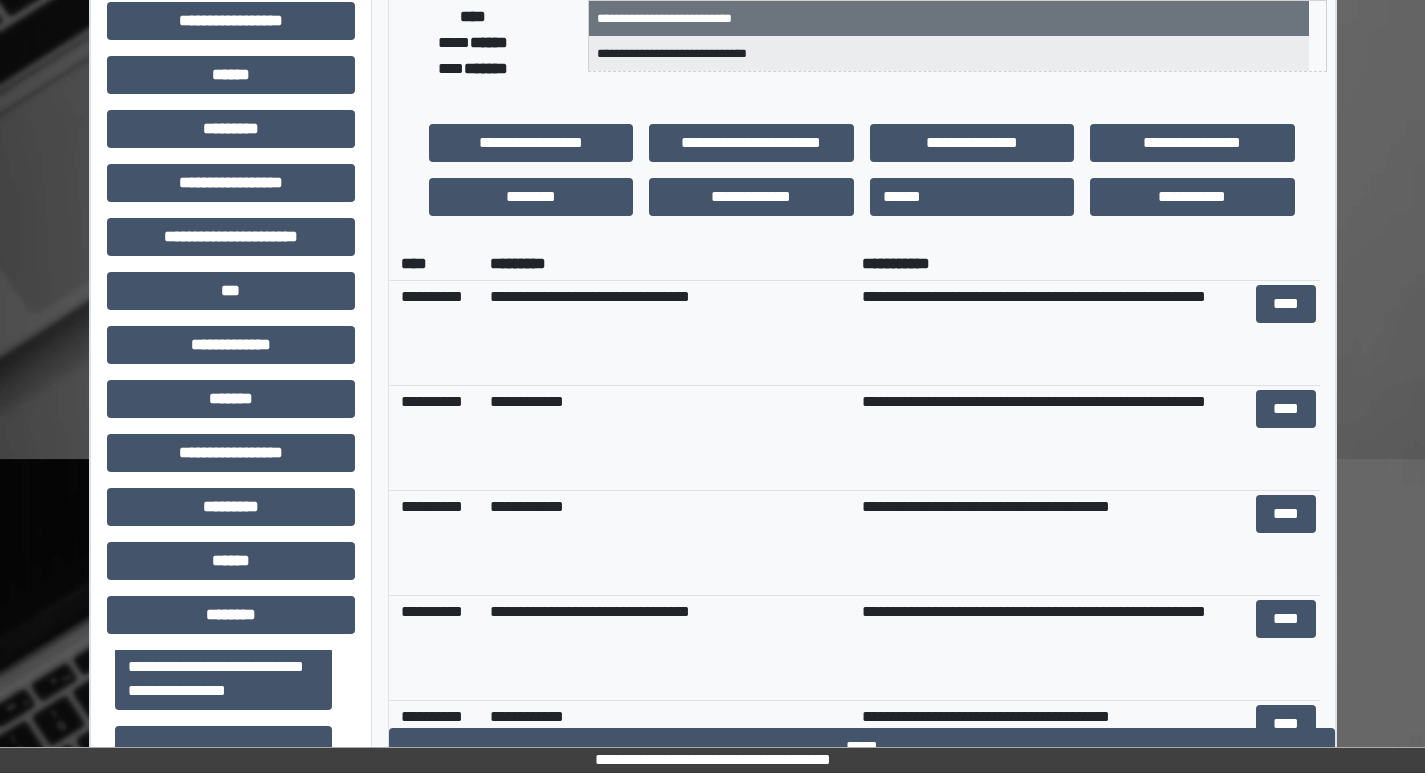 scroll, scrollTop: 381, scrollLeft: 0, axis: vertical 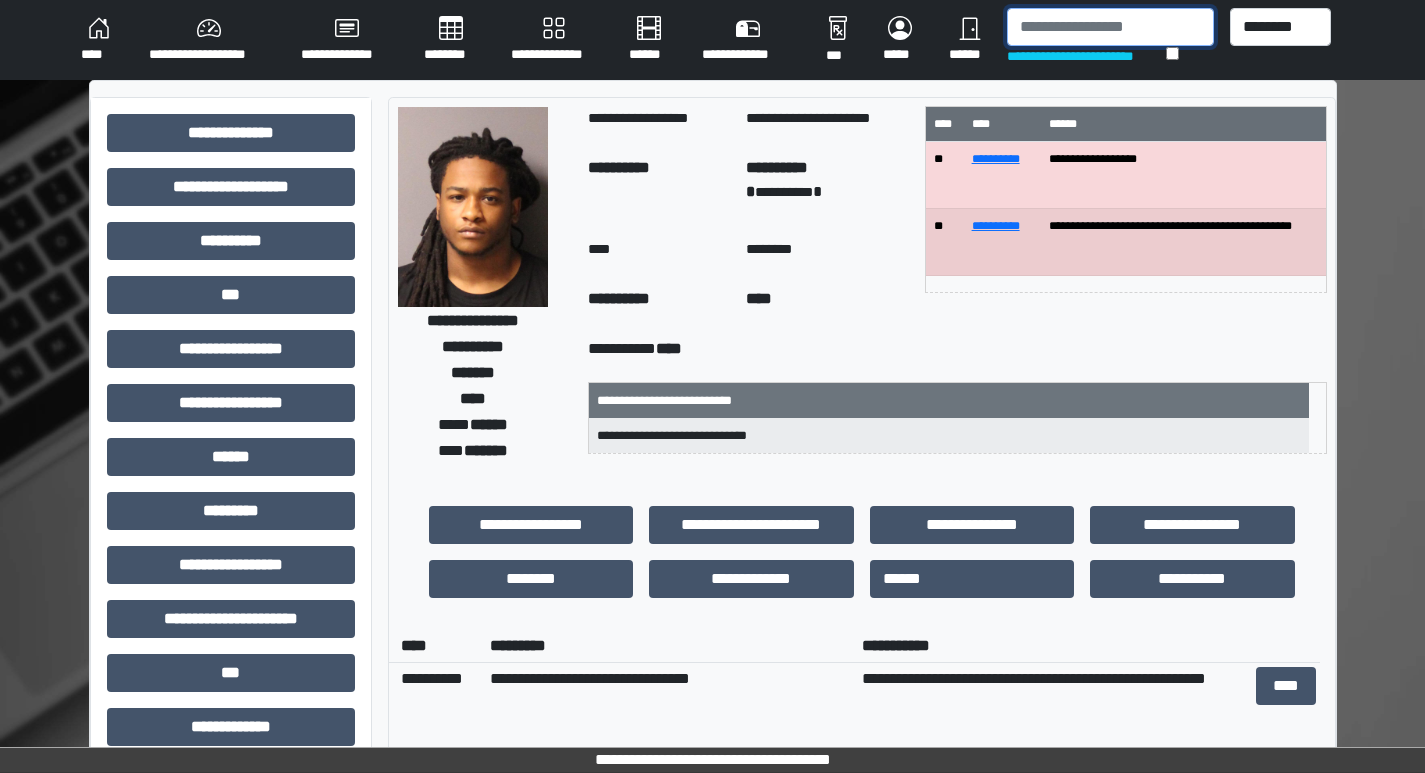 click at bounding box center (1110, 27) 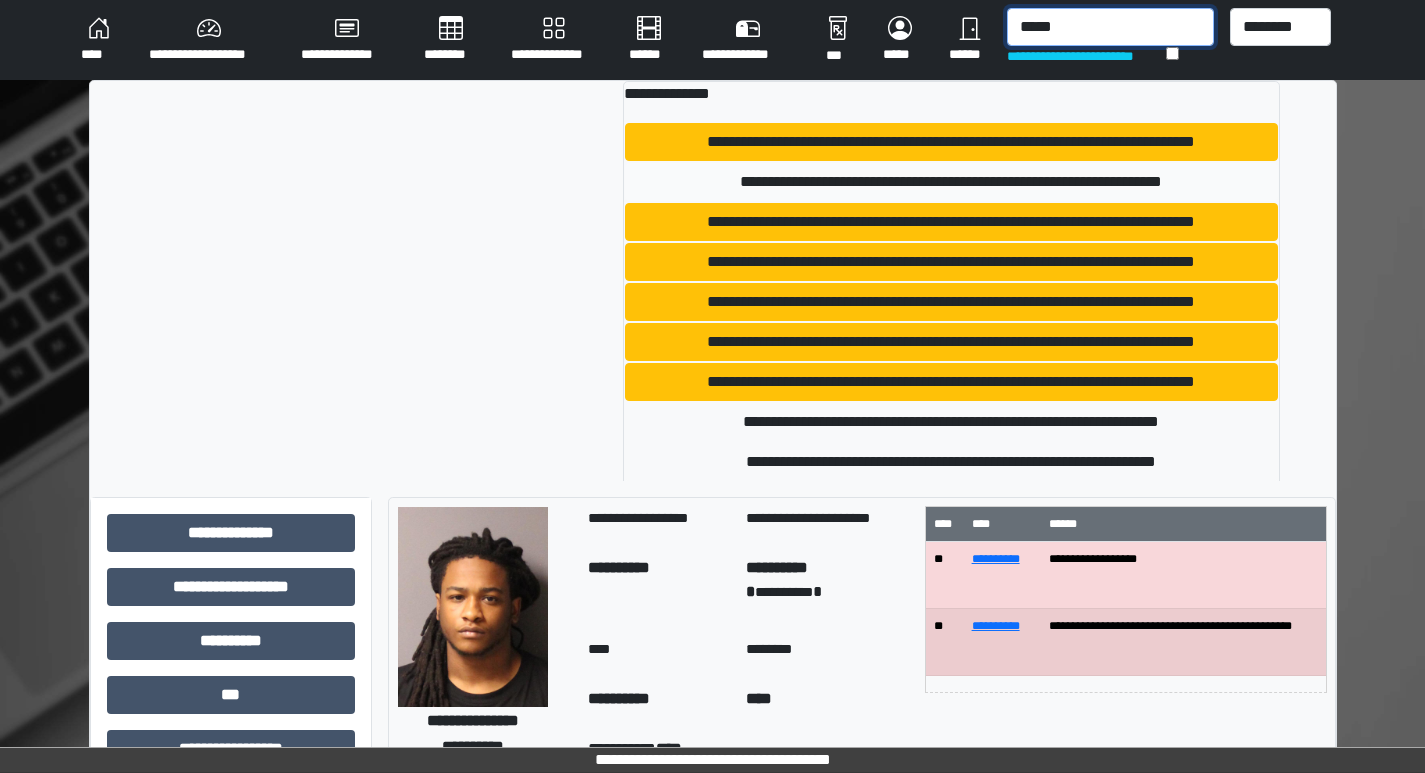 type on "*****" 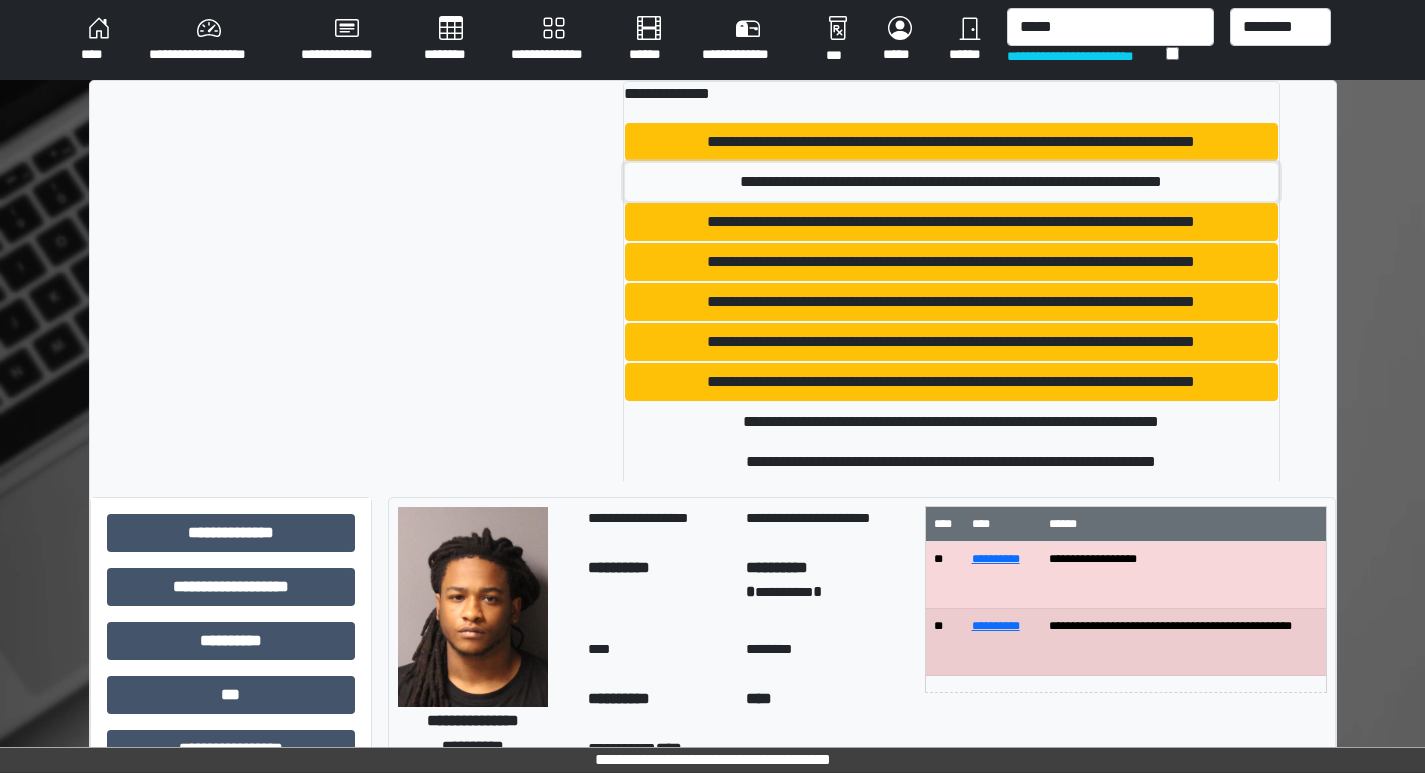 click on "**********" at bounding box center (951, 182) 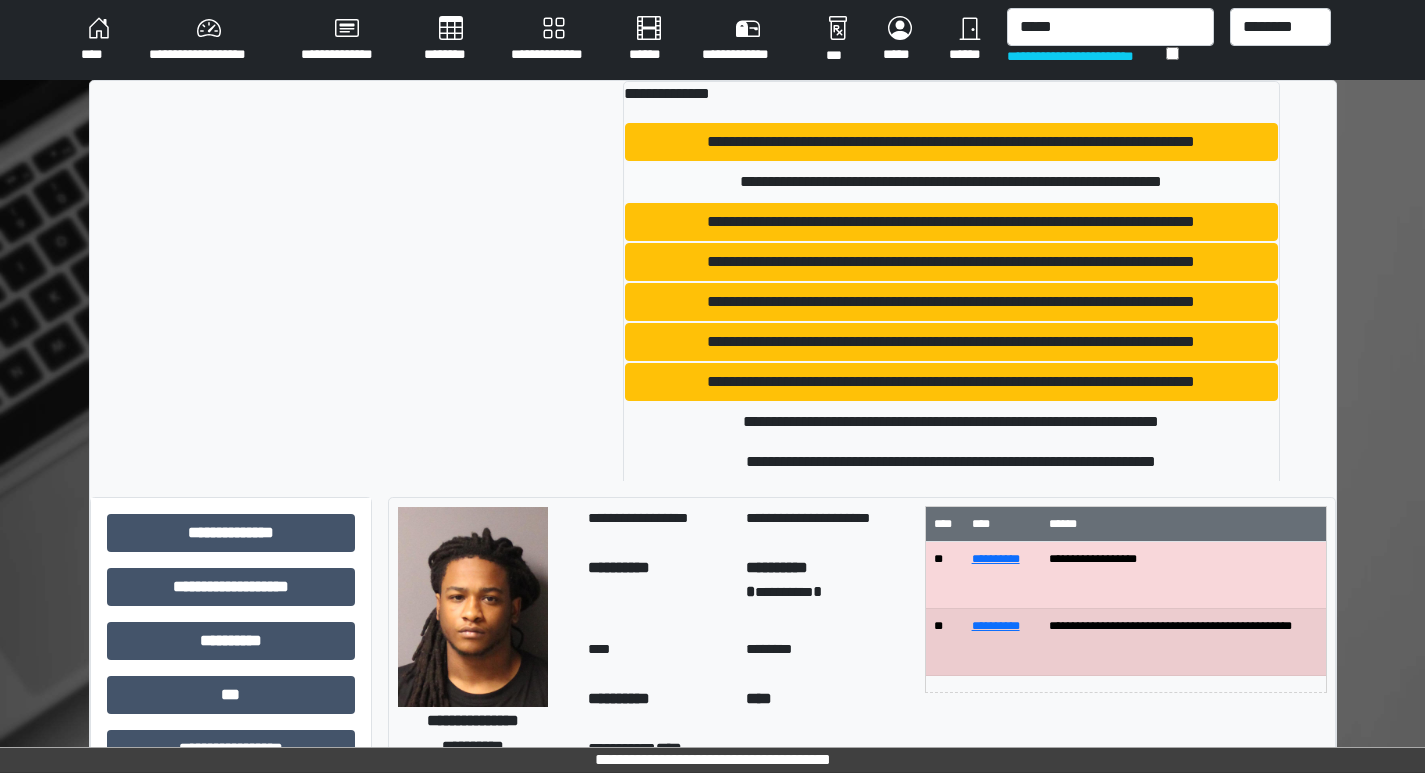 type 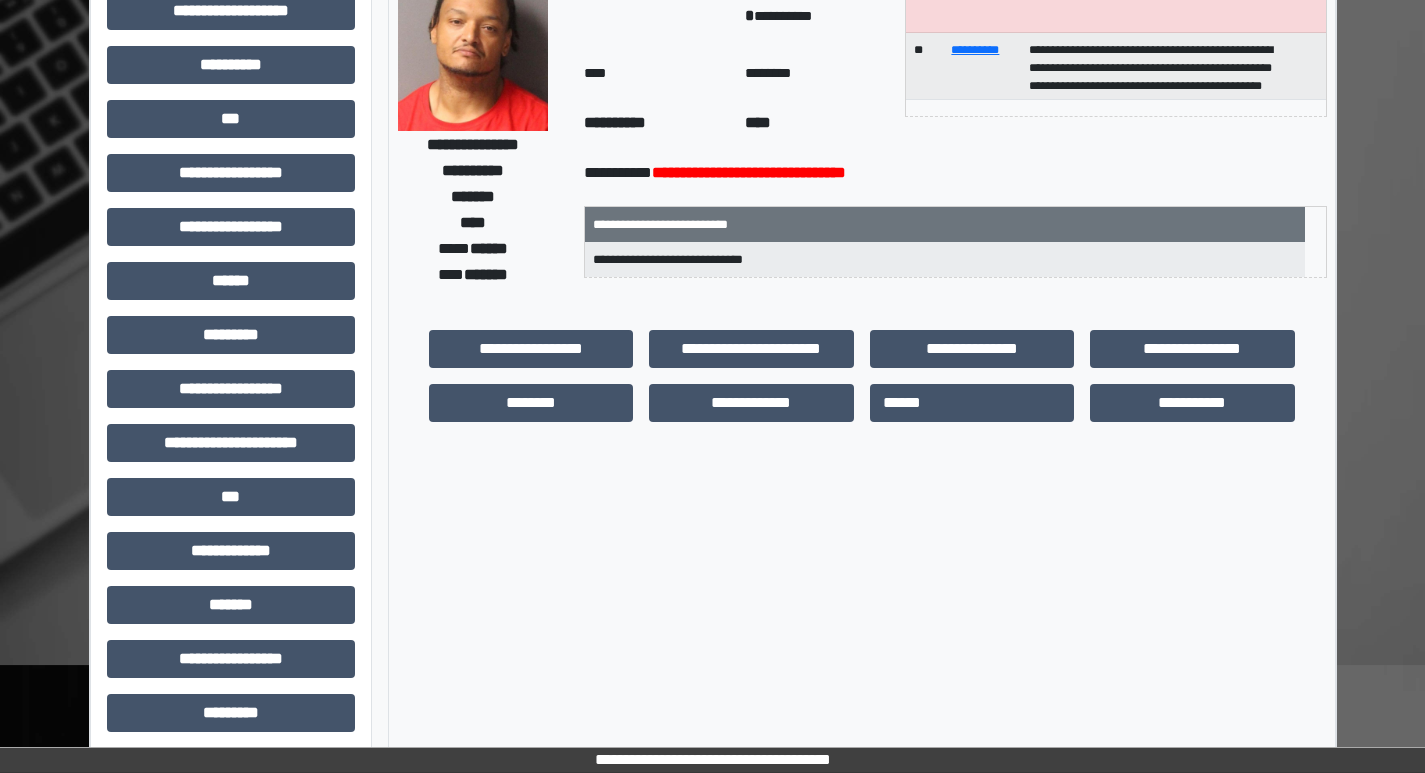 scroll, scrollTop: 401, scrollLeft: 0, axis: vertical 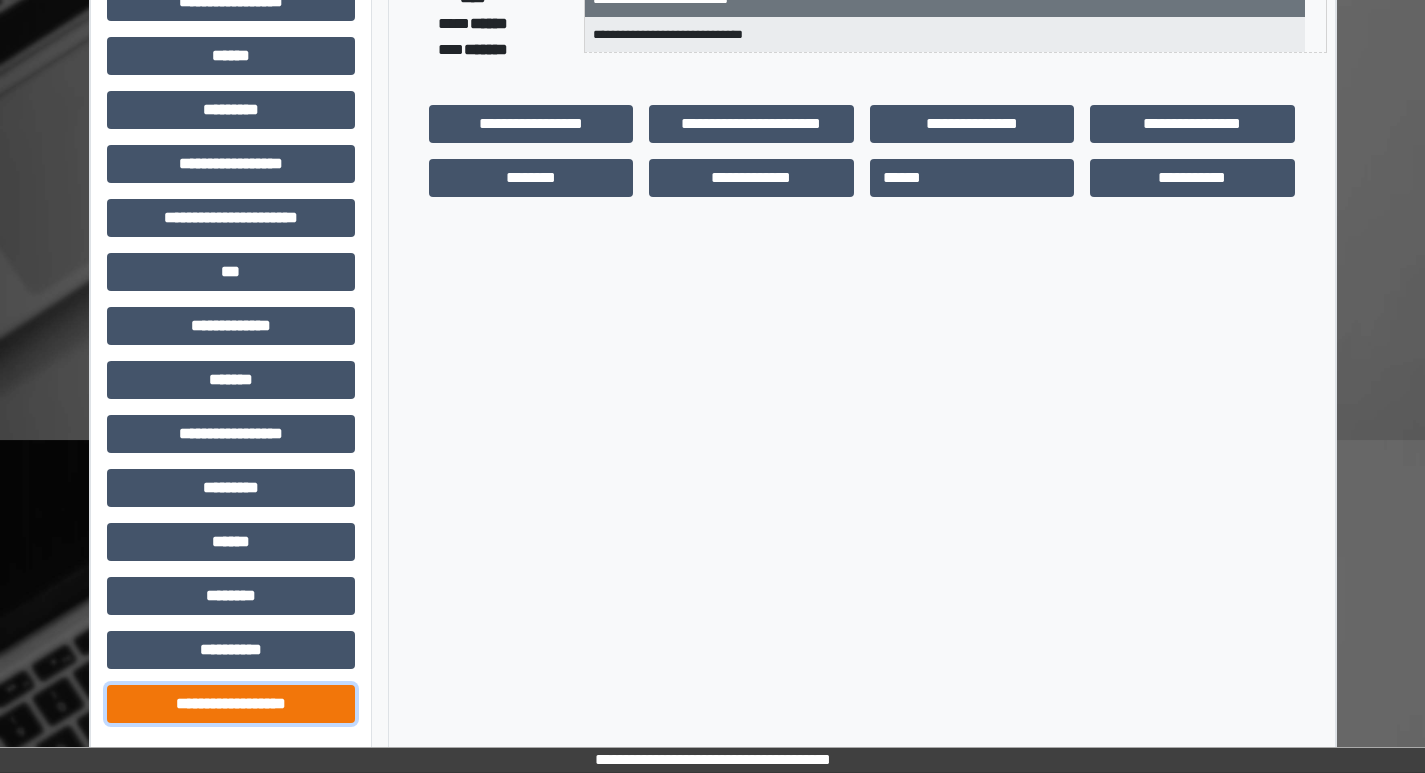 click on "**********" at bounding box center [231, 704] 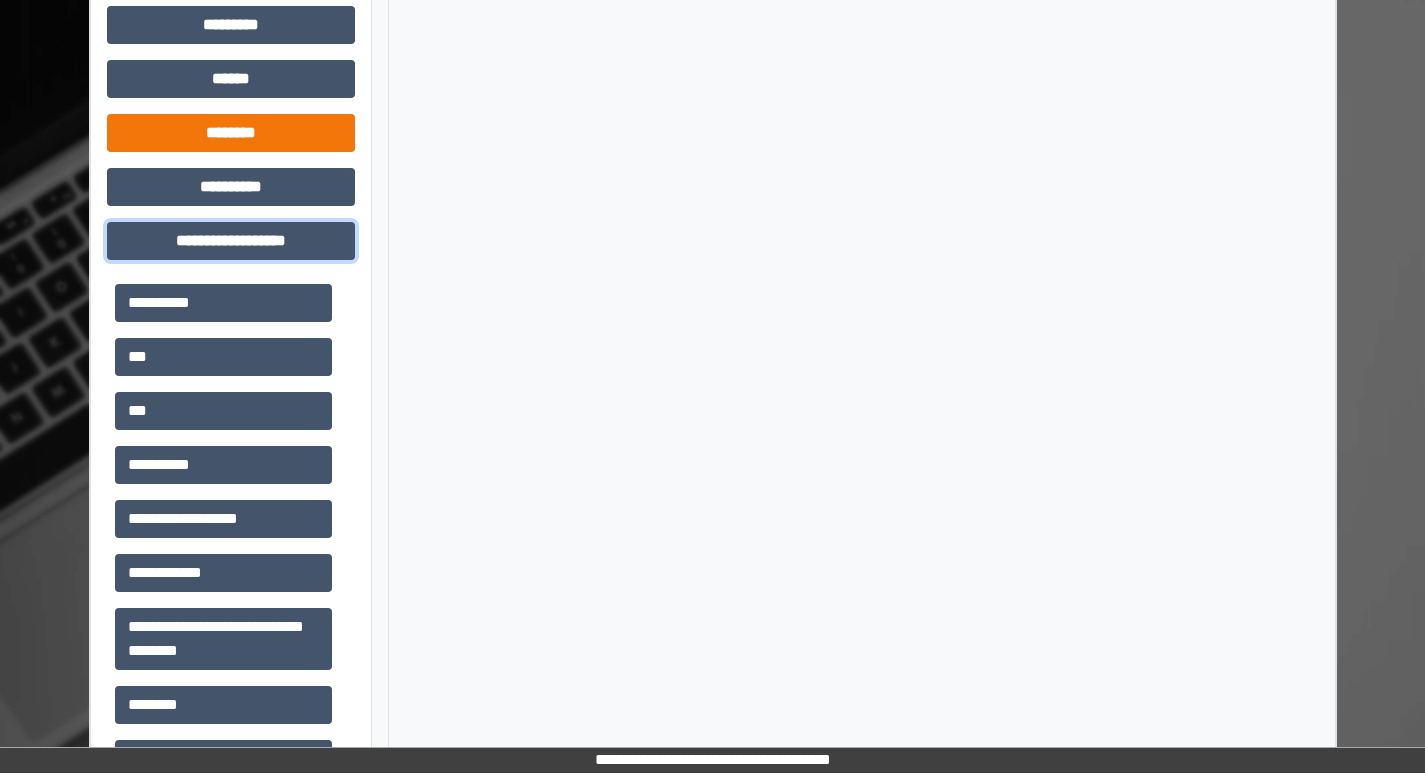 scroll, scrollTop: 881, scrollLeft: 0, axis: vertical 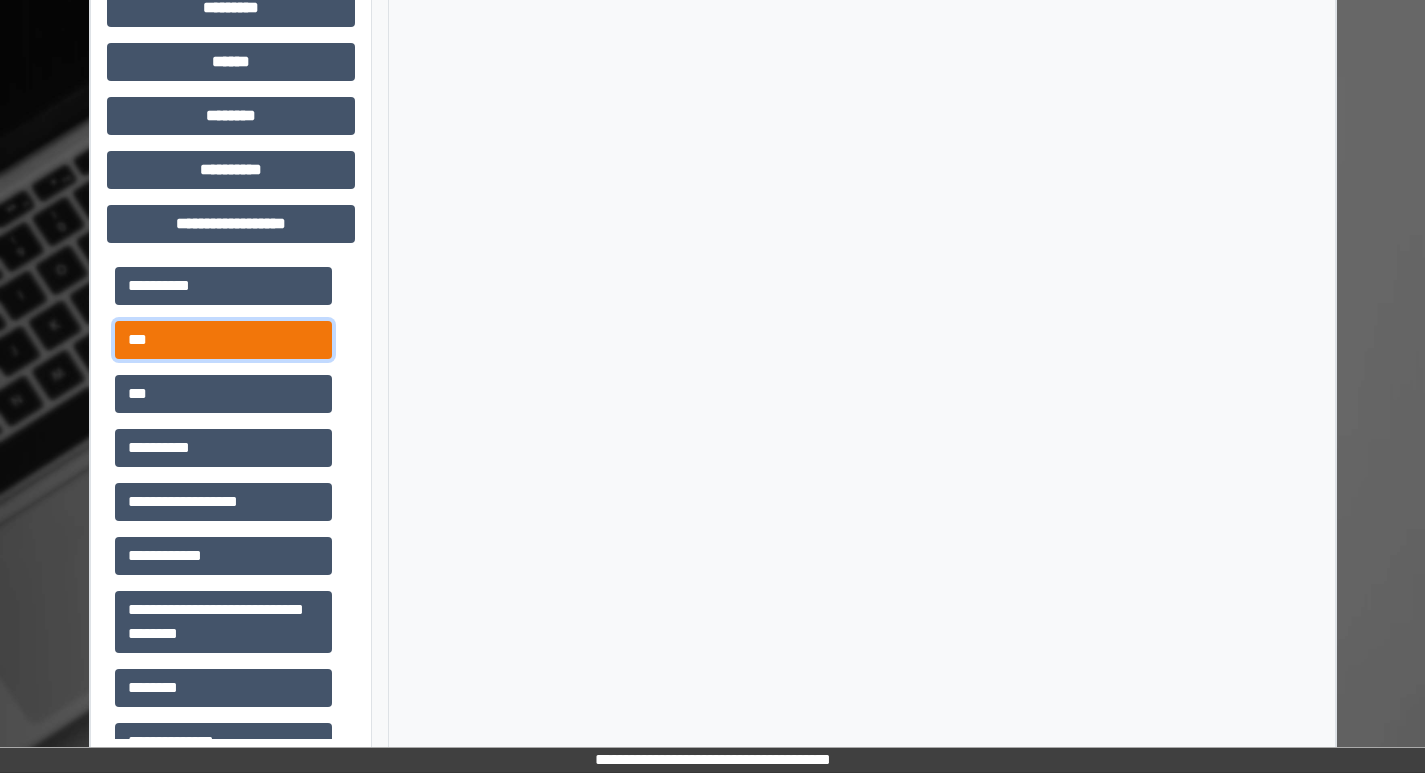 click on "***" at bounding box center [223, 340] 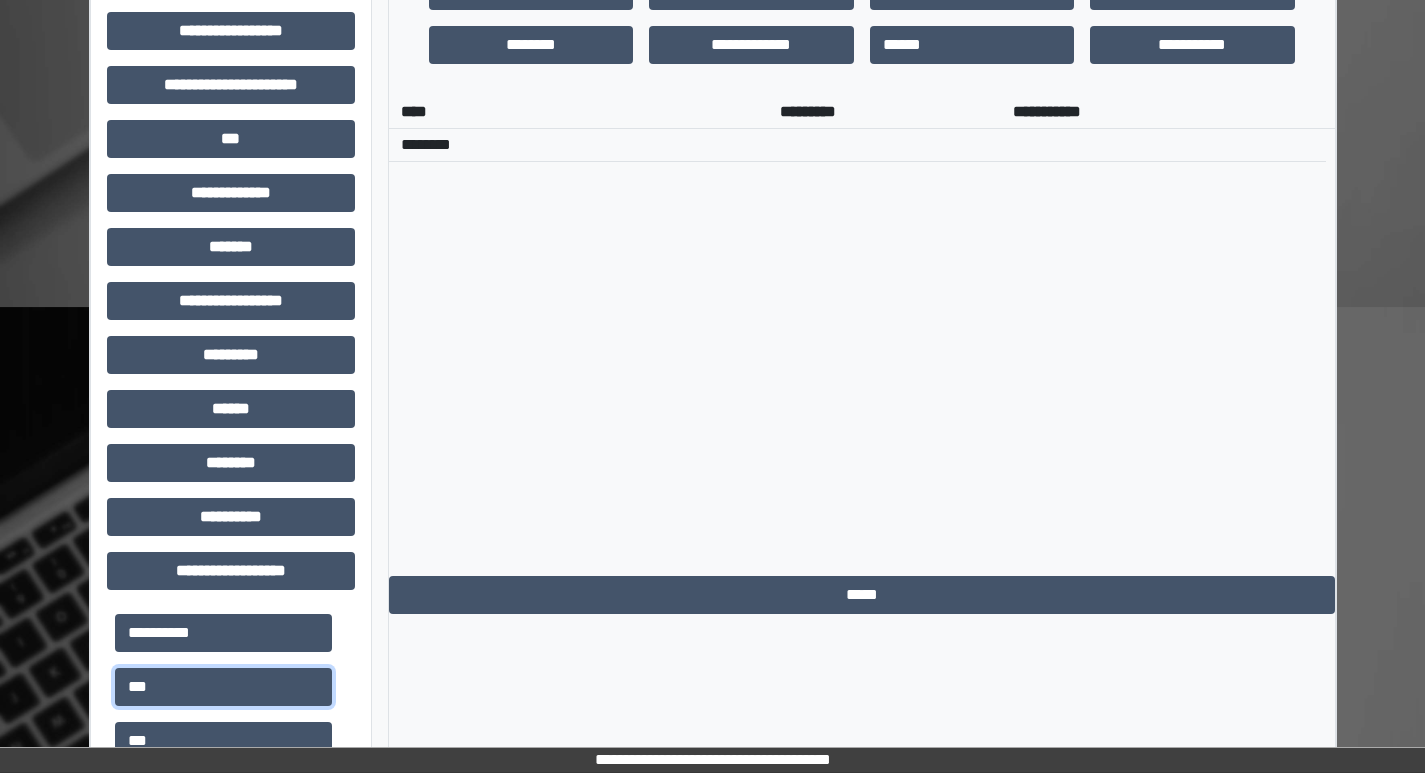 scroll, scrollTop: 881, scrollLeft: 0, axis: vertical 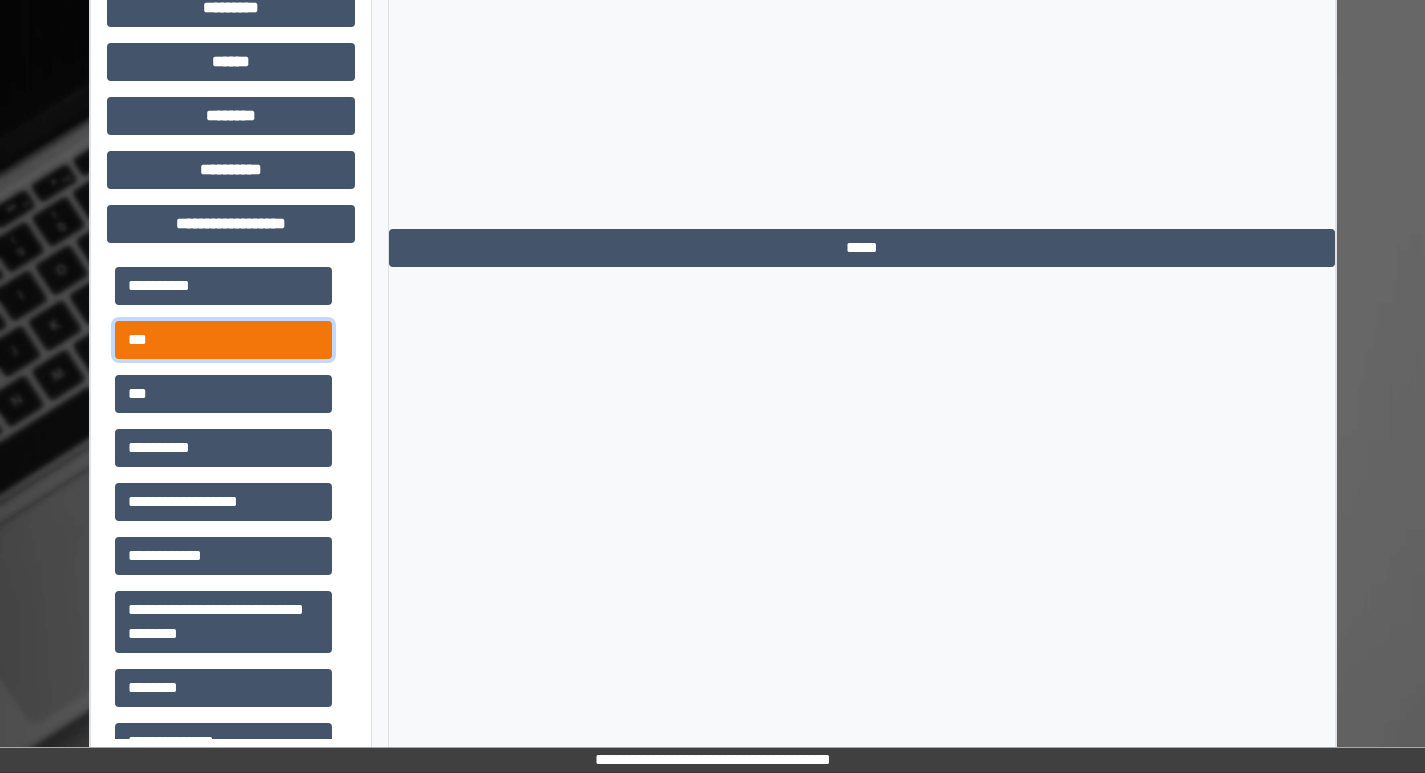 click on "***" at bounding box center (223, 340) 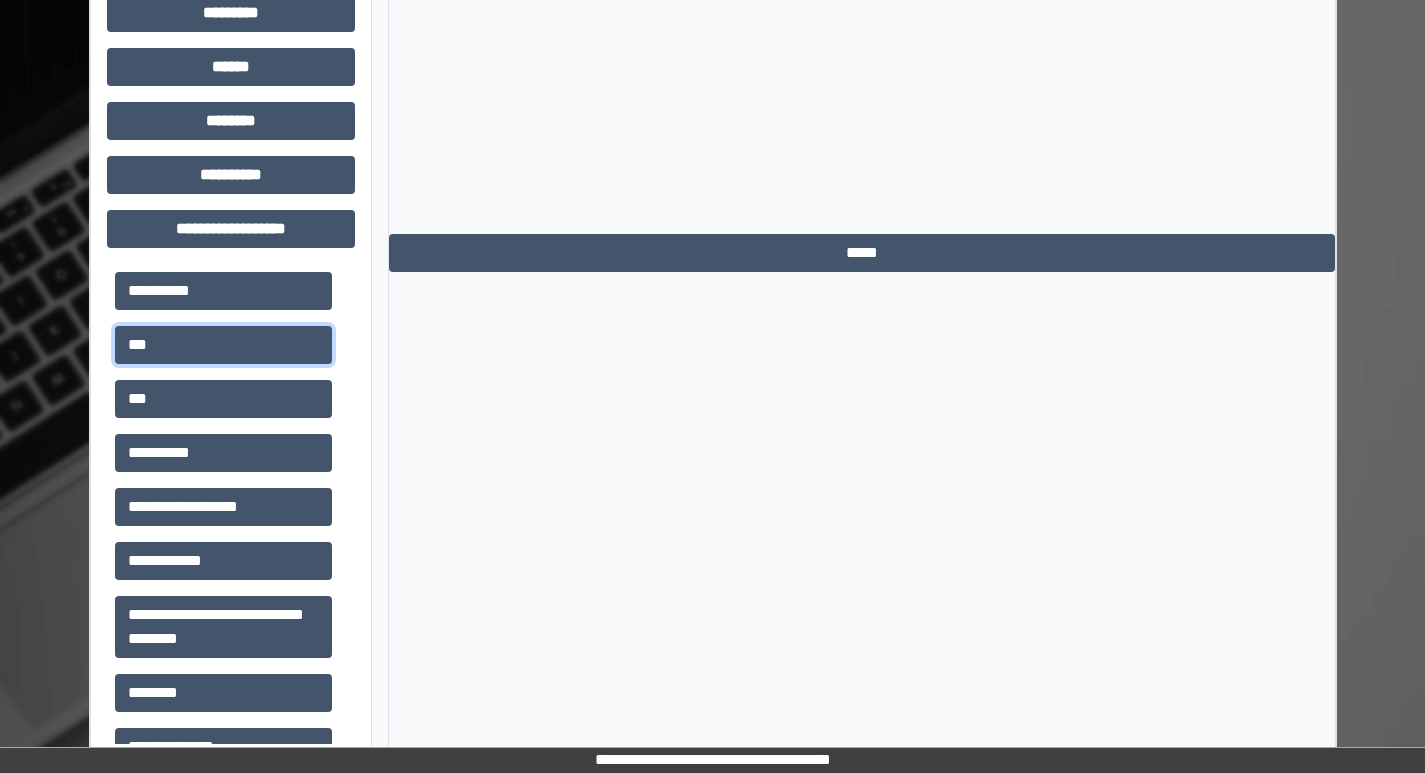 scroll, scrollTop: 881, scrollLeft: 0, axis: vertical 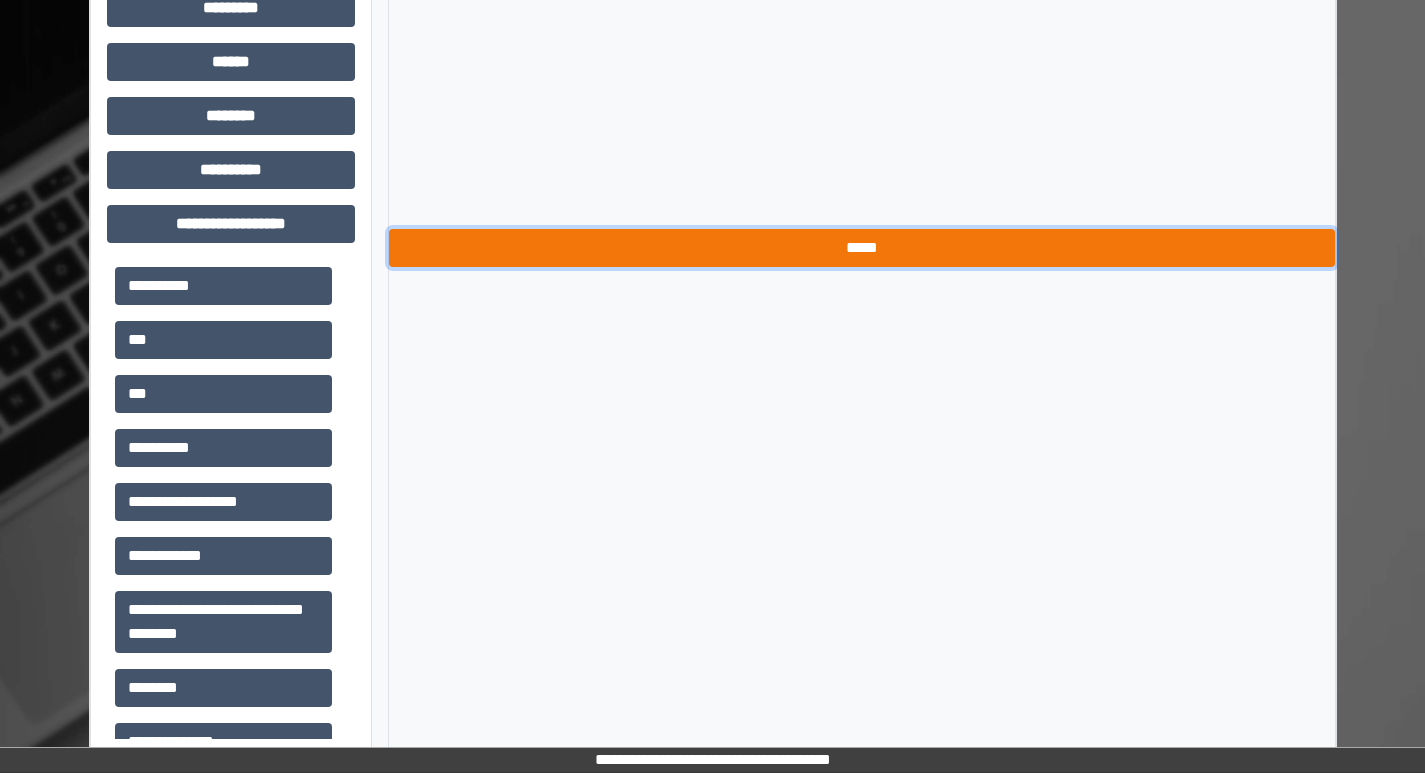 click on "*****" at bounding box center [862, 248] 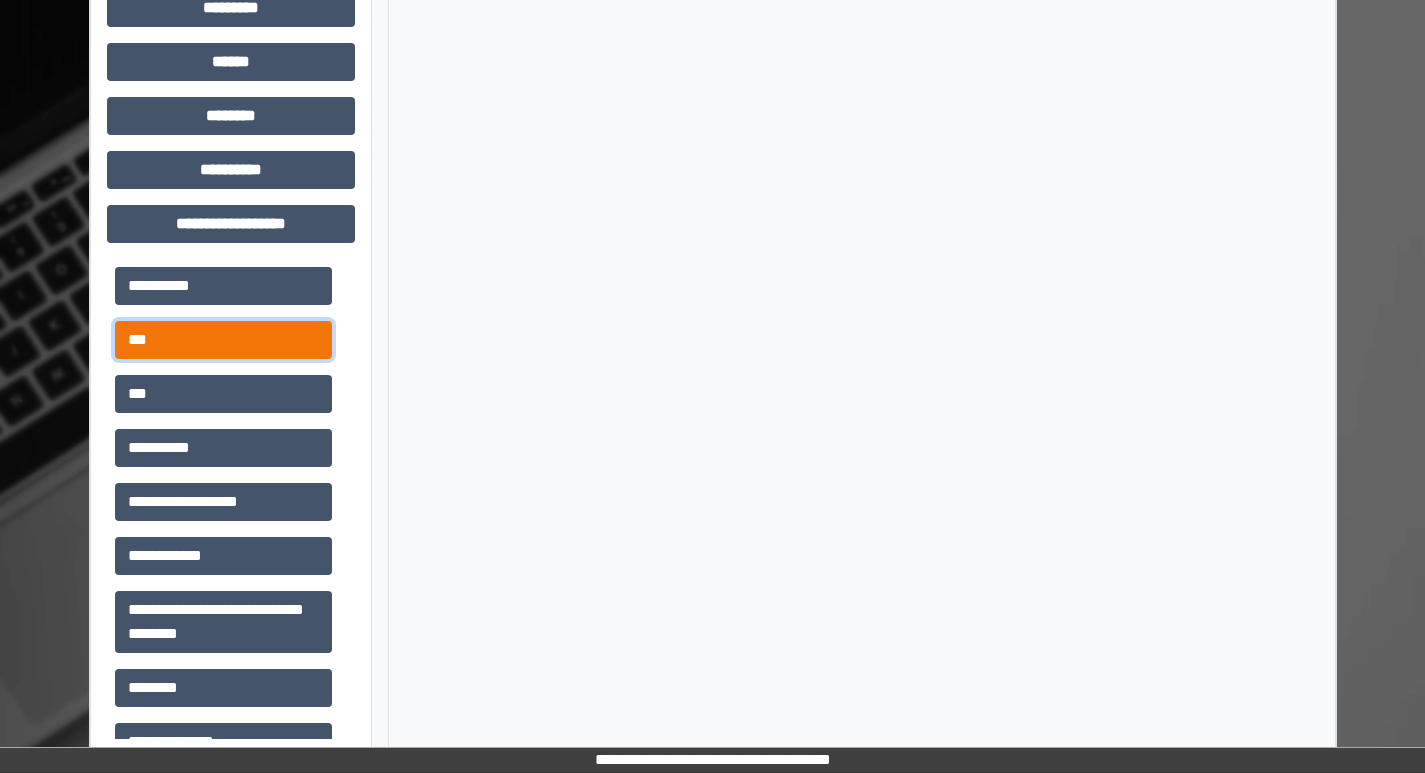 click on "***" at bounding box center (223, 340) 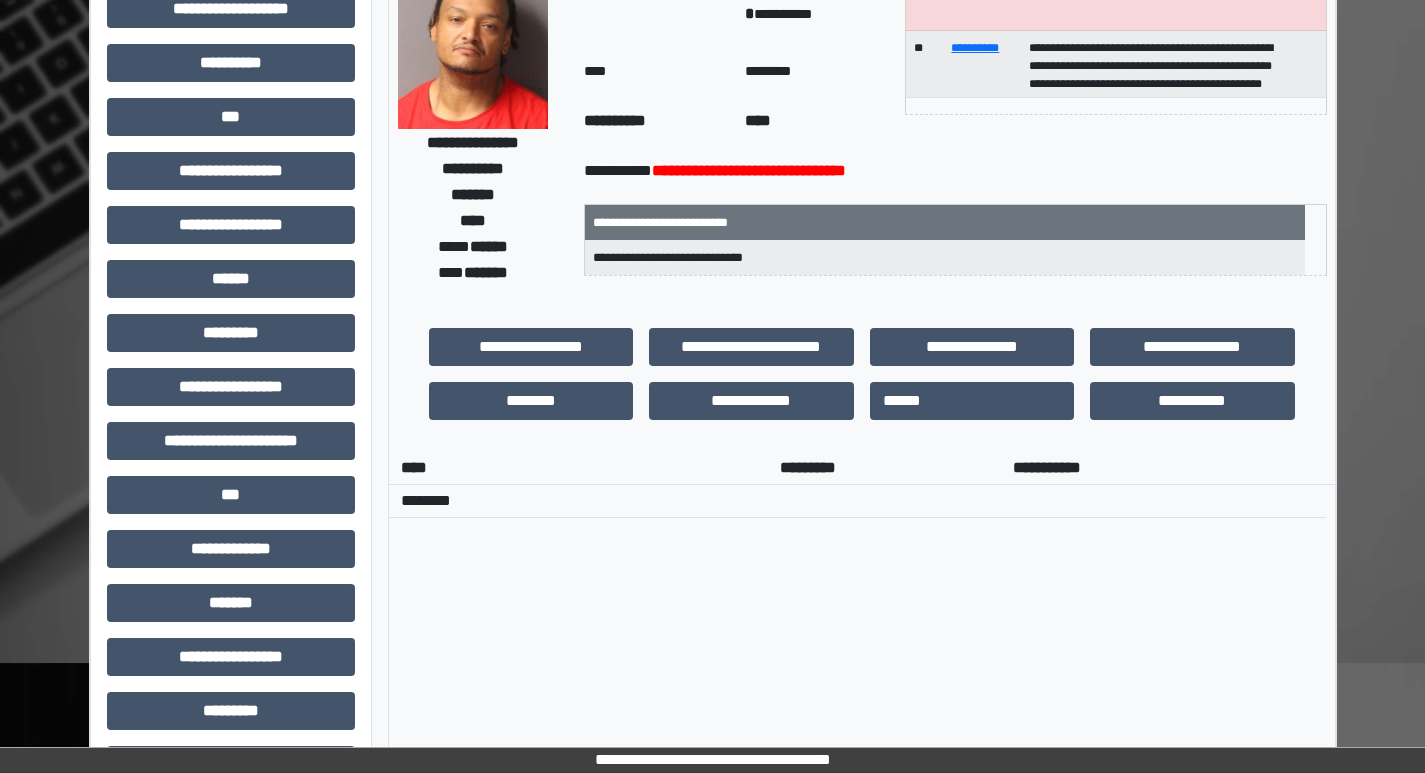 scroll, scrollTop: 500, scrollLeft: 0, axis: vertical 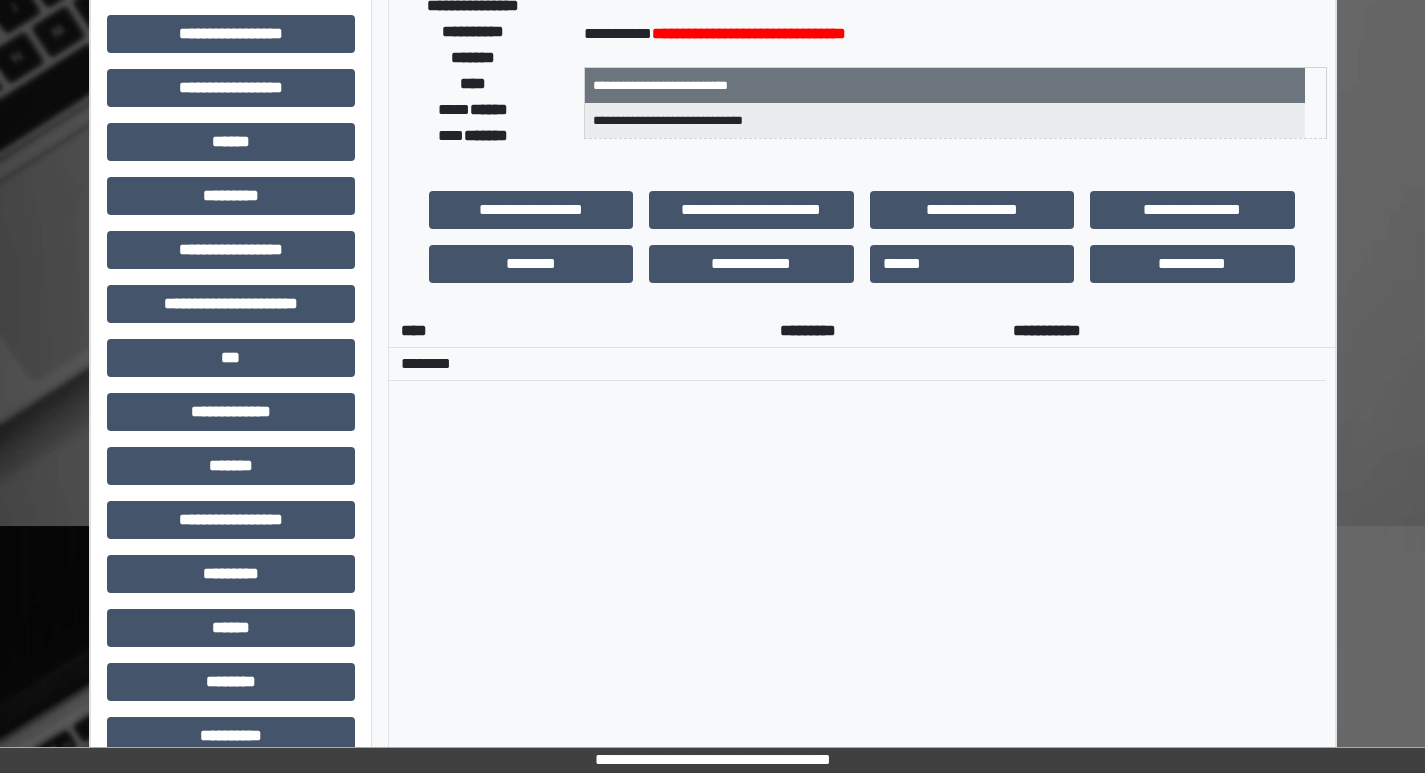 click on "**********" at bounding box center (862, 555) 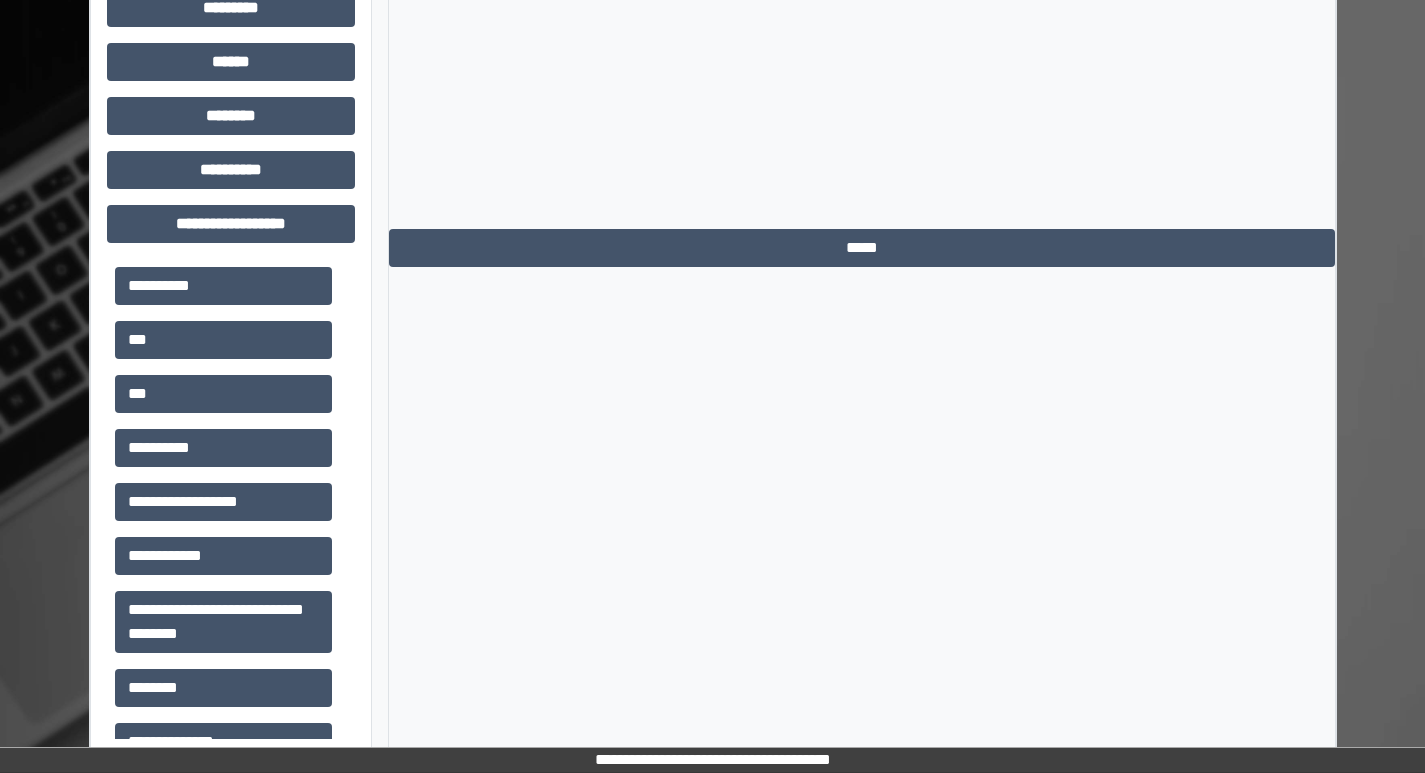 scroll, scrollTop: 506, scrollLeft: 0, axis: vertical 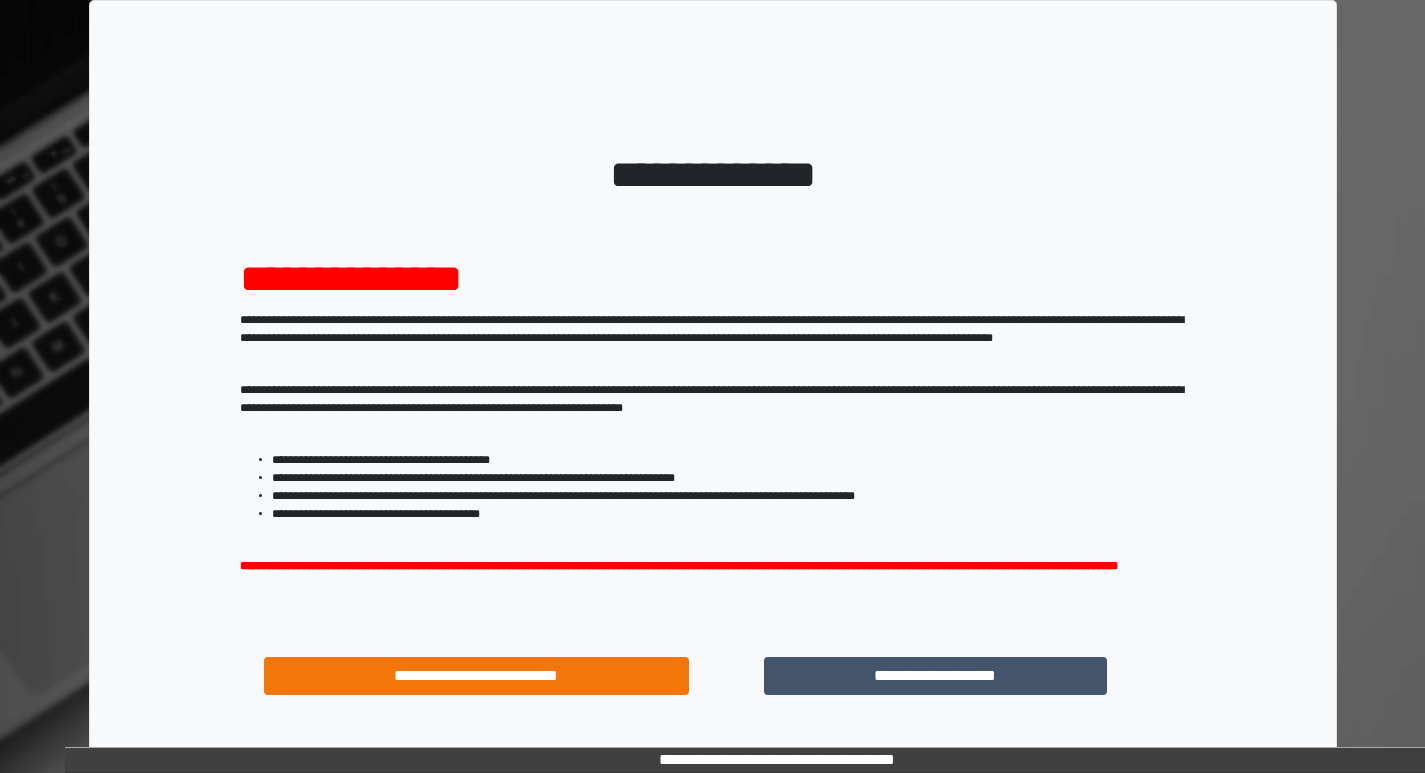 drag, startPoint x: 0, startPoint y: 0, endPoint x: 667, endPoint y: 5, distance: 667.01874 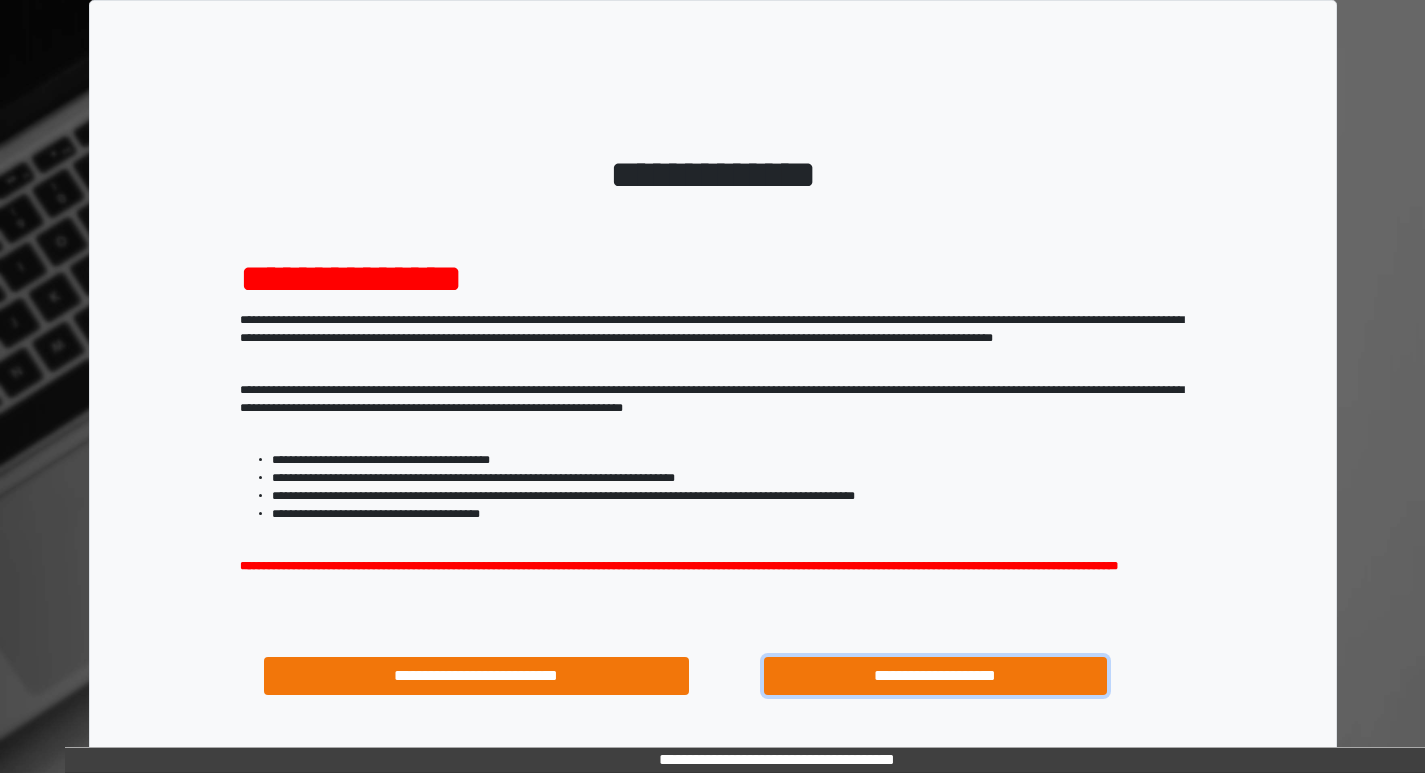 click on "**********" at bounding box center (936, 676) 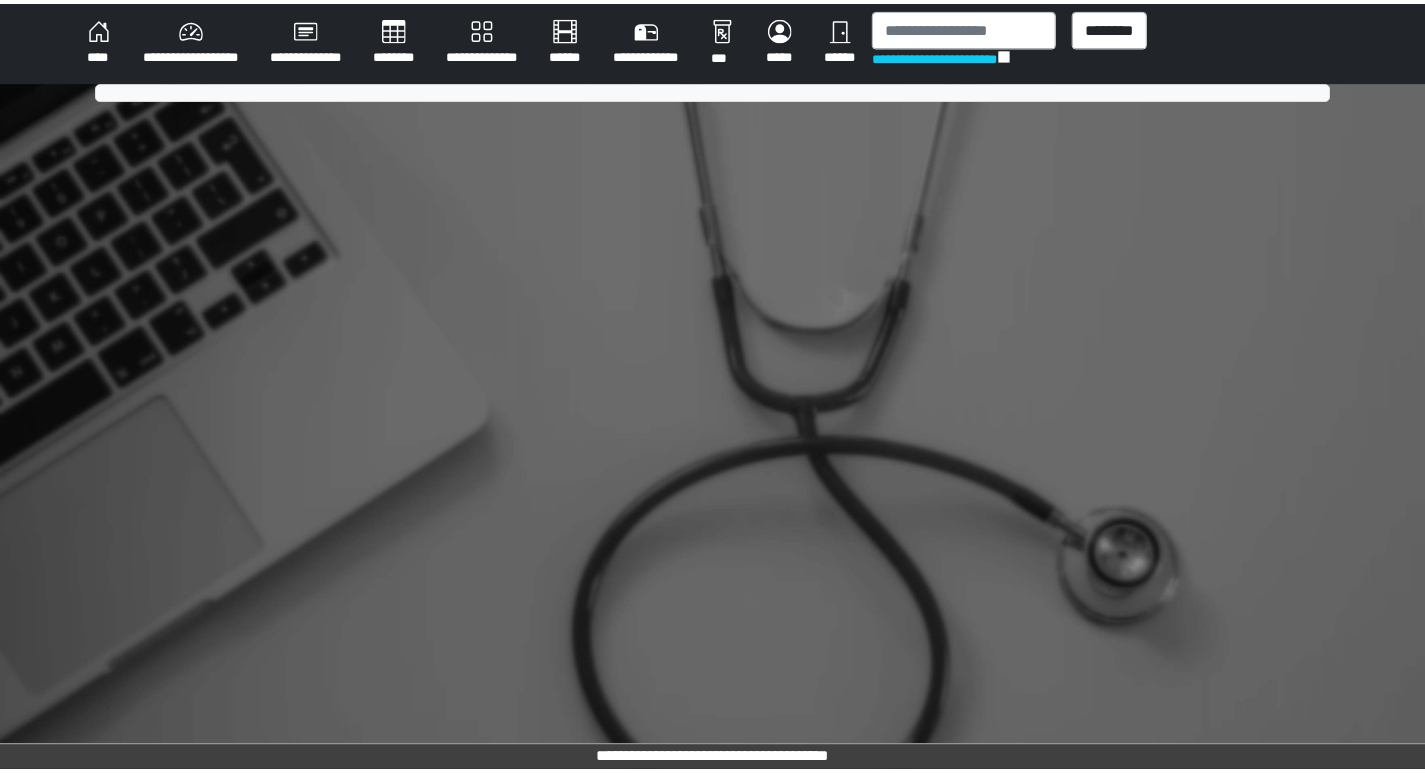 scroll, scrollTop: 0, scrollLeft: 0, axis: both 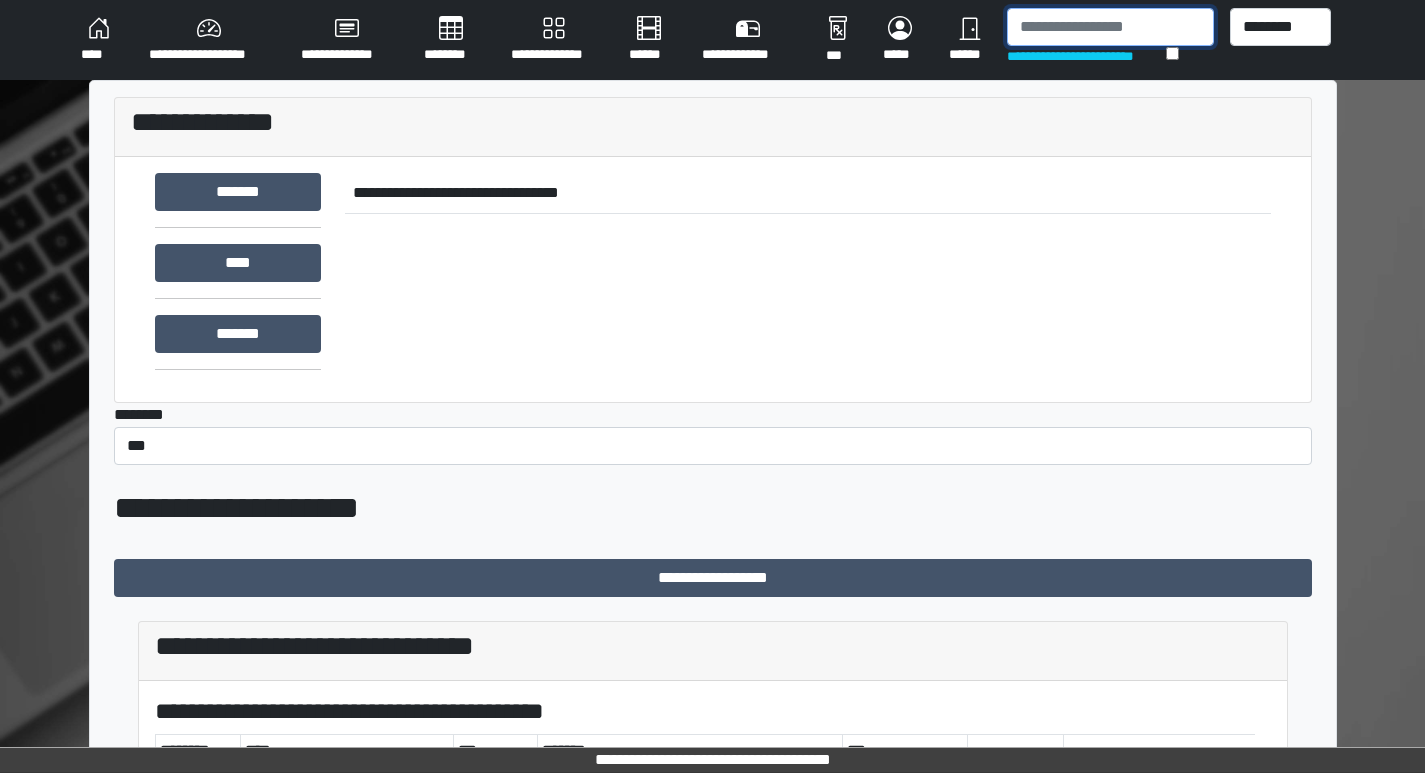 click at bounding box center (1110, 27) 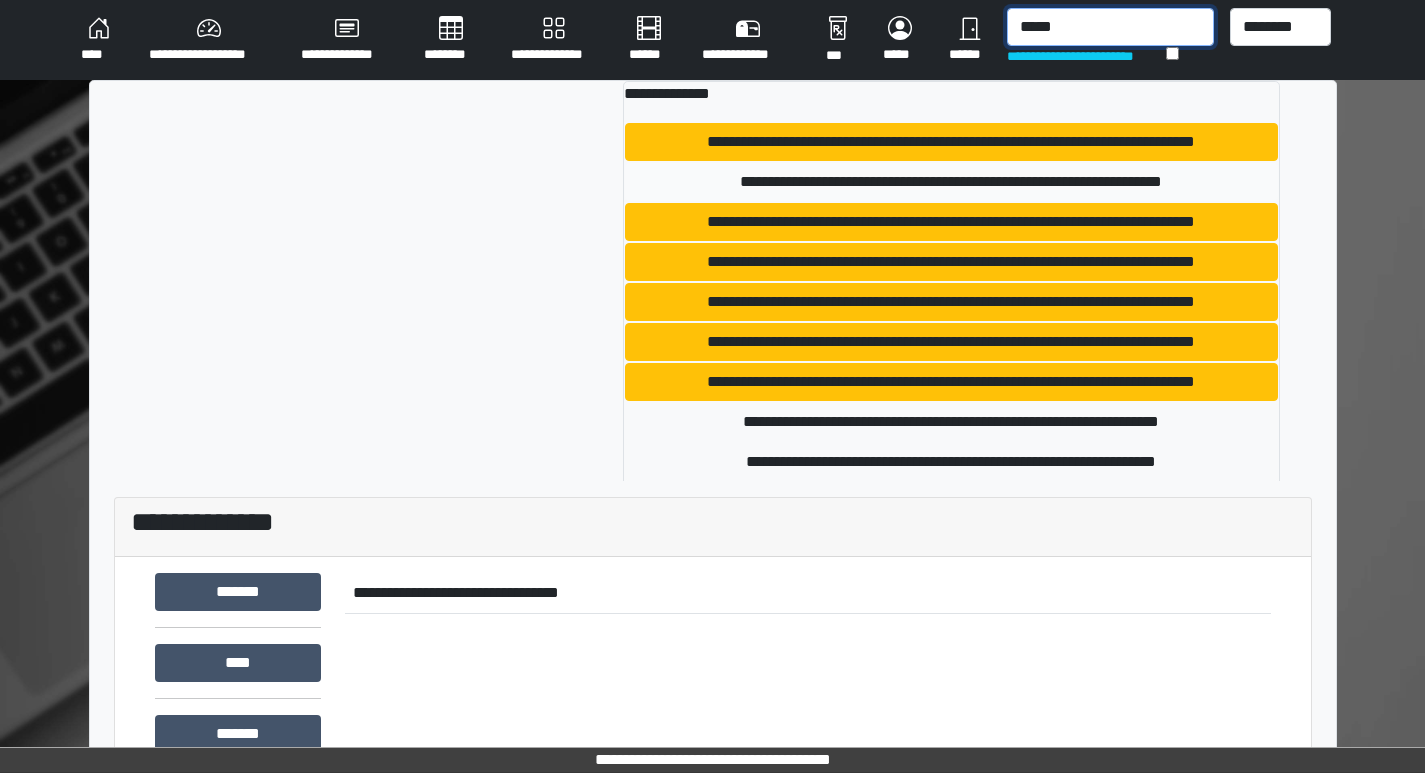 type on "*****" 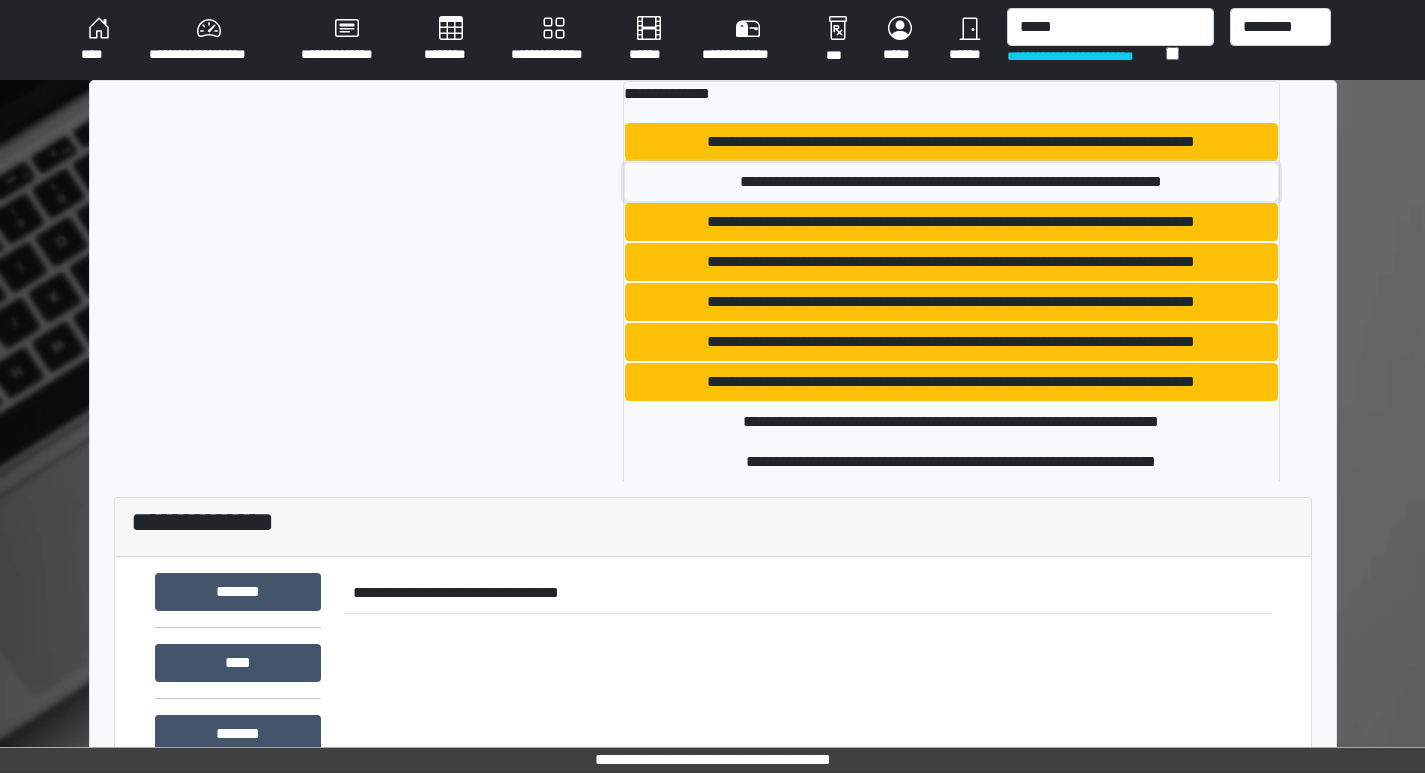click on "**********" at bounding box center (951, 182) 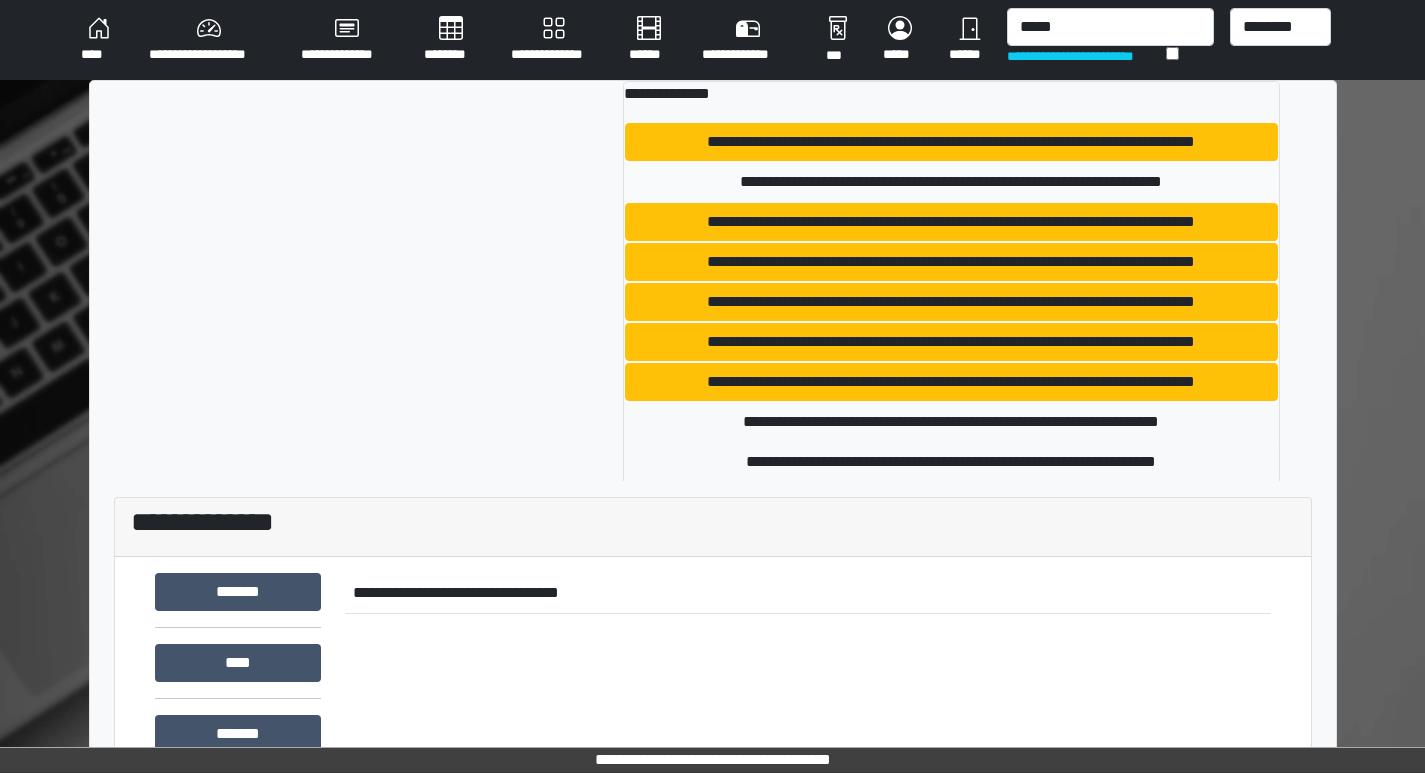 type 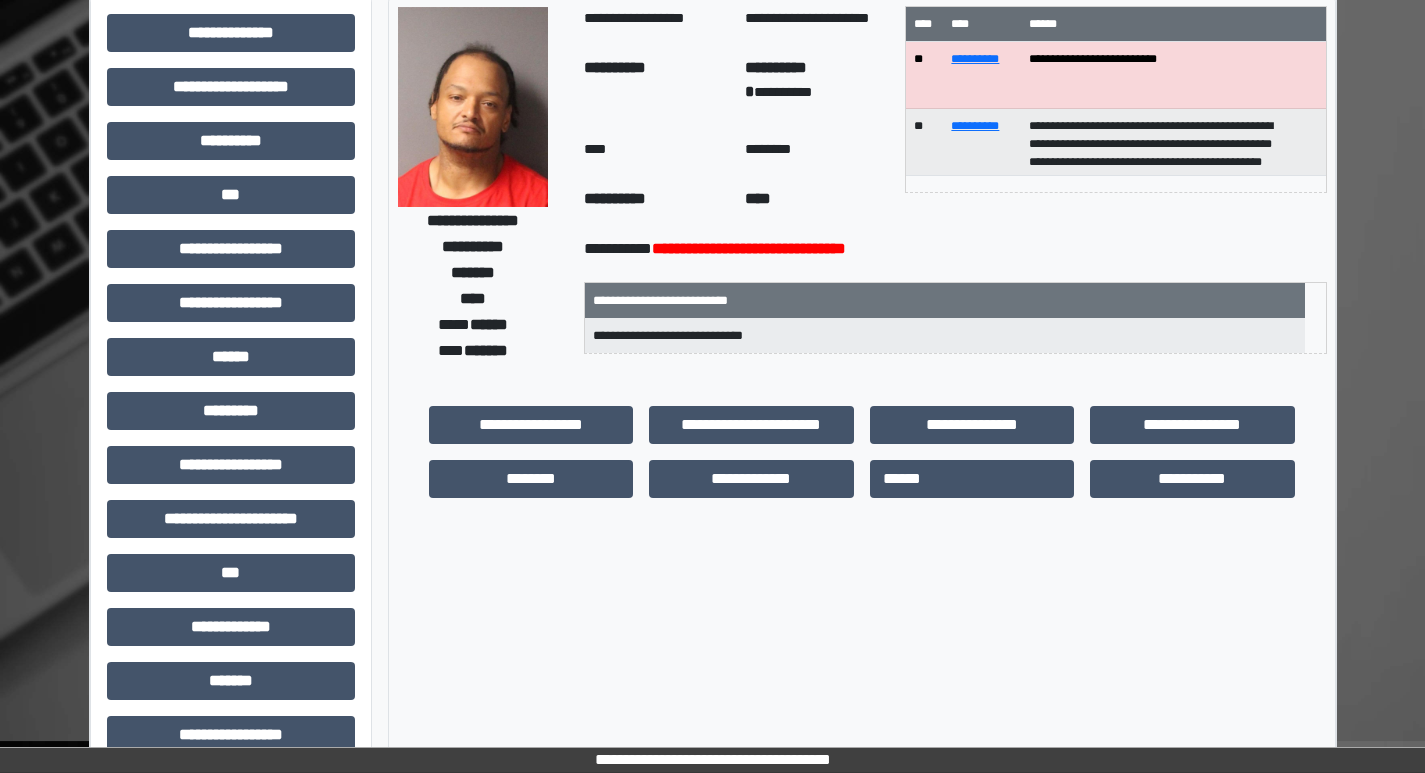 scroll, scrollTop: 200, scrollLeft: 0, axis: vertical 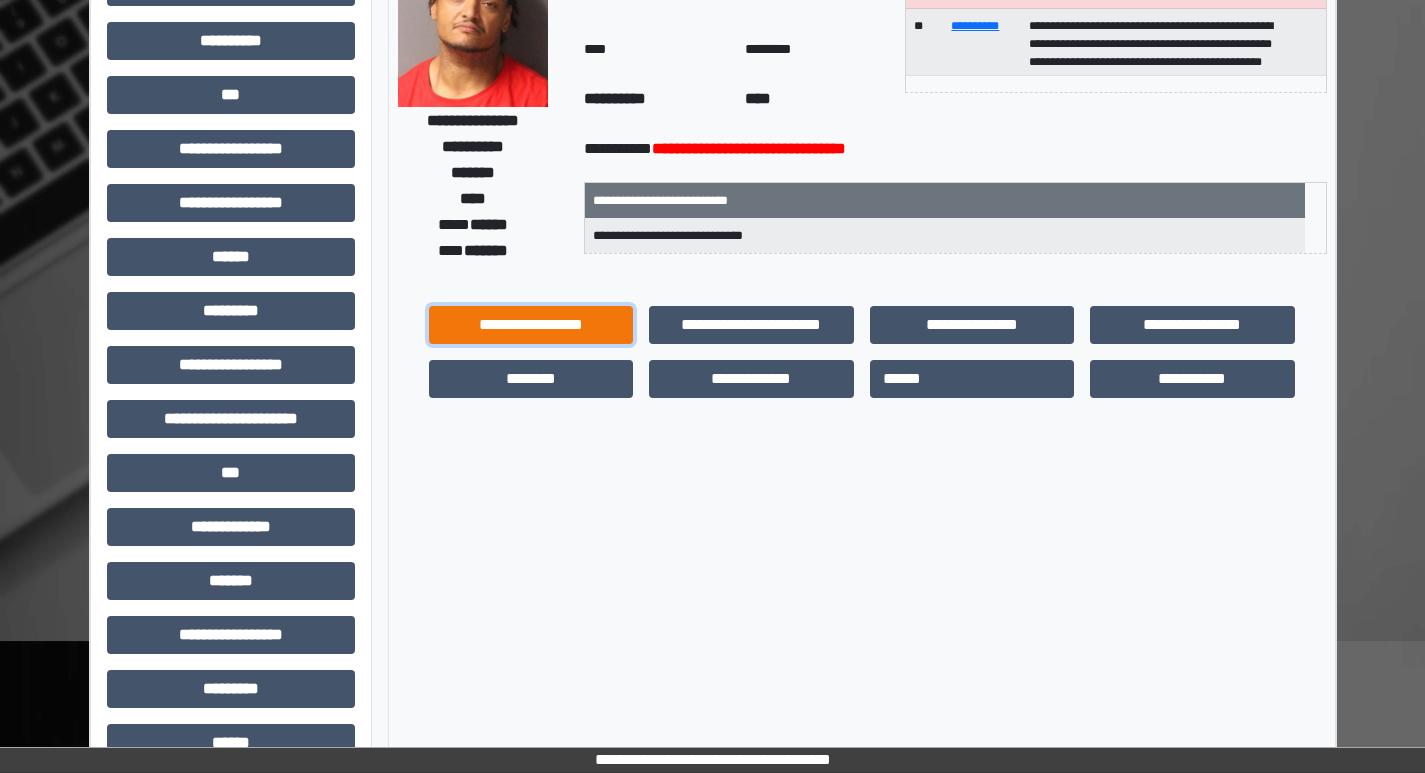 click on "**********" at bounding box center [531, 325] 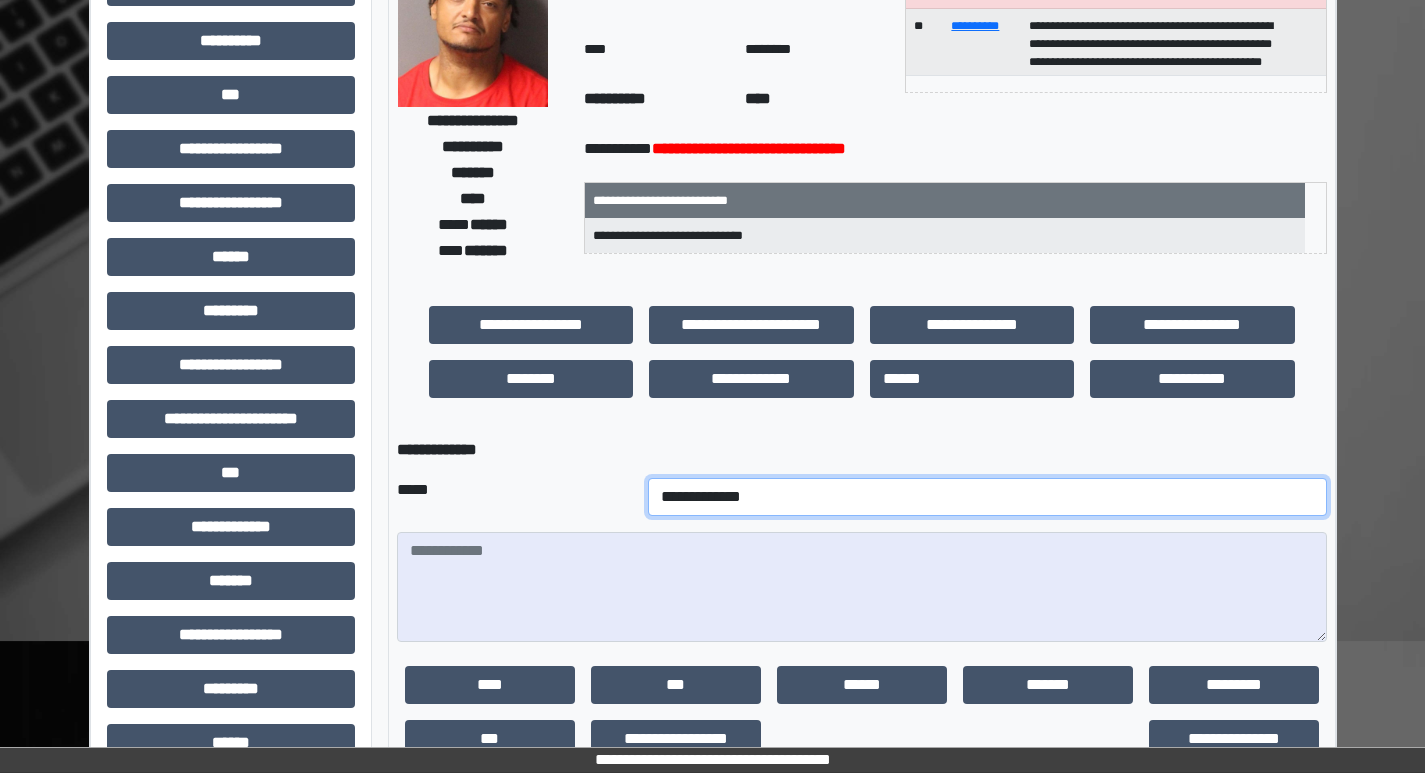click on "**********" at bounding box center [987, 497] 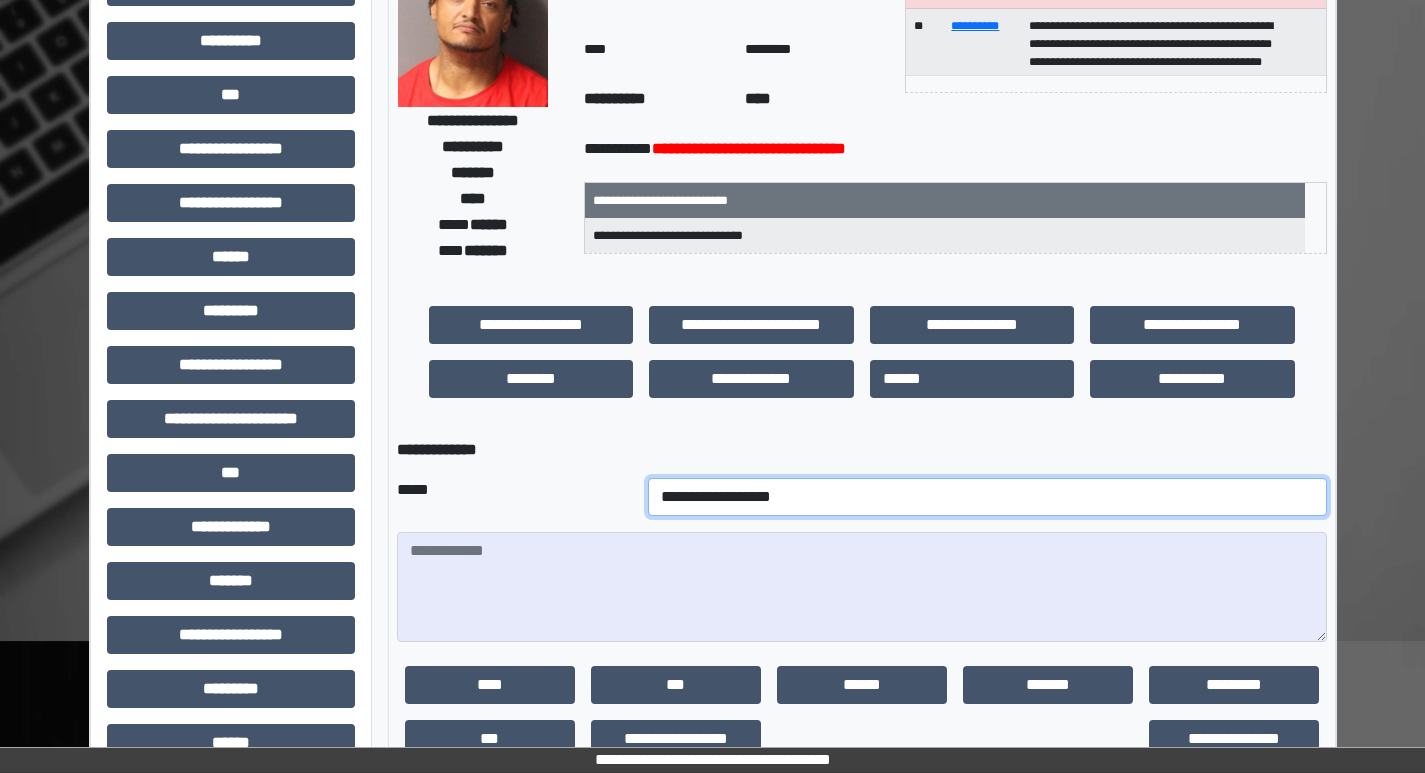 click on "**********" at bounding box center (987, 497) 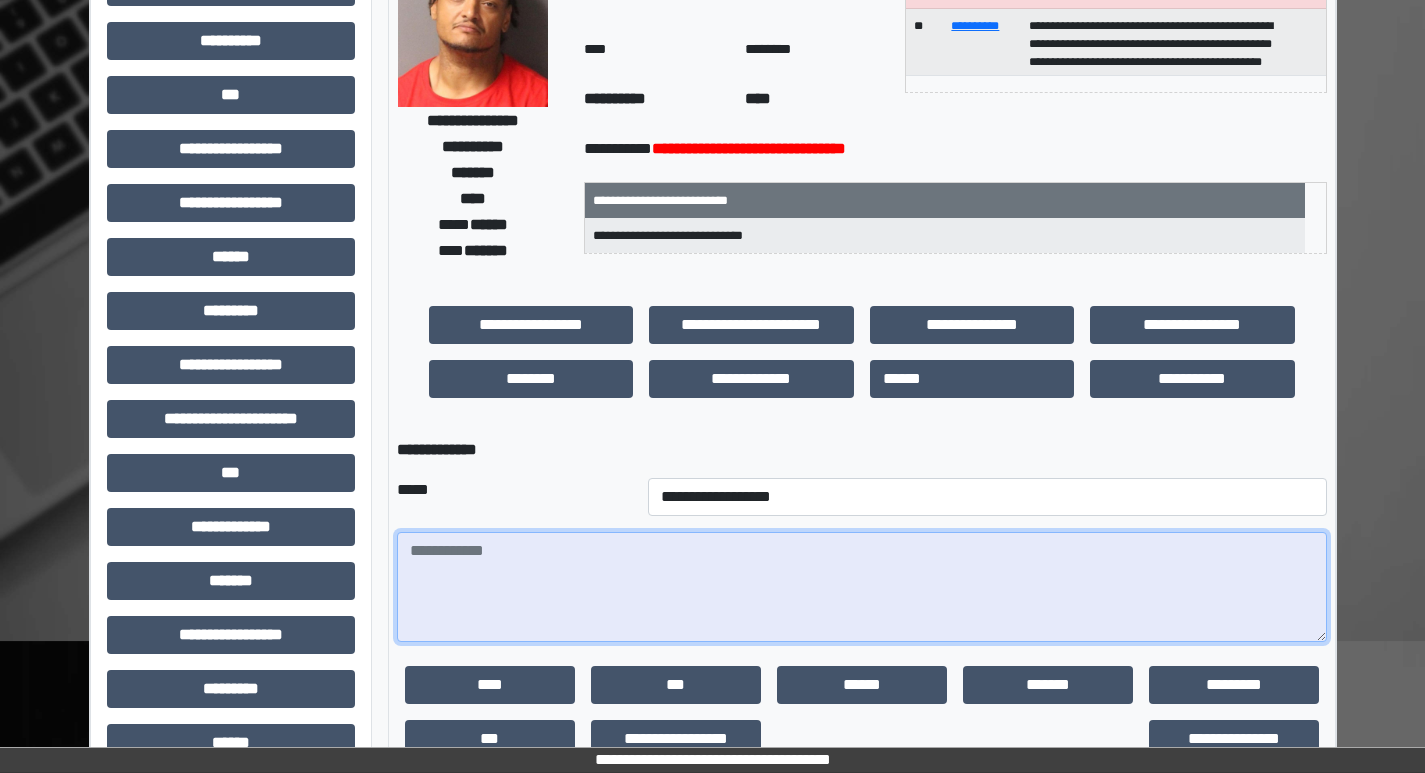 click at bounding box center [862, 587] 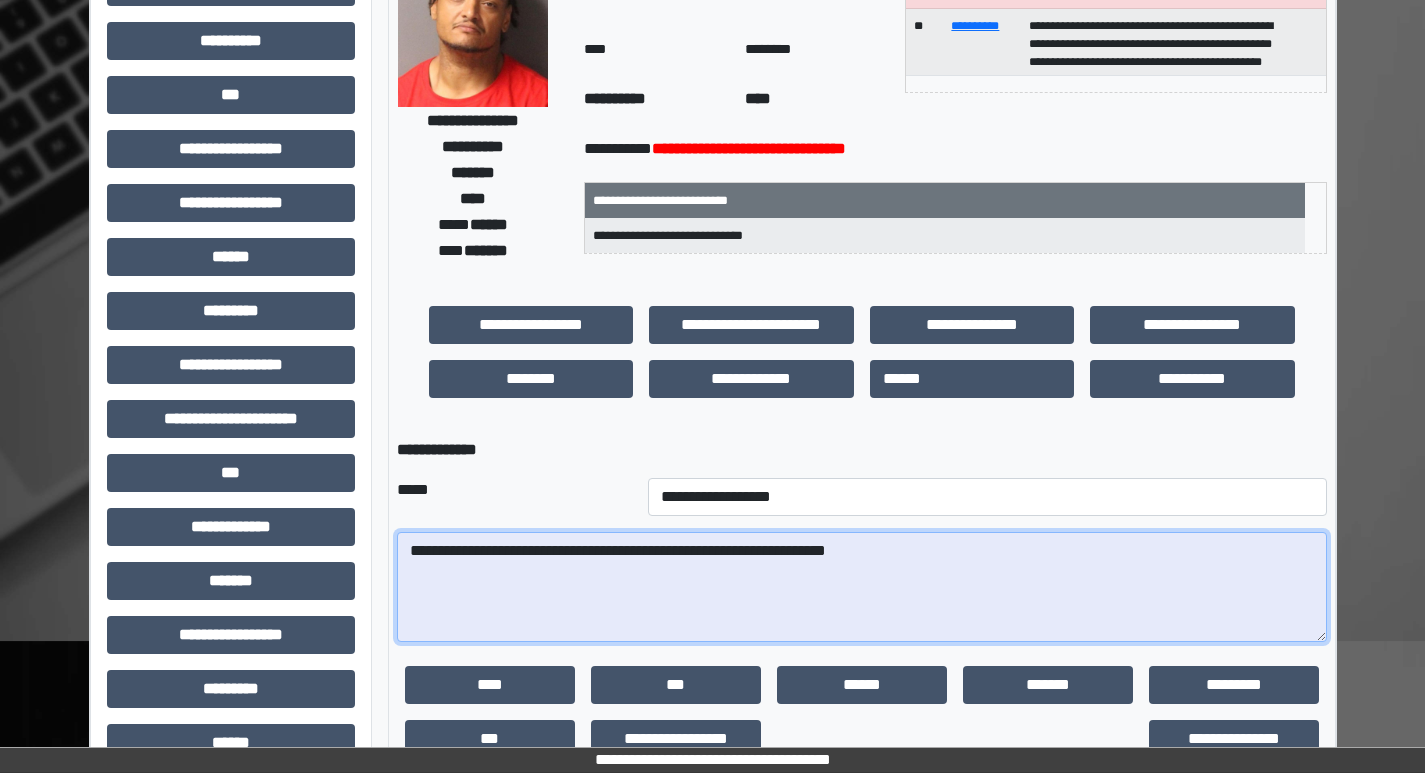 click on "**********" at bounding box center (862, 587) 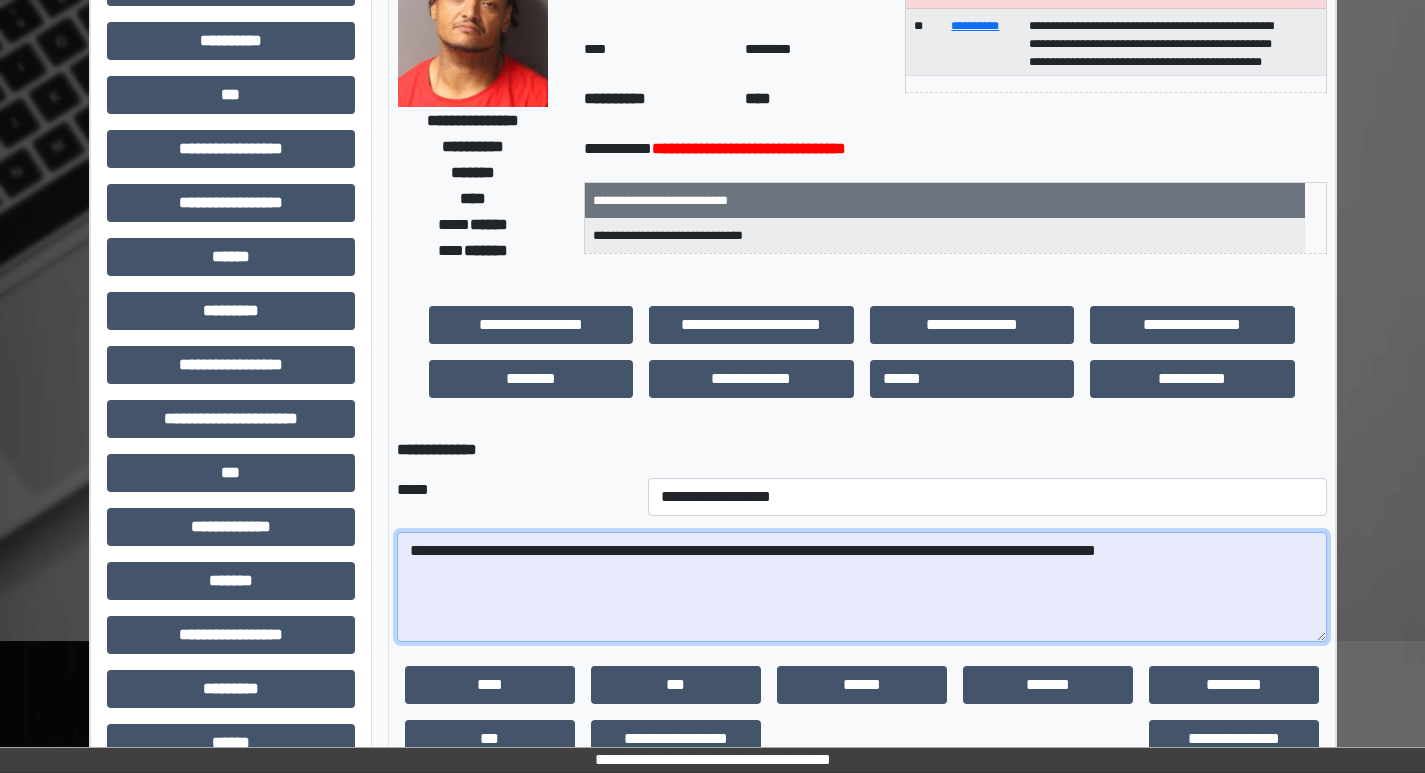 click on "**********" at bounding box center (862, 587) 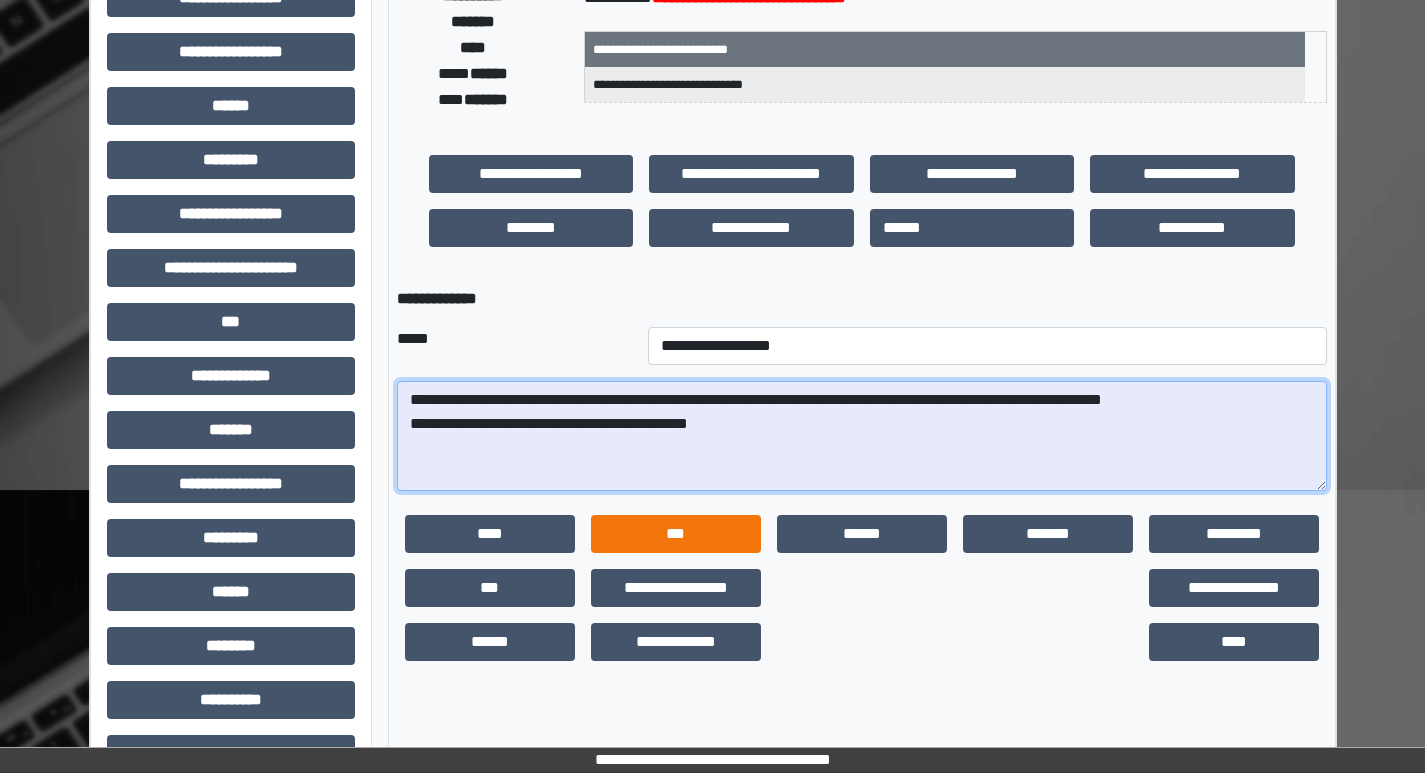 scroll, scrollTop: 400, scrollLeft: 0, axis: vertical 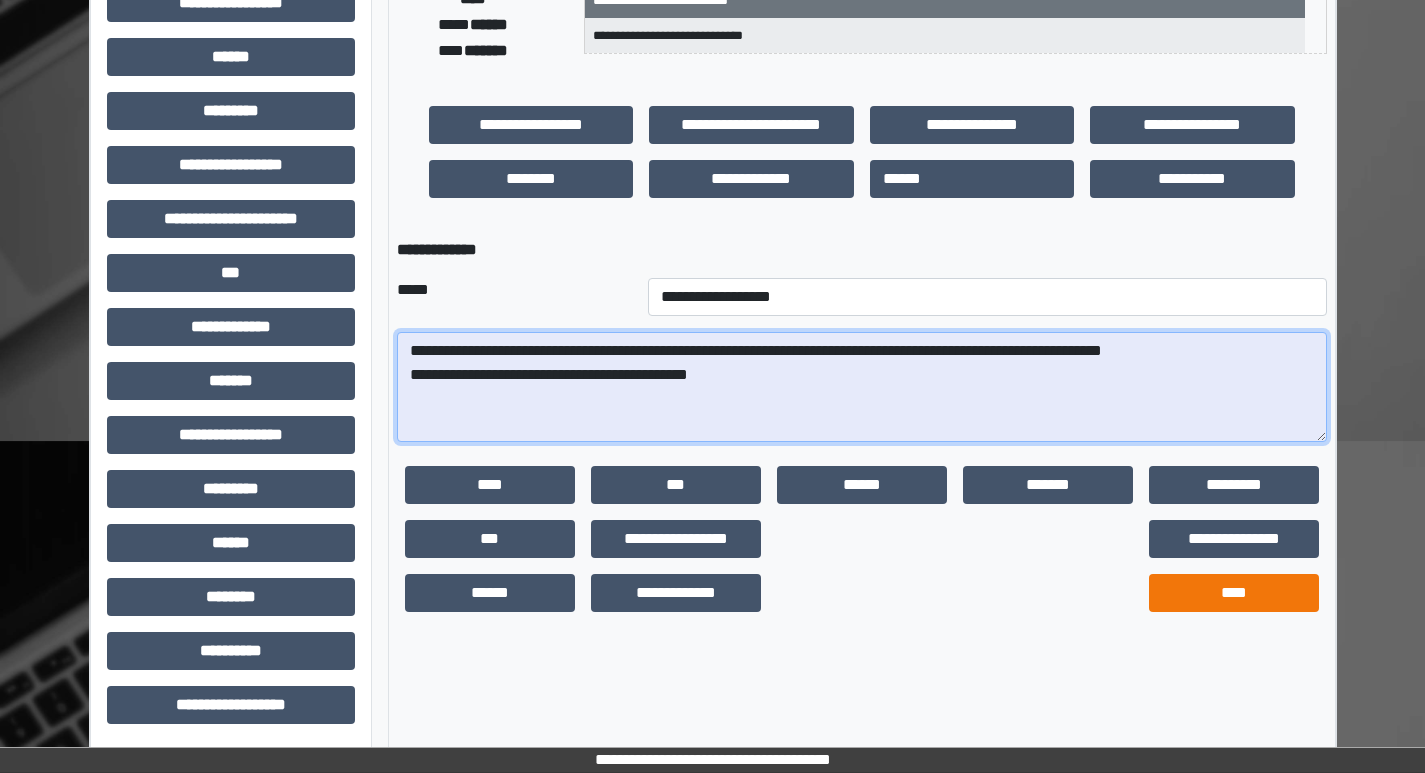 type on "**********" 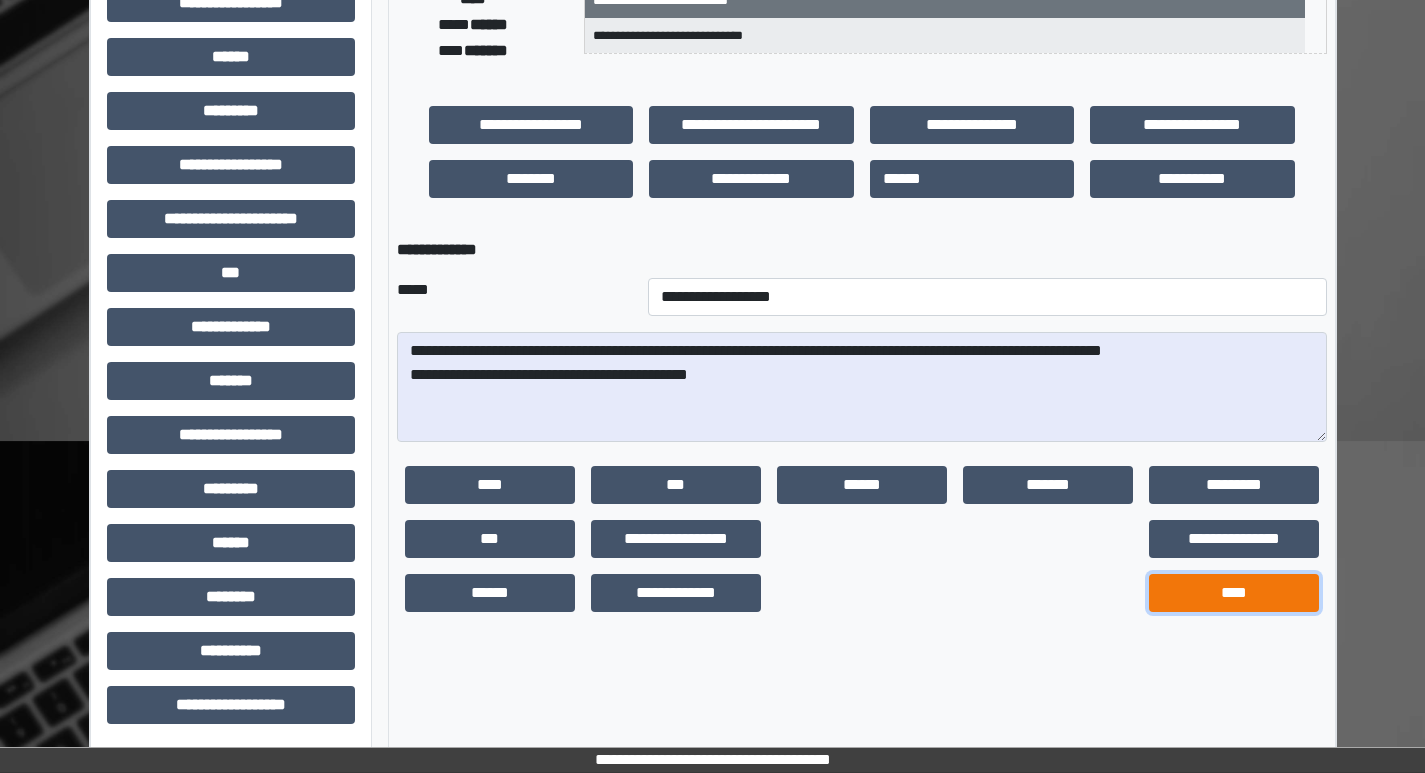 click on "****" at bounding box center [1234, 593] 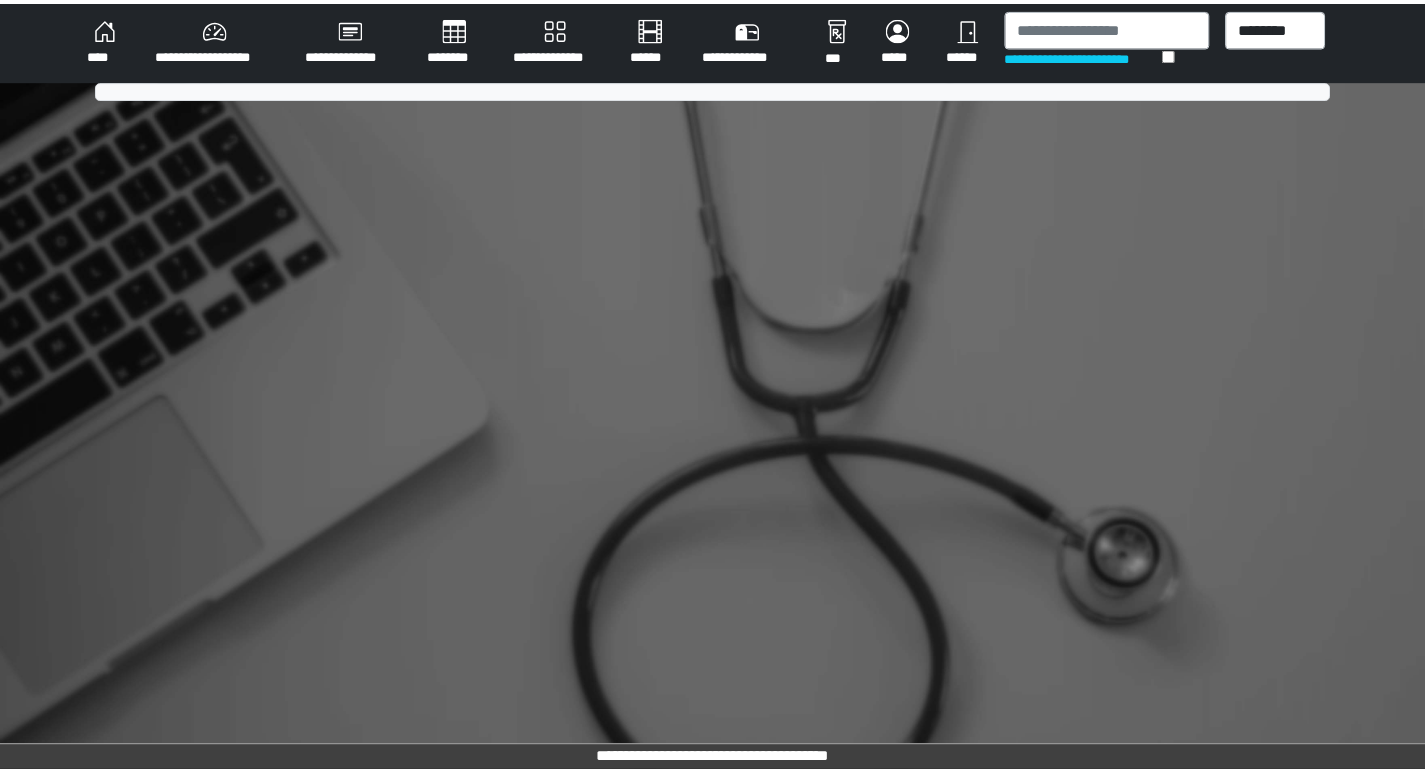 scroll, scrollTop: 0, scrollLeft: 0, axis: both 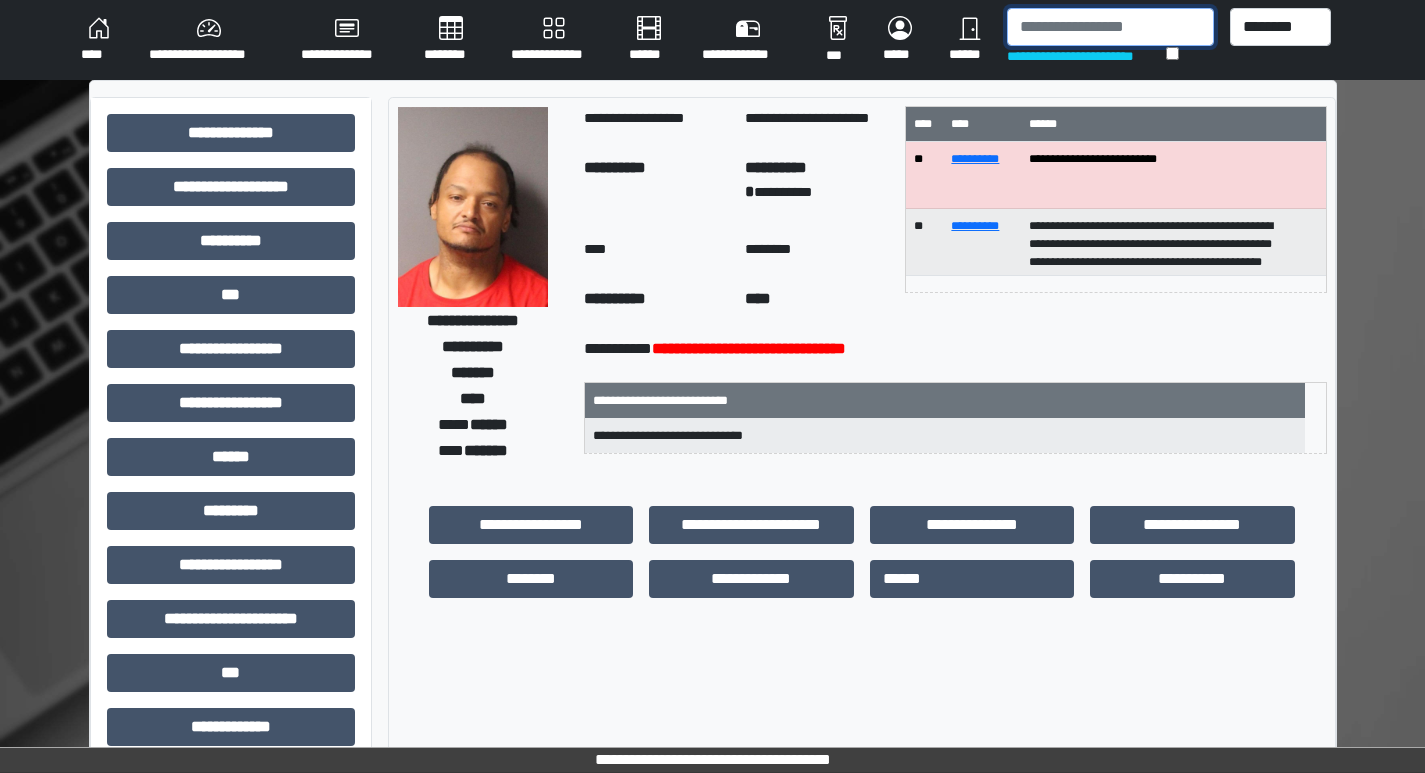 click at bounding box center (1110, 27) 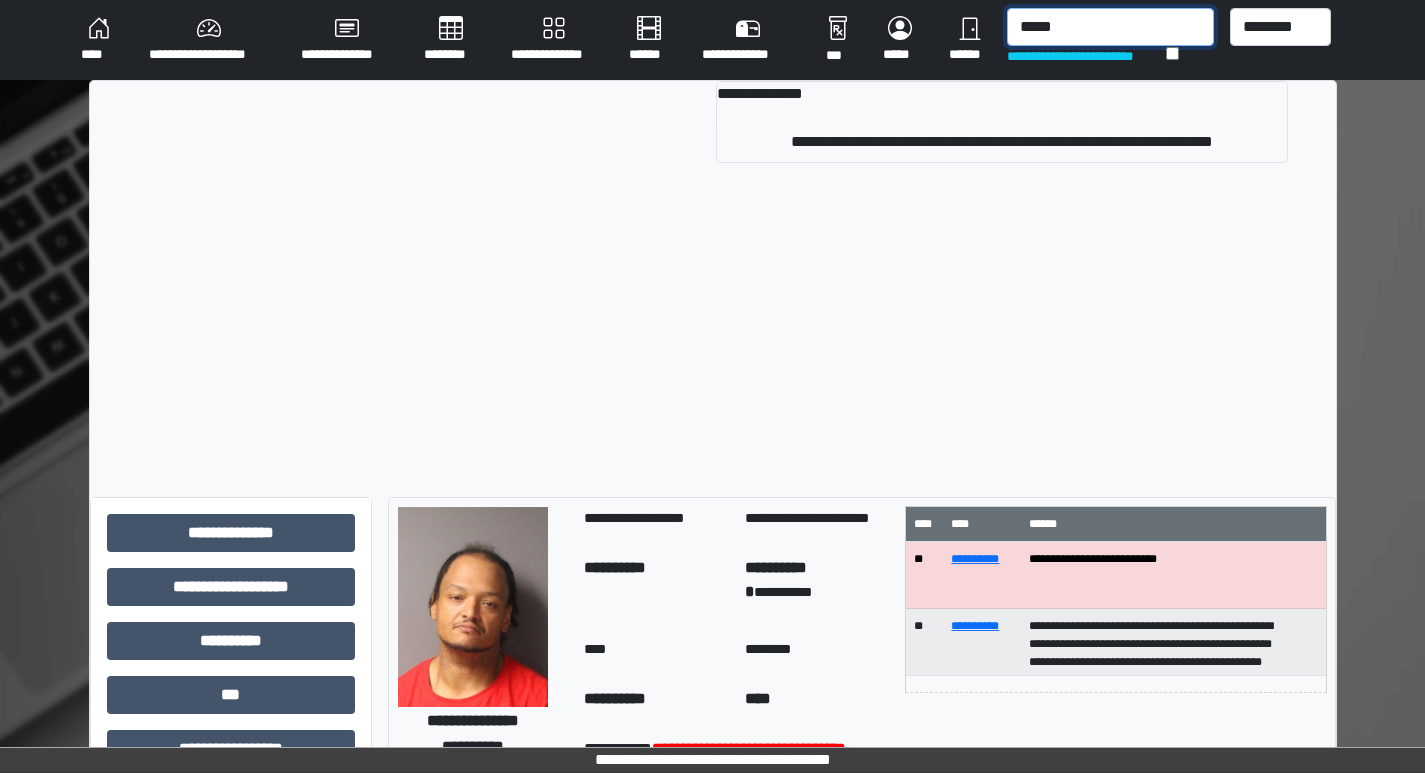 type on "*****" 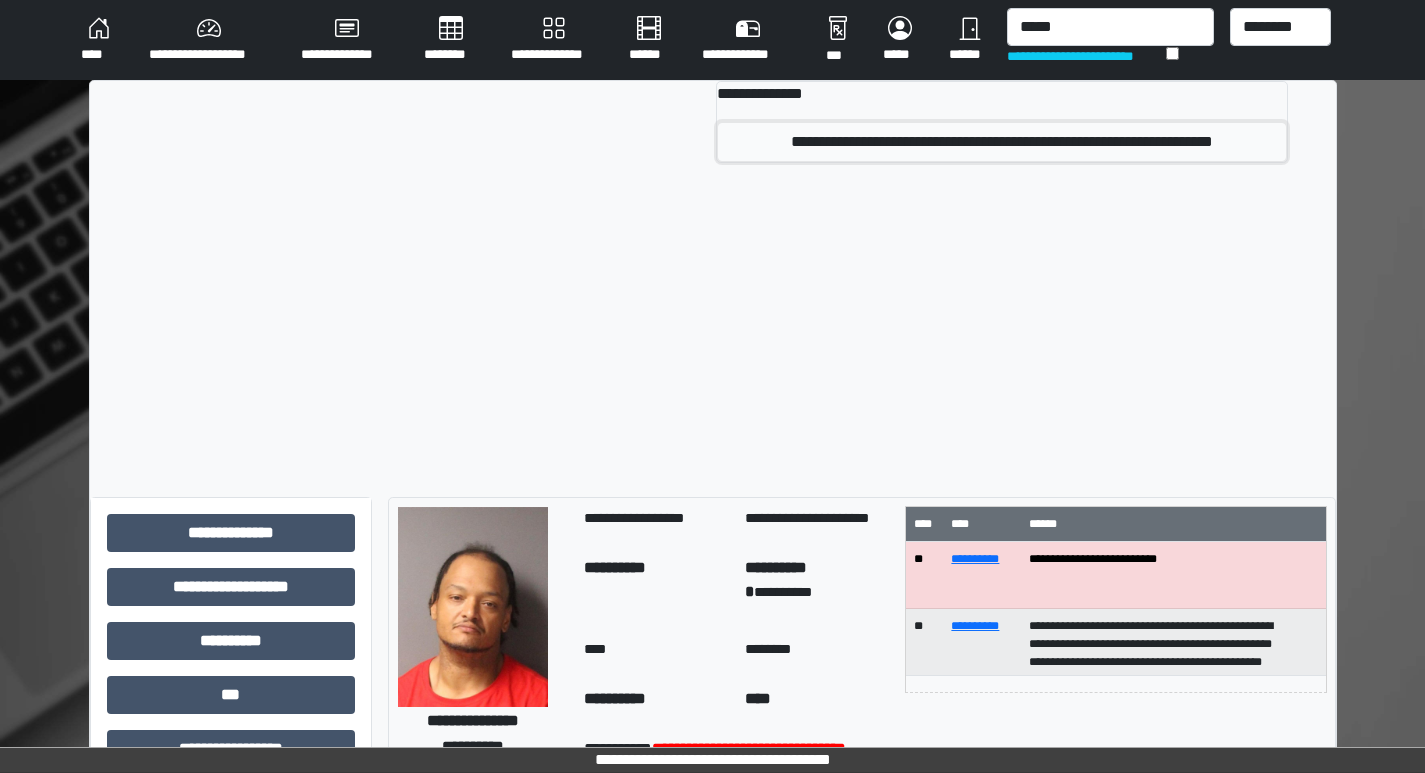 click on "**********" at bounding box center (1001, 142) 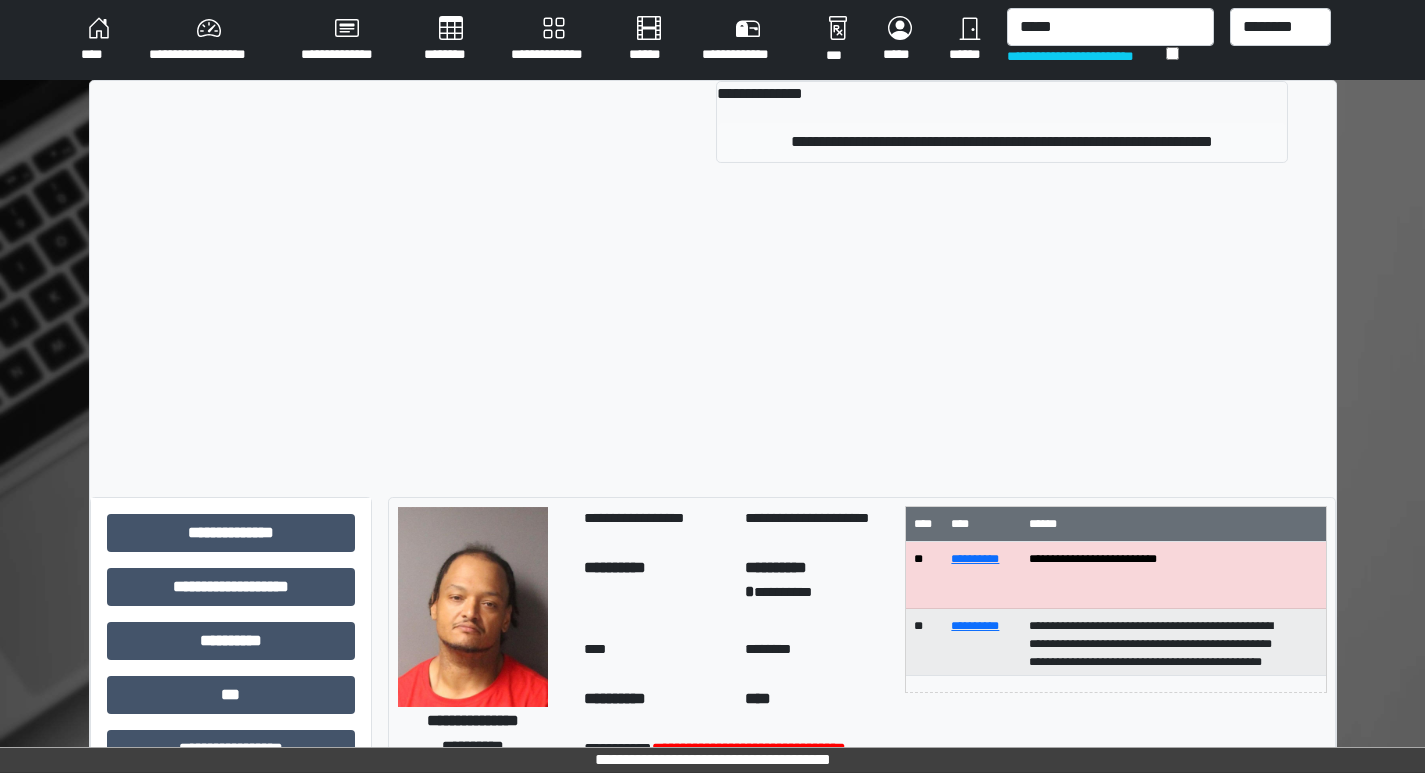 type 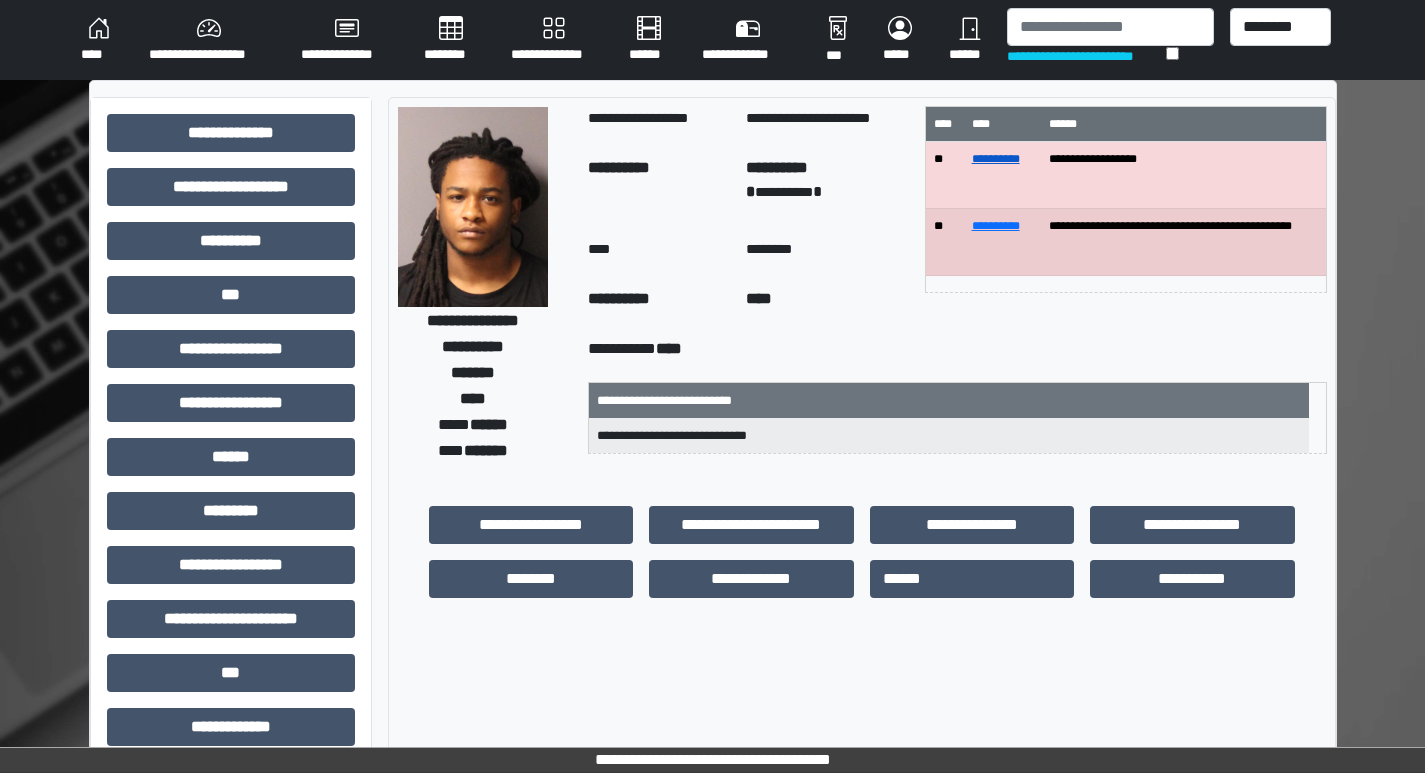 click on "**********" at bounding box center (996, 159) 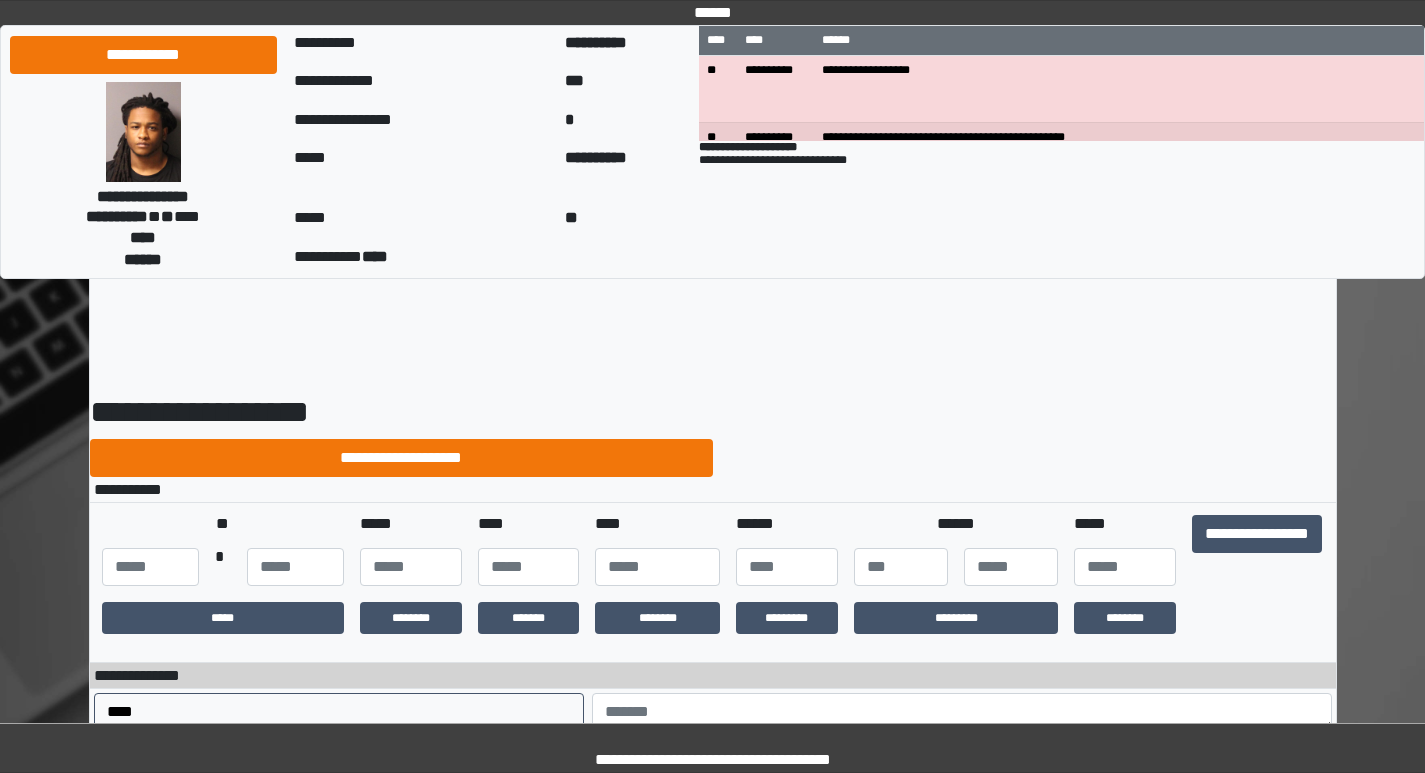 scroll, scrollTop: 0, scrollLeft: 0, axis: both 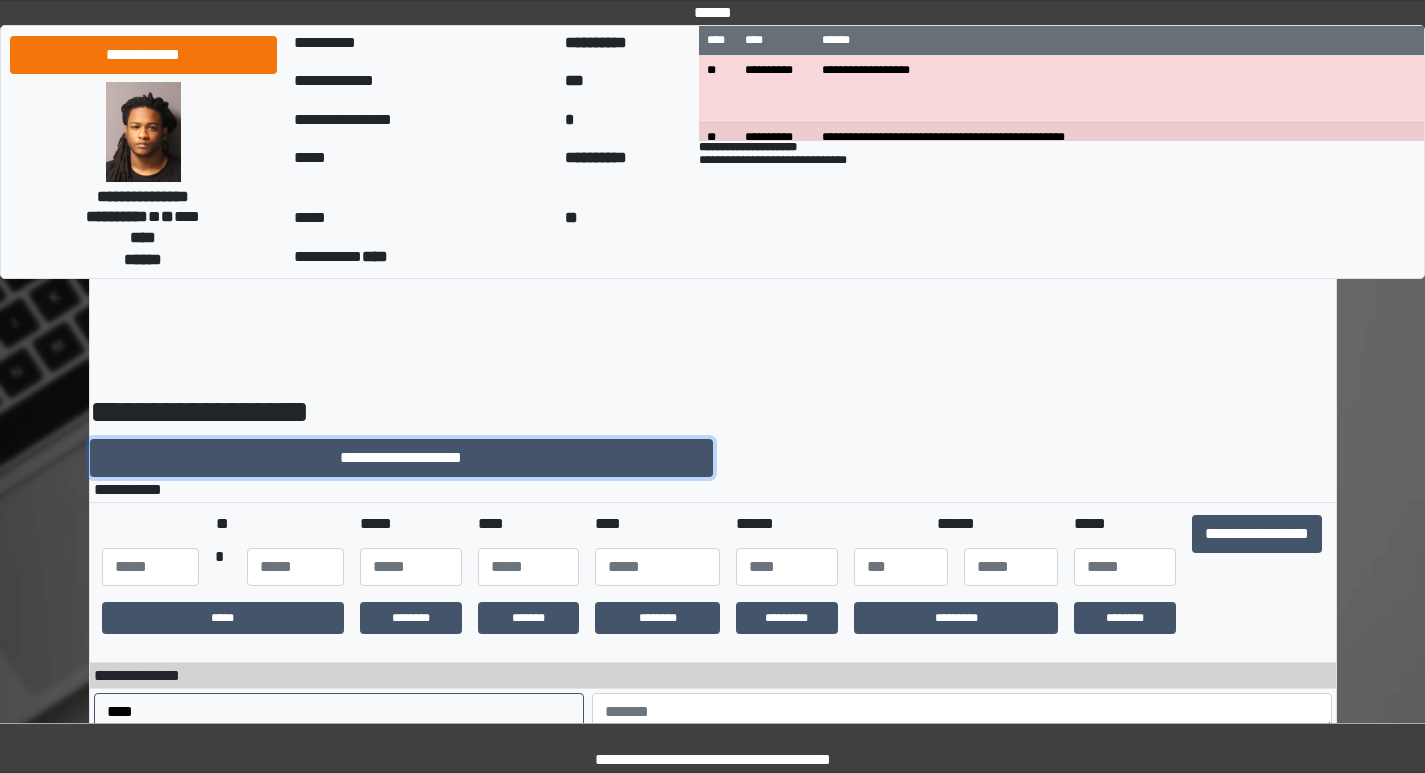click on "**********" at bounding box center (401, 458) 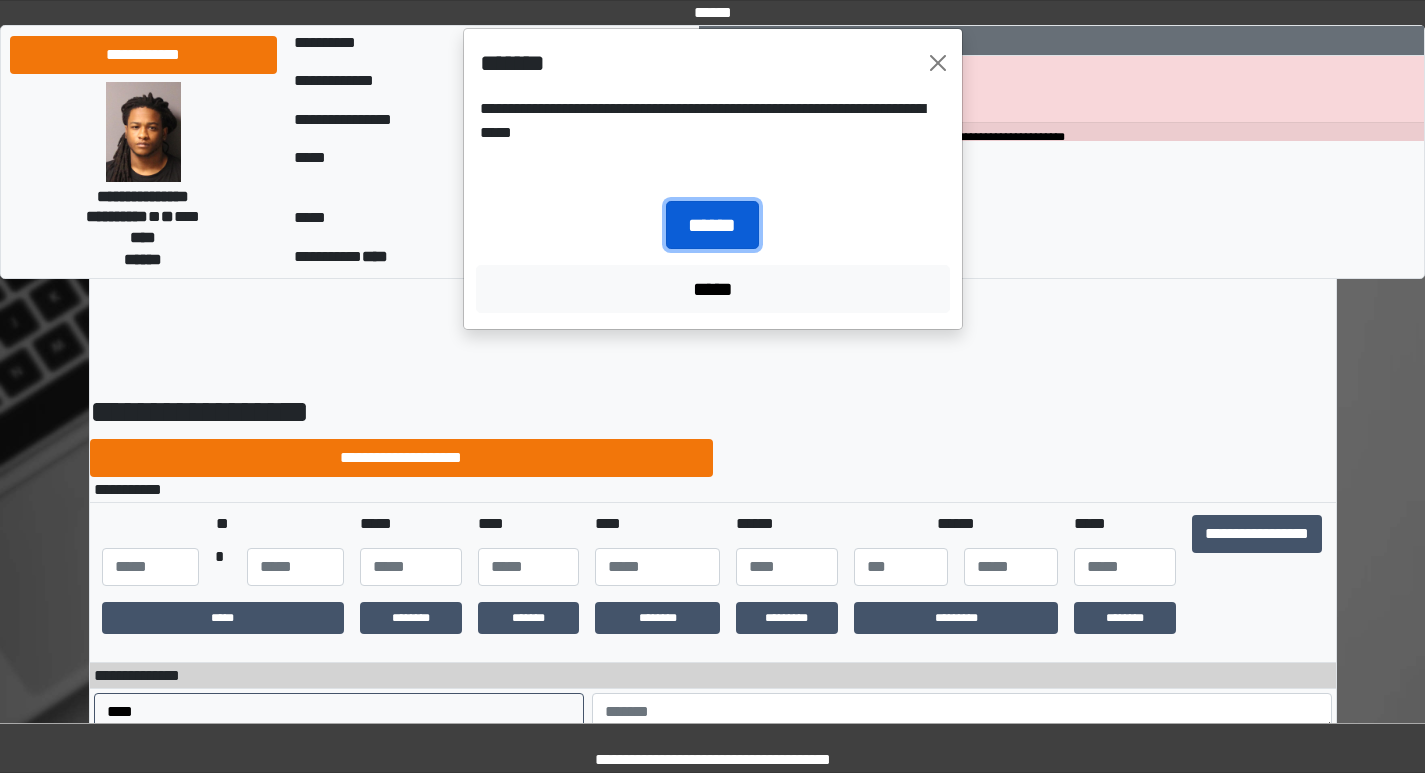 click on "******" at bounding box center [712, 225] 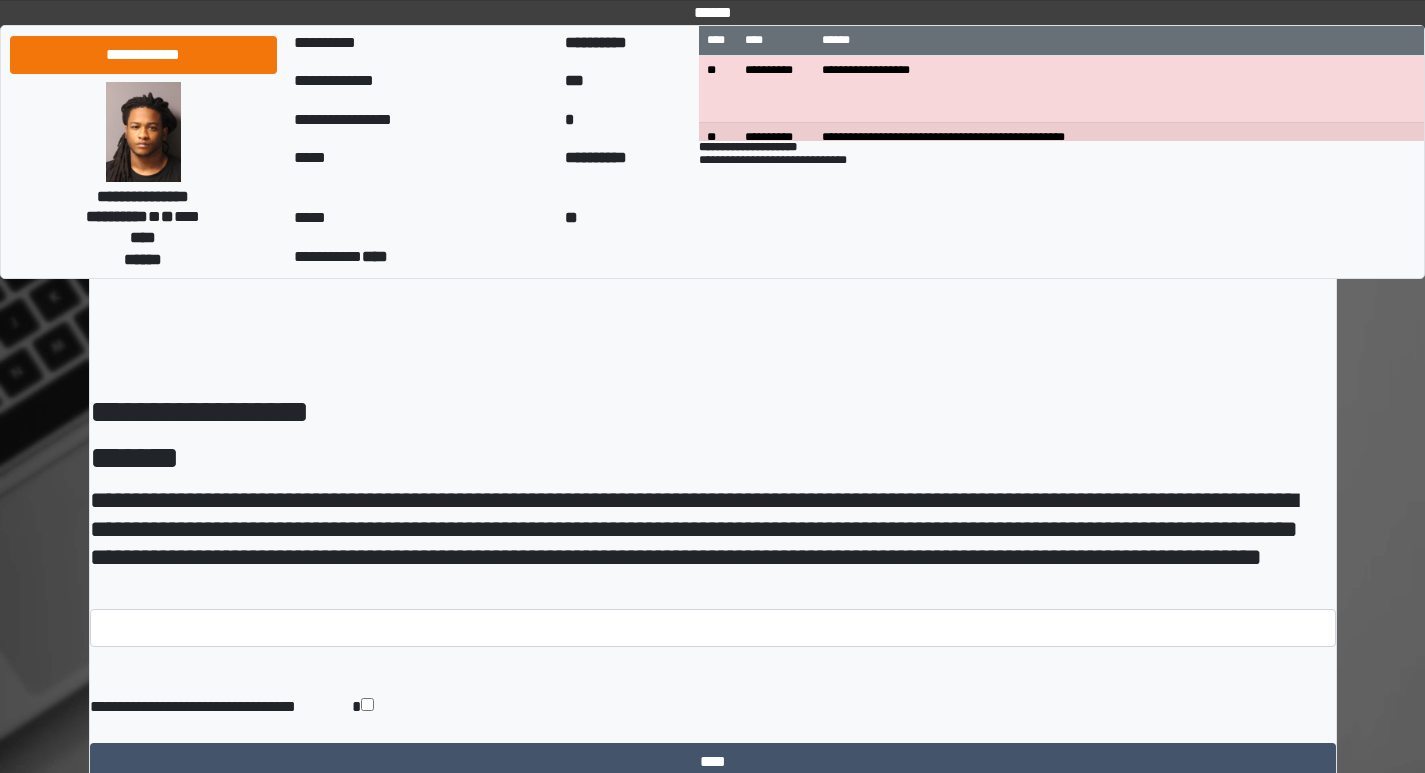 scroll, scrollTop: 0, scrollLeft: 0, axis: both 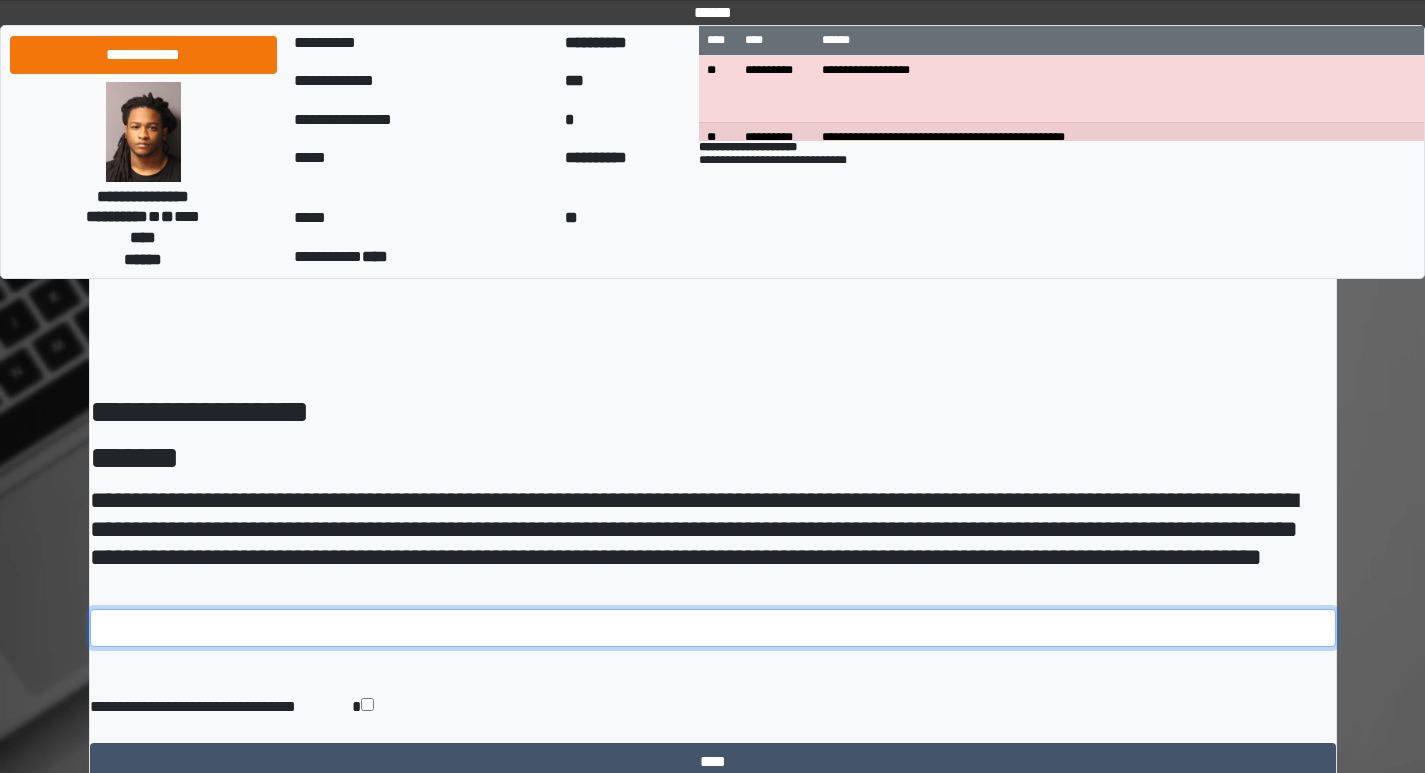 click at bounding box center (713, 628) 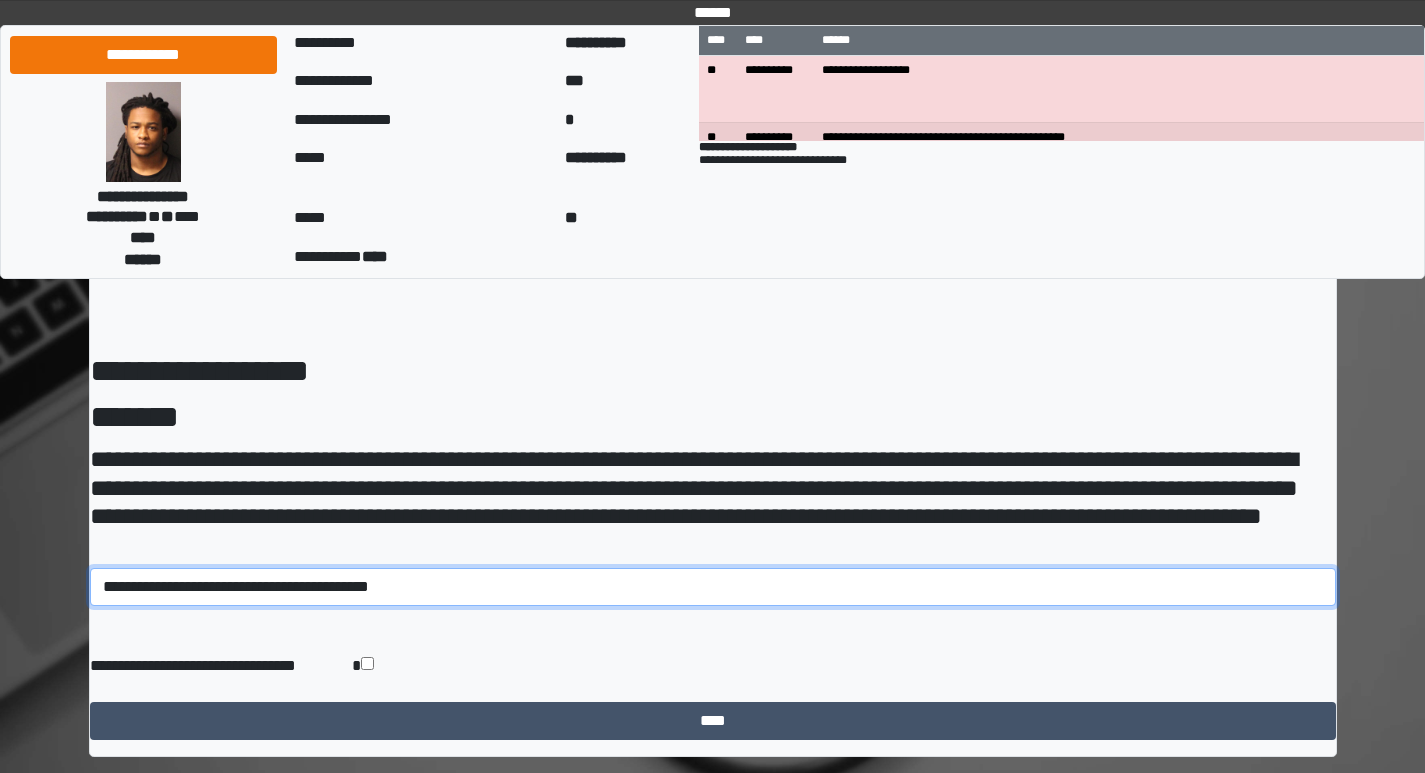 scroll, scrollTop: 79, scrollLeft: 0, axis: vertical 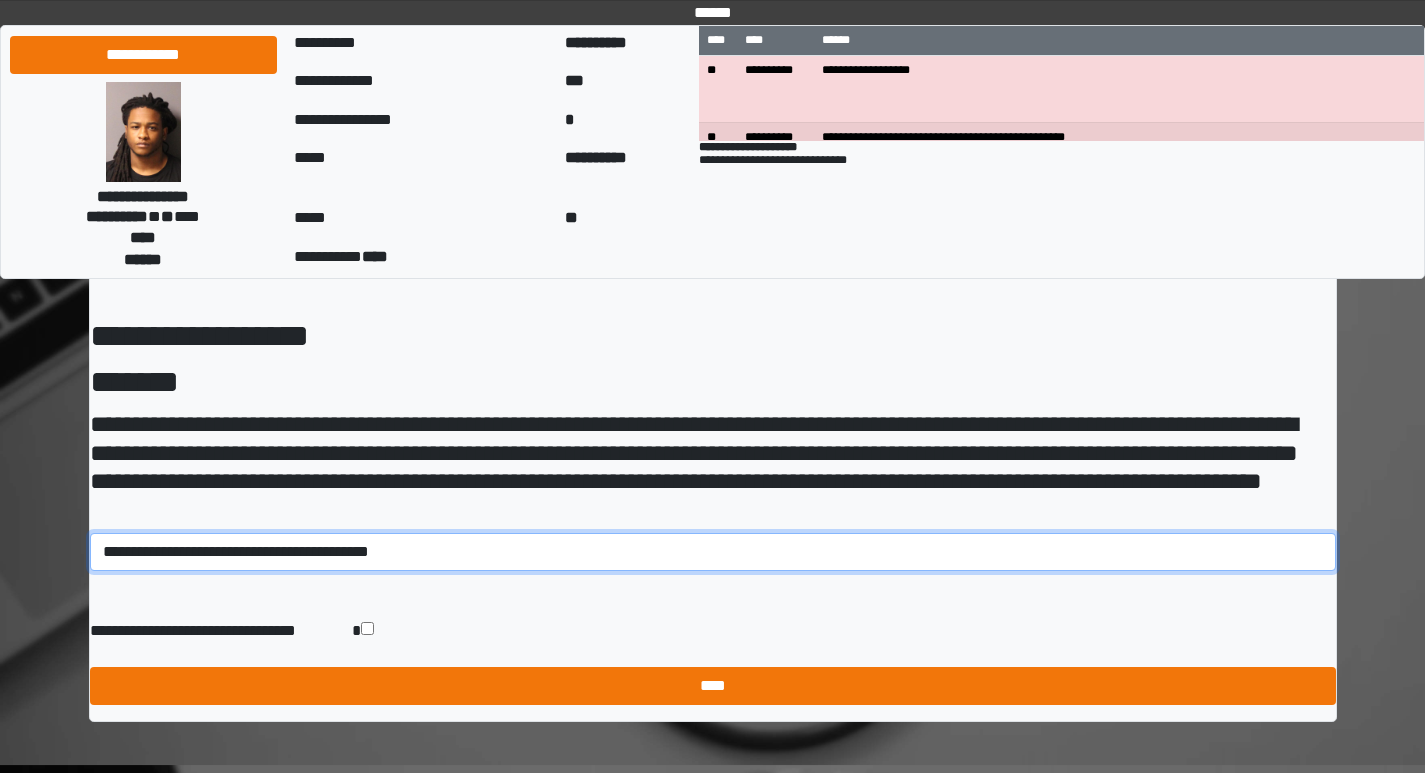 type on "**********" 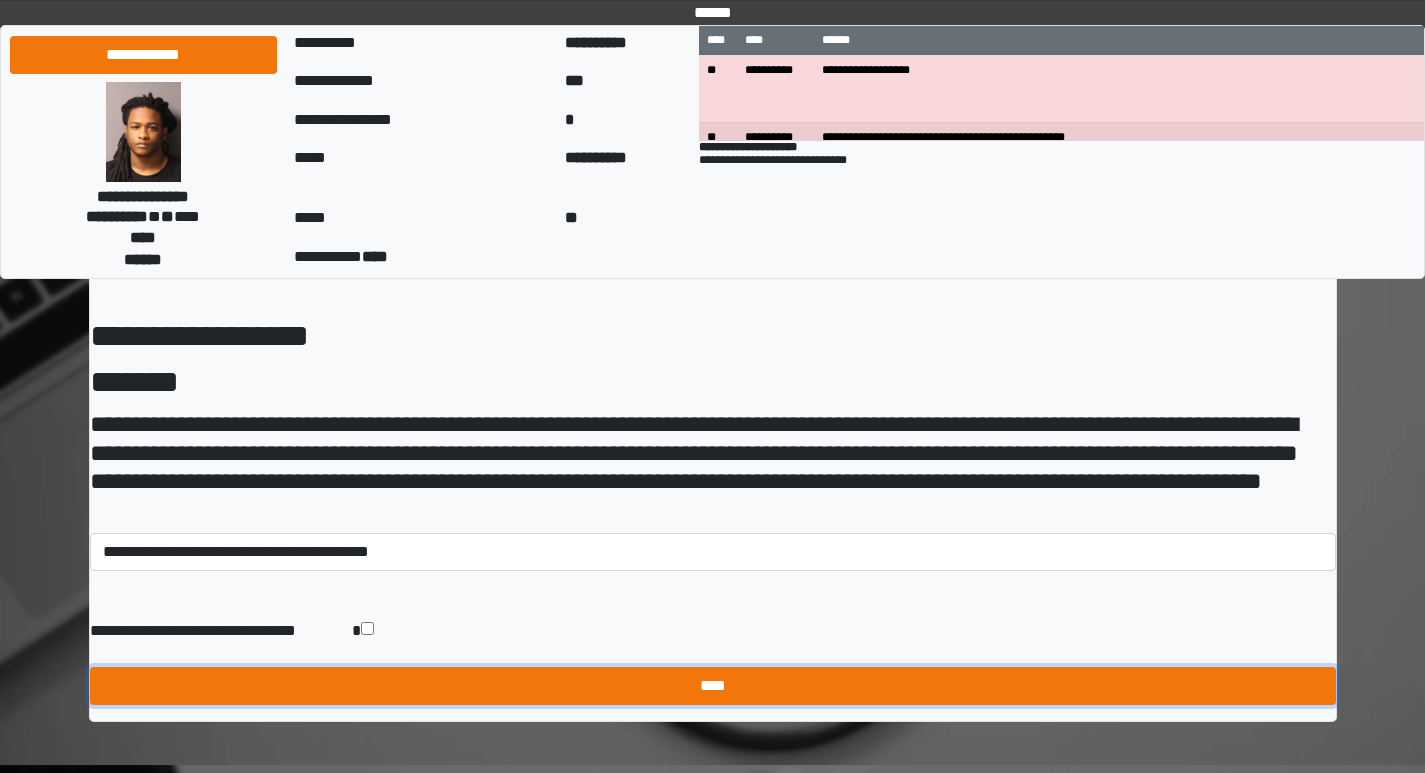 click on "****" at bounding box center [713, 686] 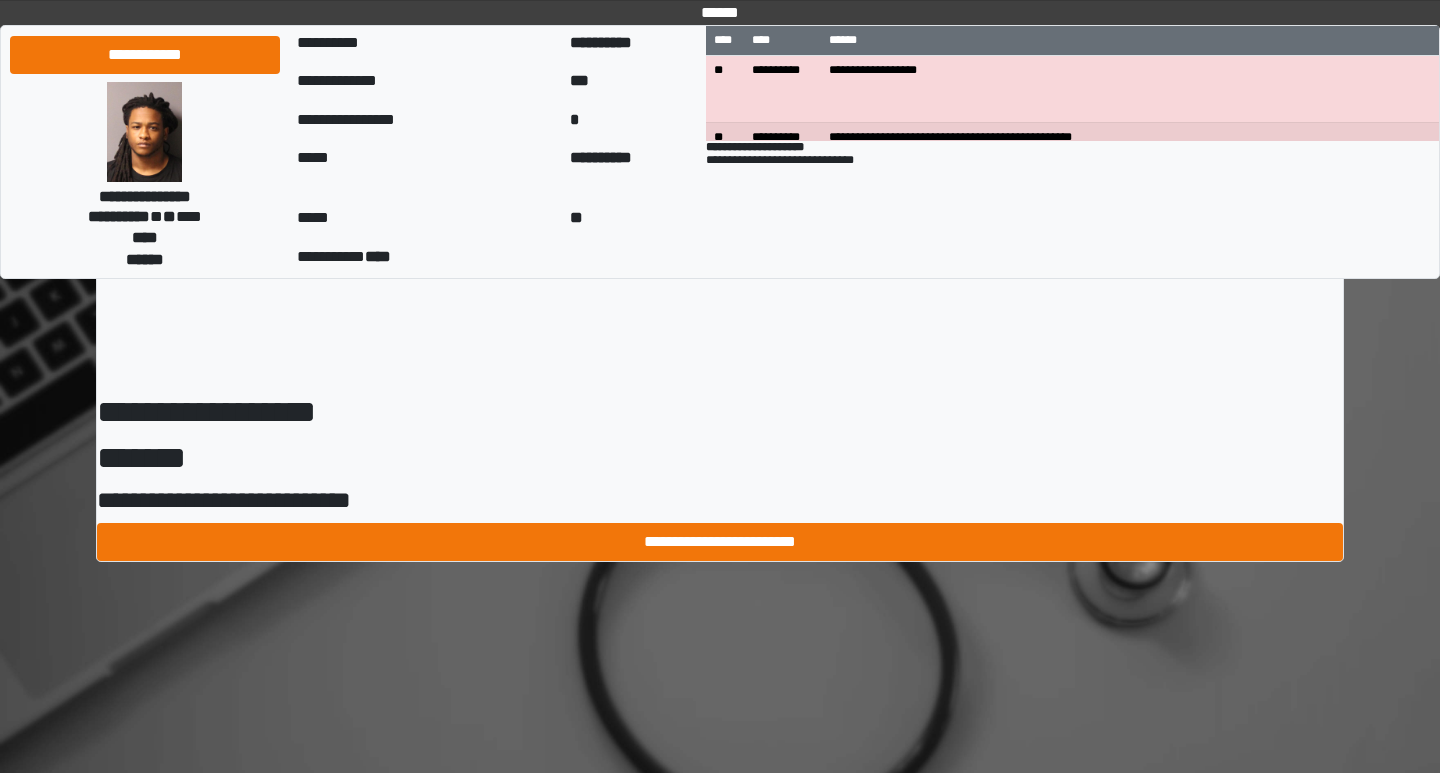 scroll, scrollTop: 0, scrollLeft: 0, axis: both 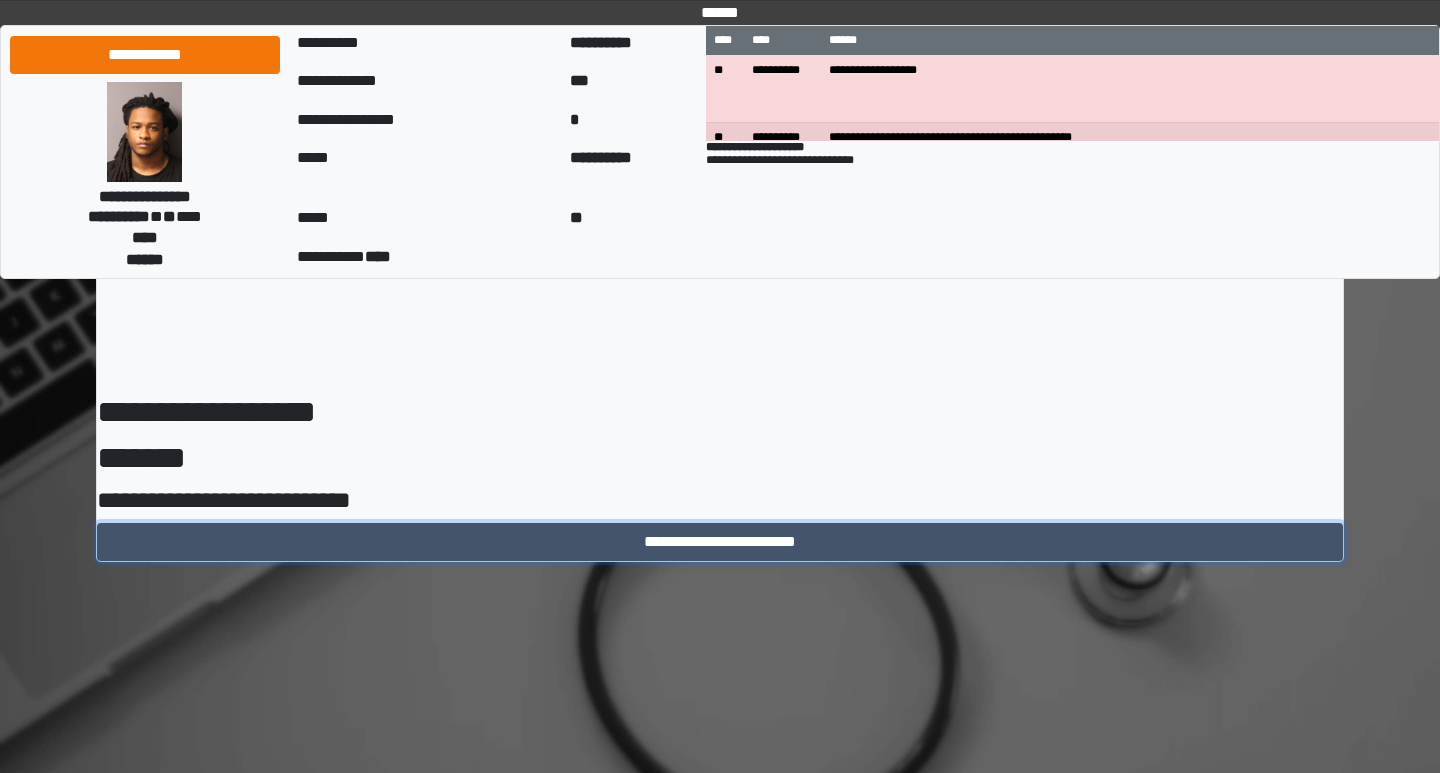 click on "**********" at bounding box center (720, 542) 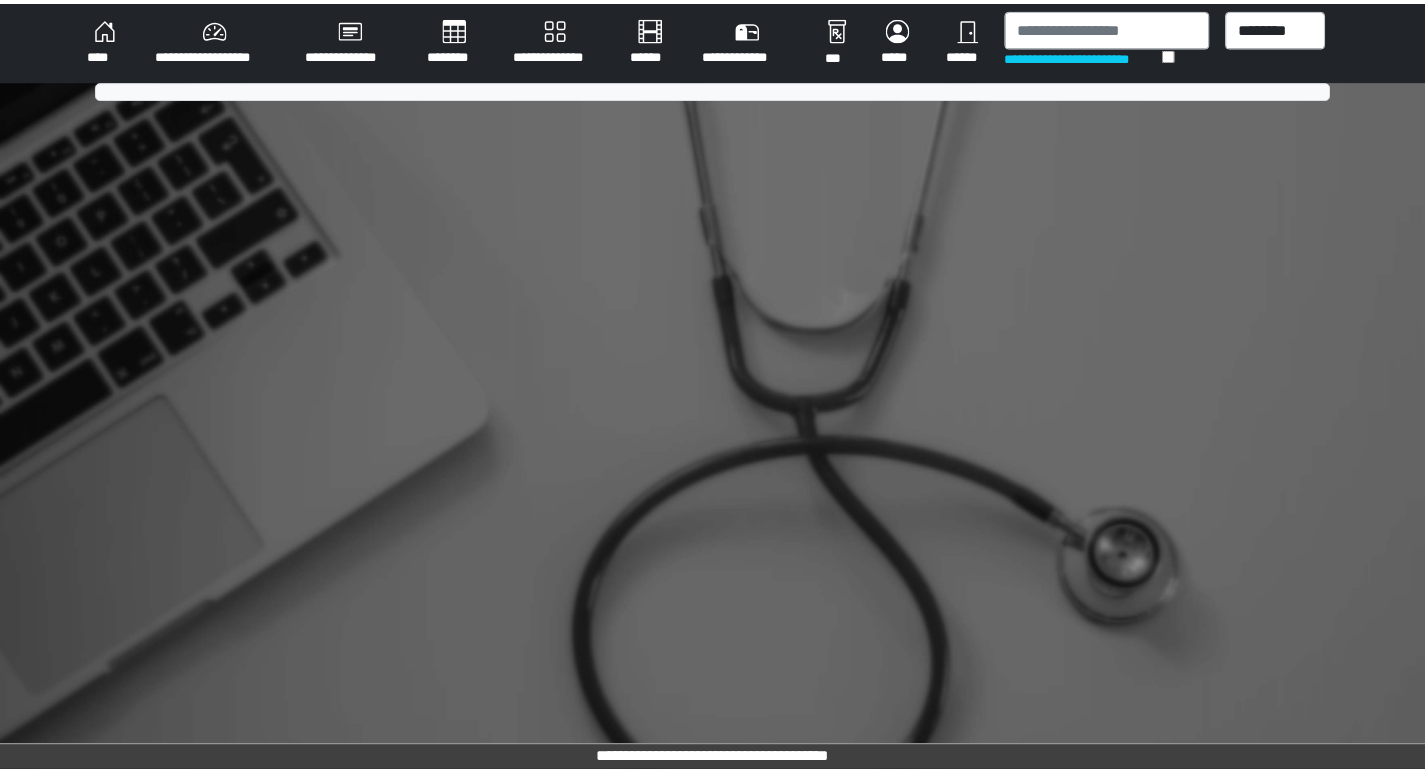 scroll, scrollTop: 0, scrollLeft: 0, axis: both 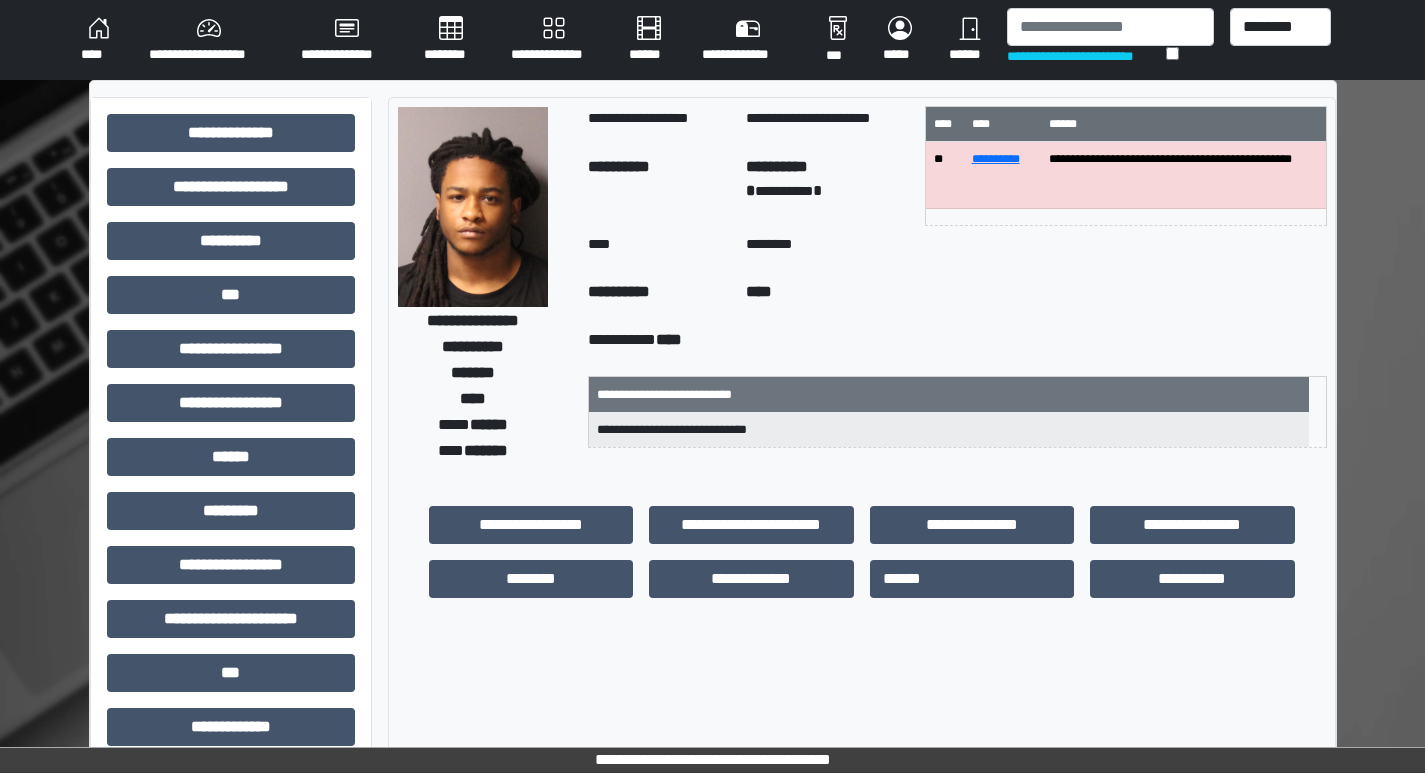 click on "********" at bounding box center (451, 40) 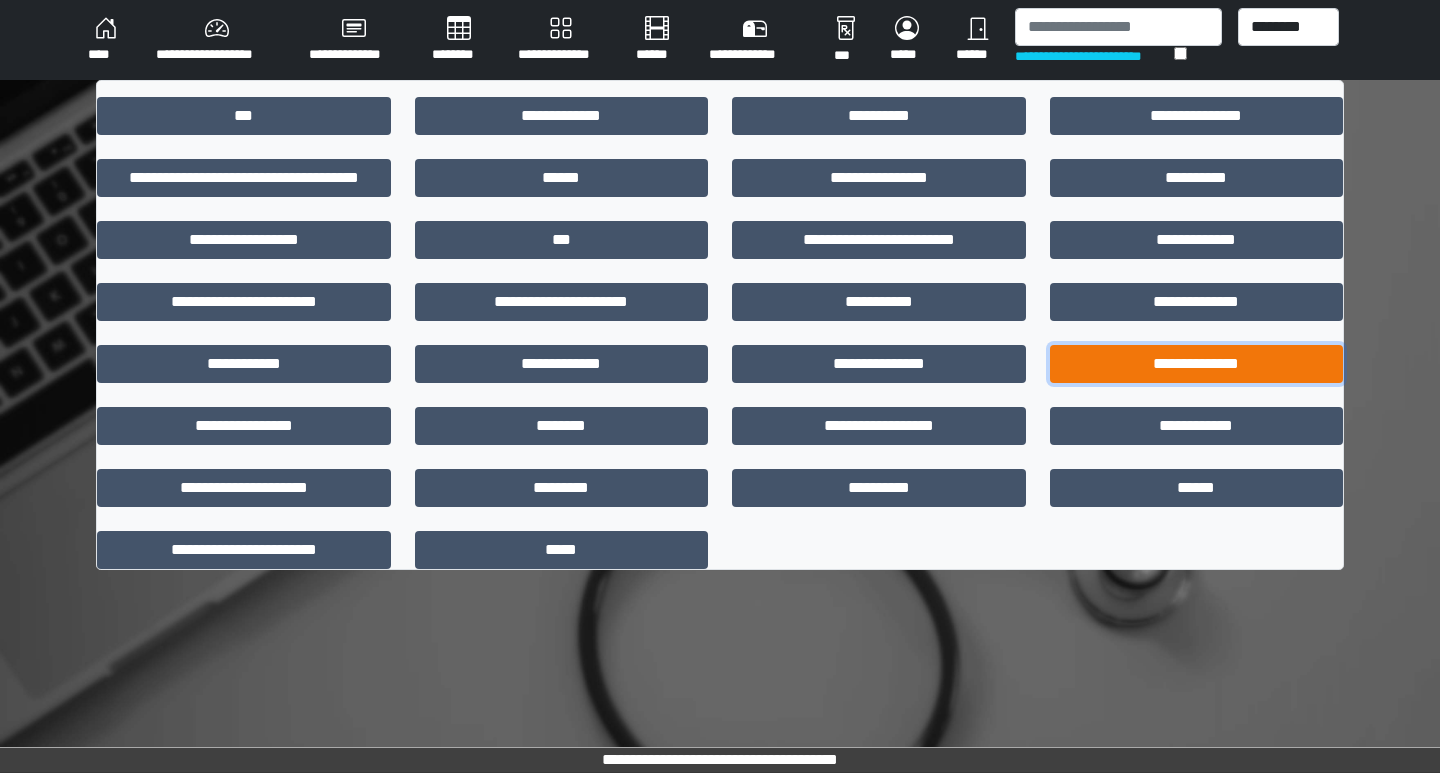 click on "**********" at bounding box center (1197, 364) 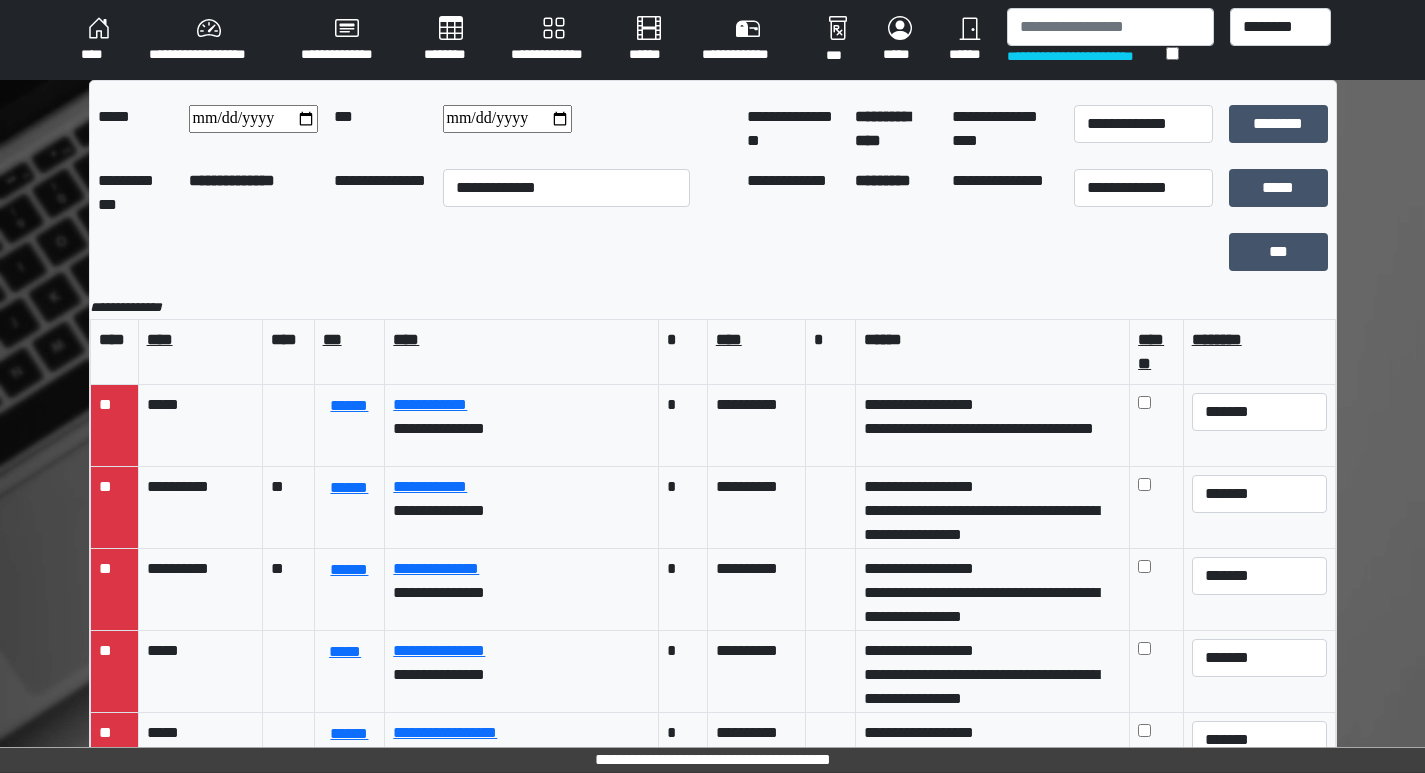 click at bounding box center [253, 119] 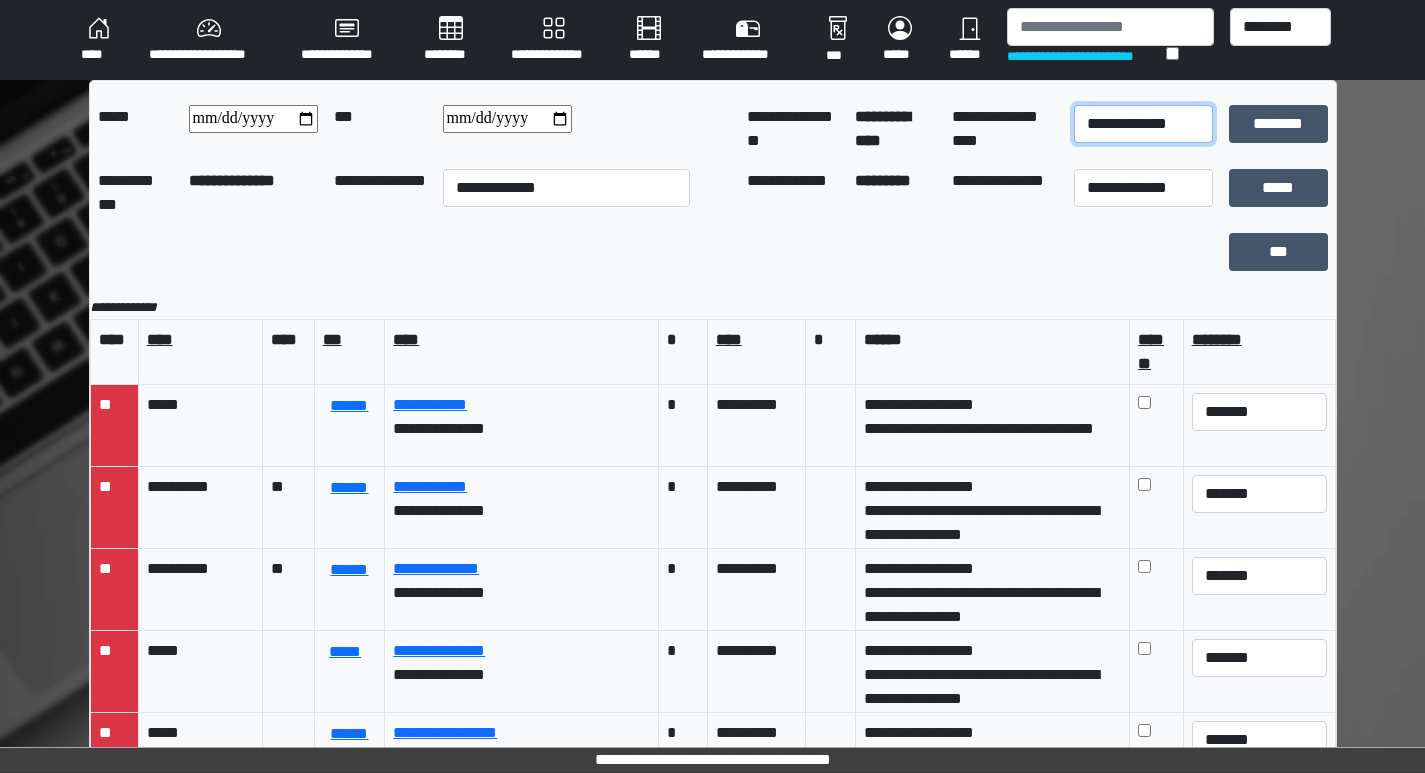 click on "**********" at bounding box center (1143, 124) 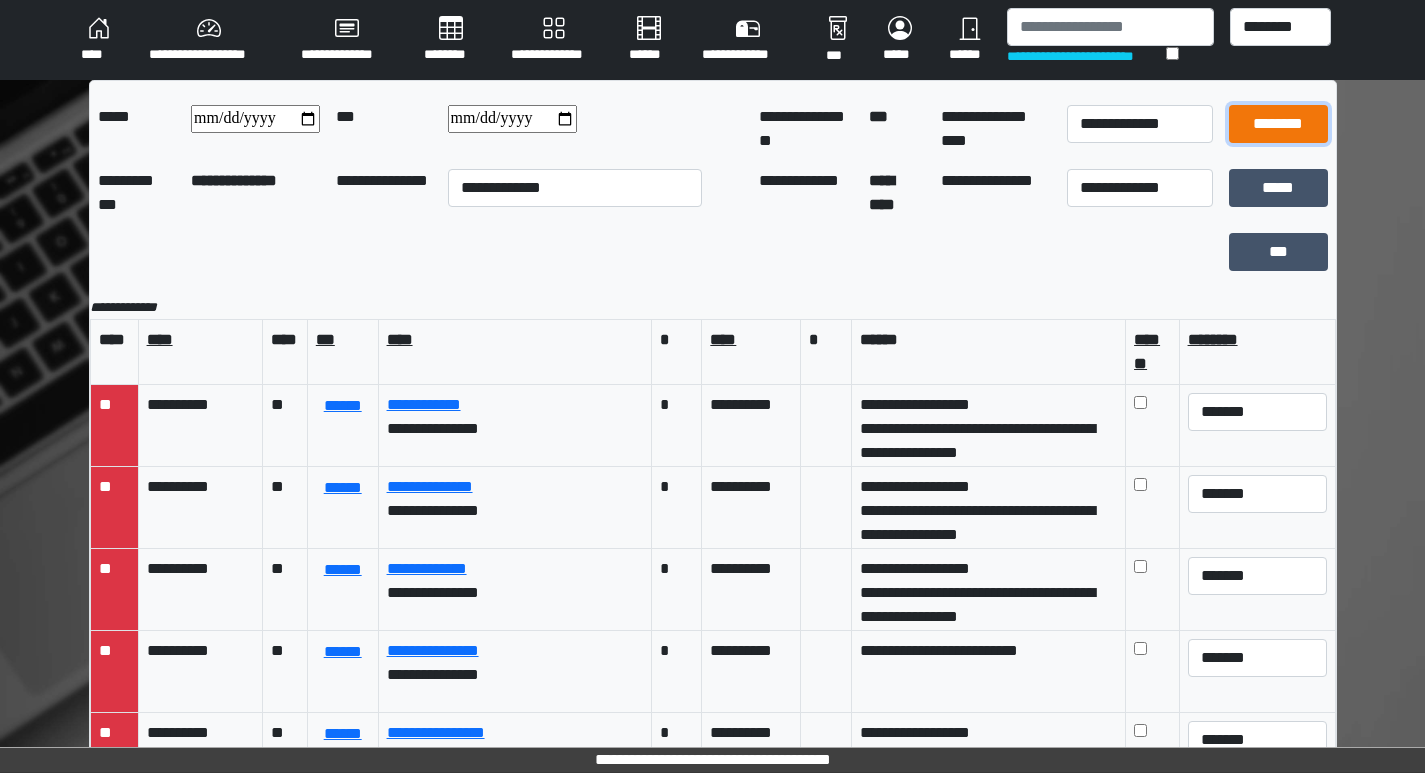click on "********" at bounding box center [1278, 124] 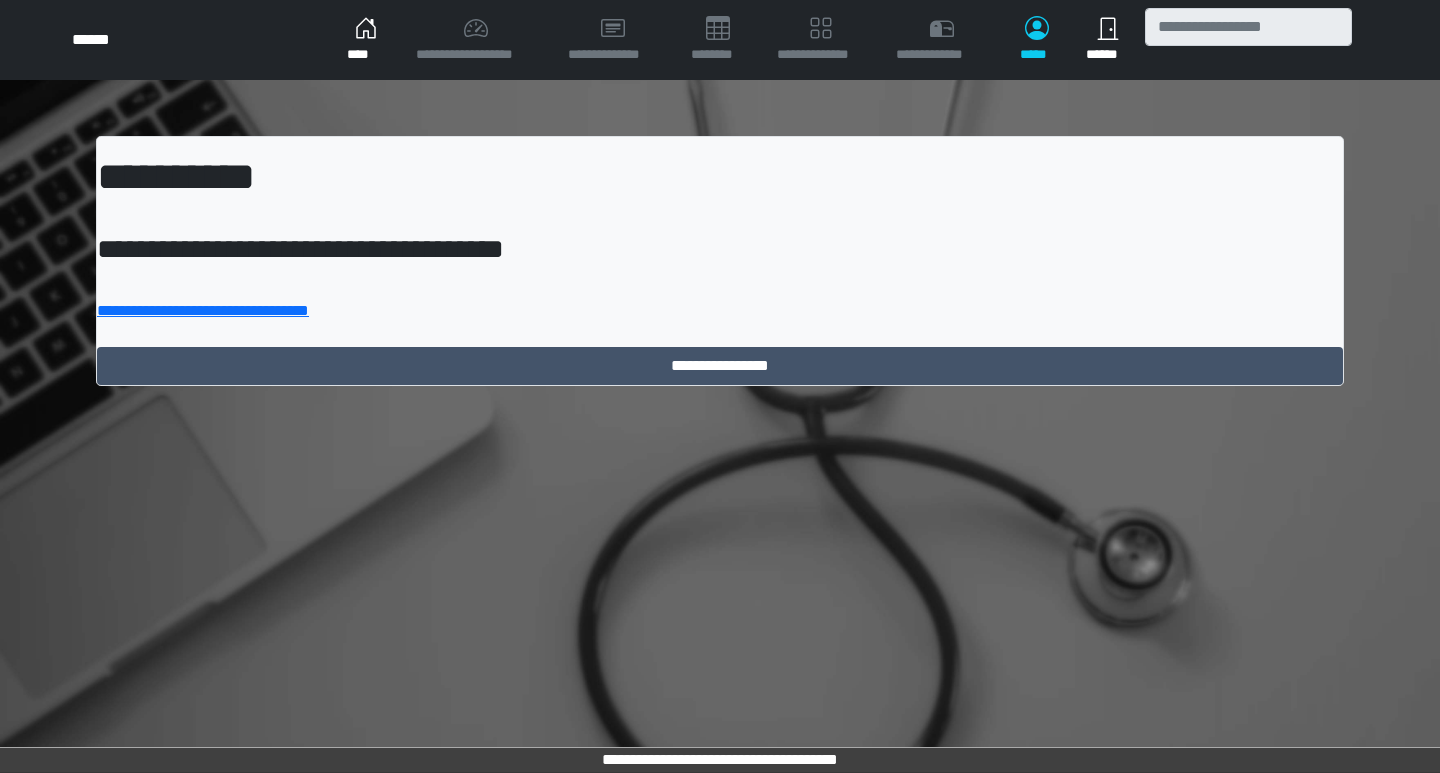 scroll, scrollTop: 0, scrollLeft: 0, axis: both 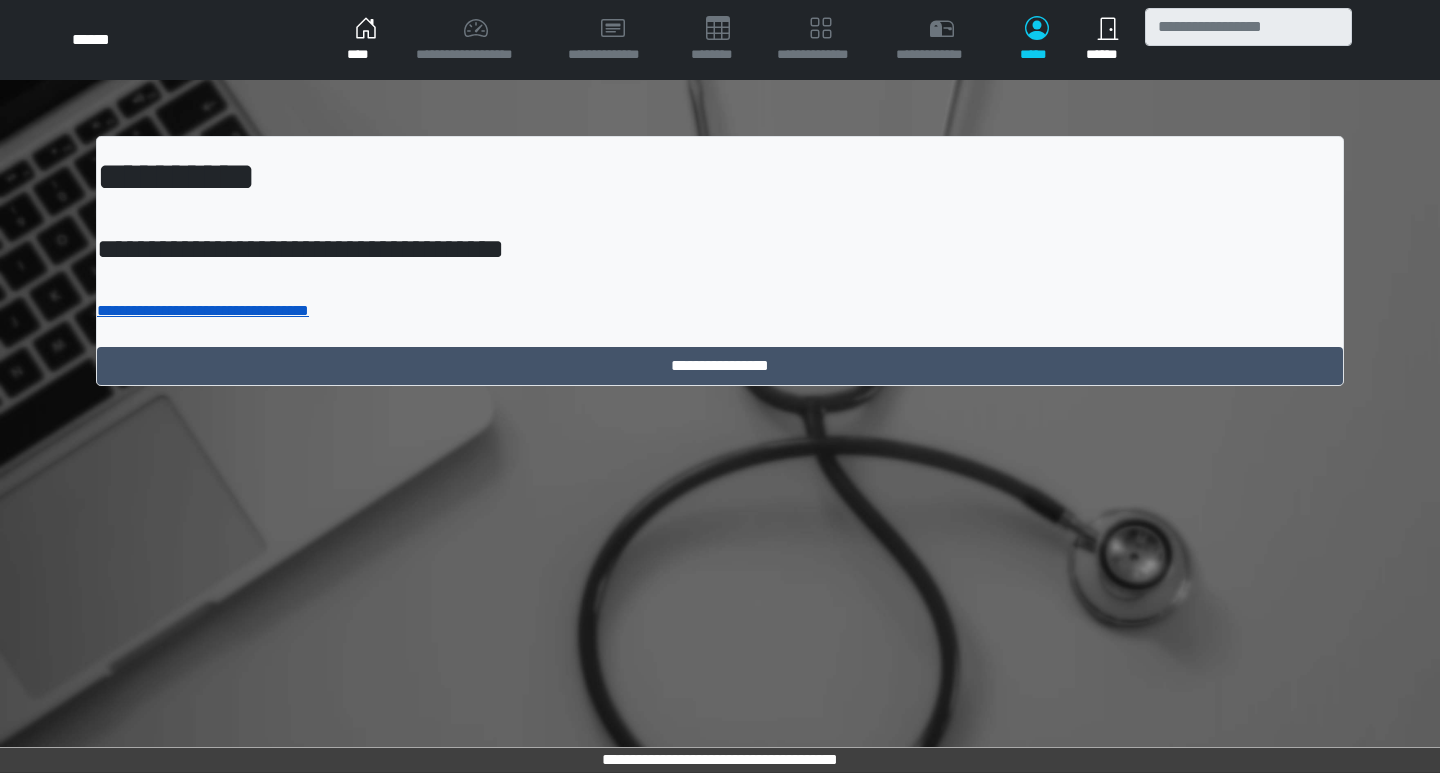 click on "**********" at bounding box center [203, 310] 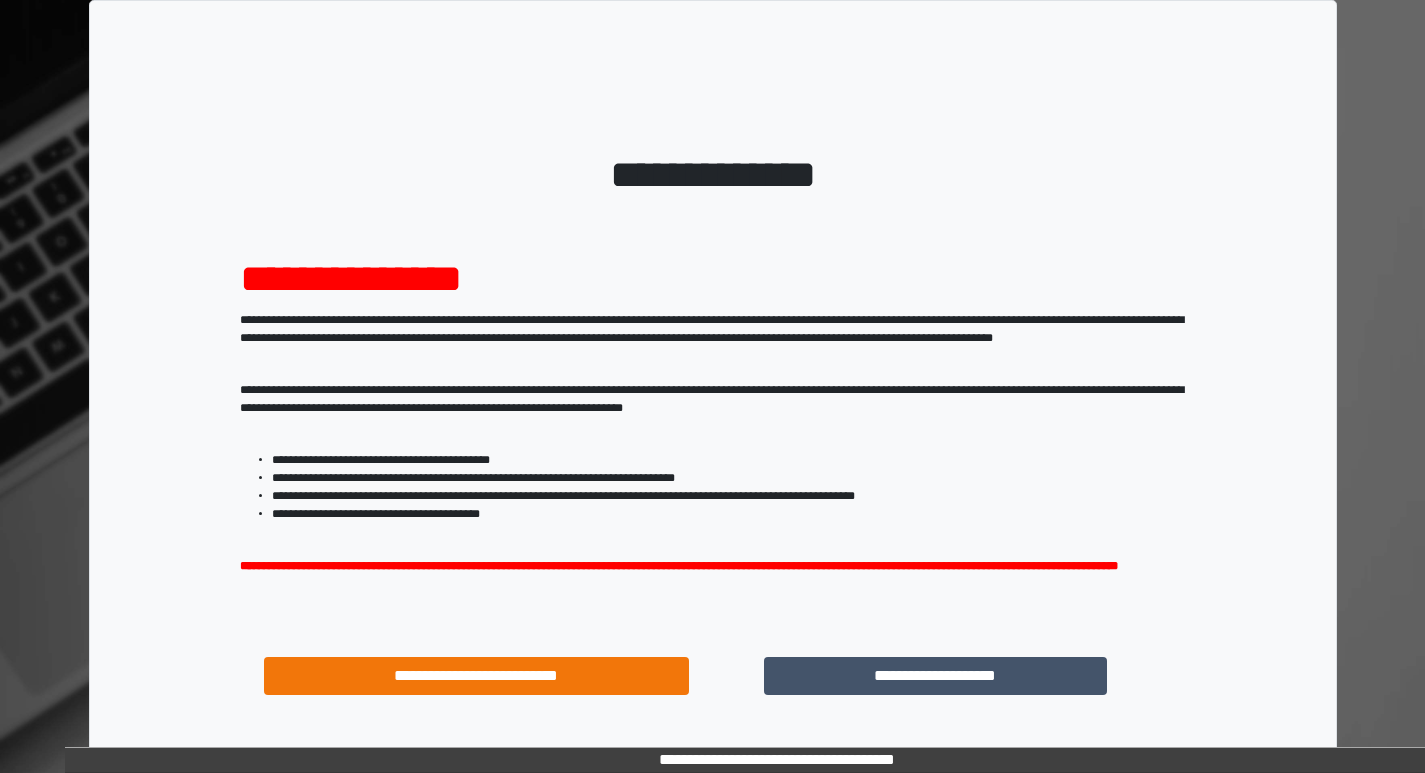 scroll, scrollTop: 0, scrollLeft: 0, axis: both 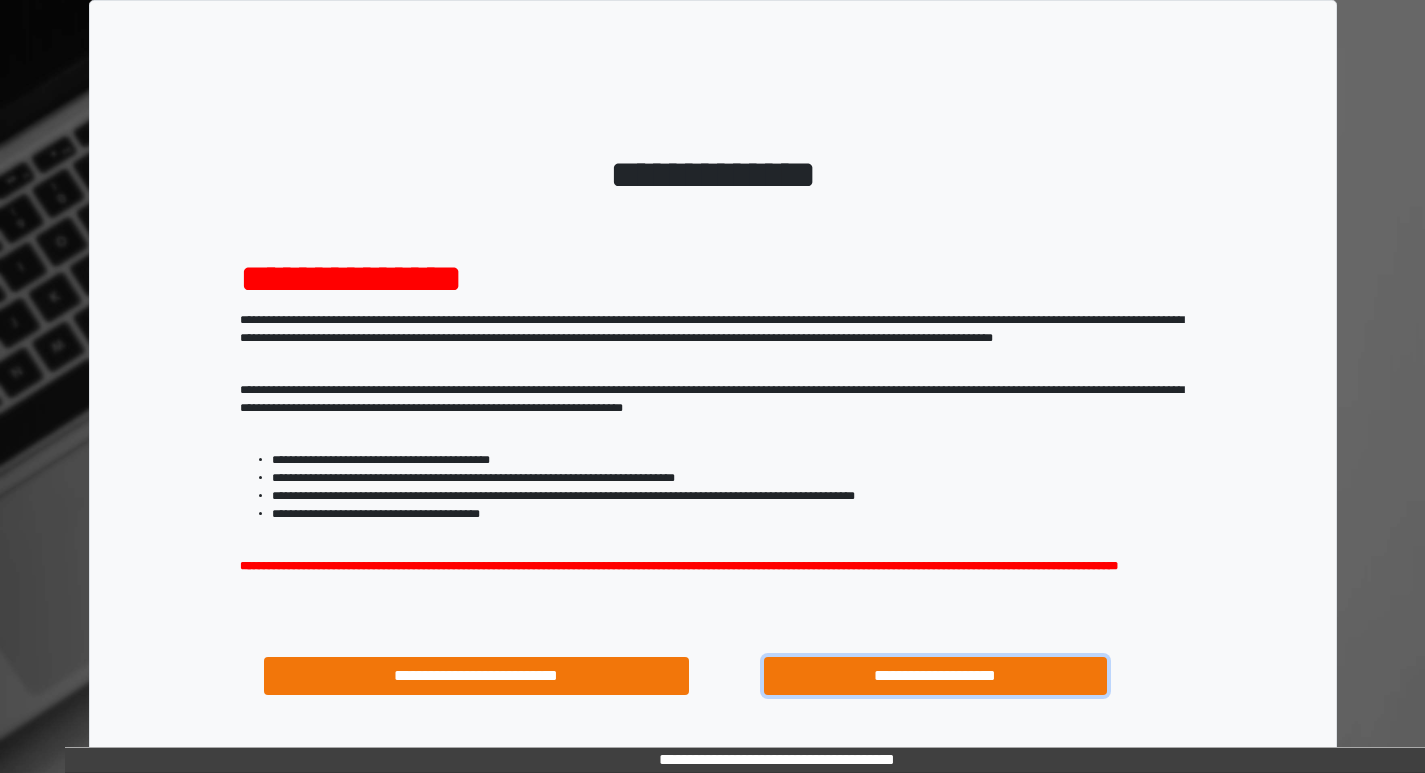 click on "**********" at bounding box center [936, 676] 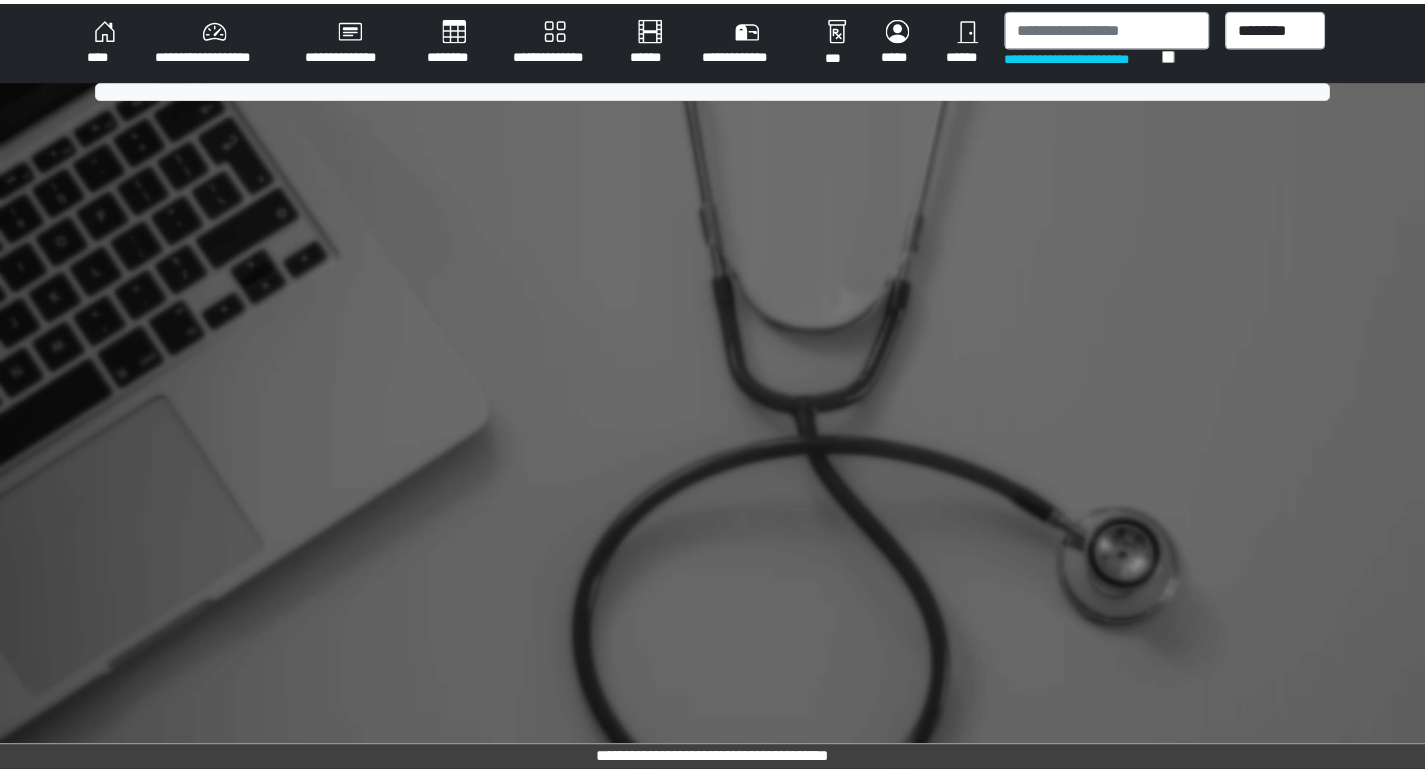scroll, scrollTop: 0, scrollLeft: 0, axis: both 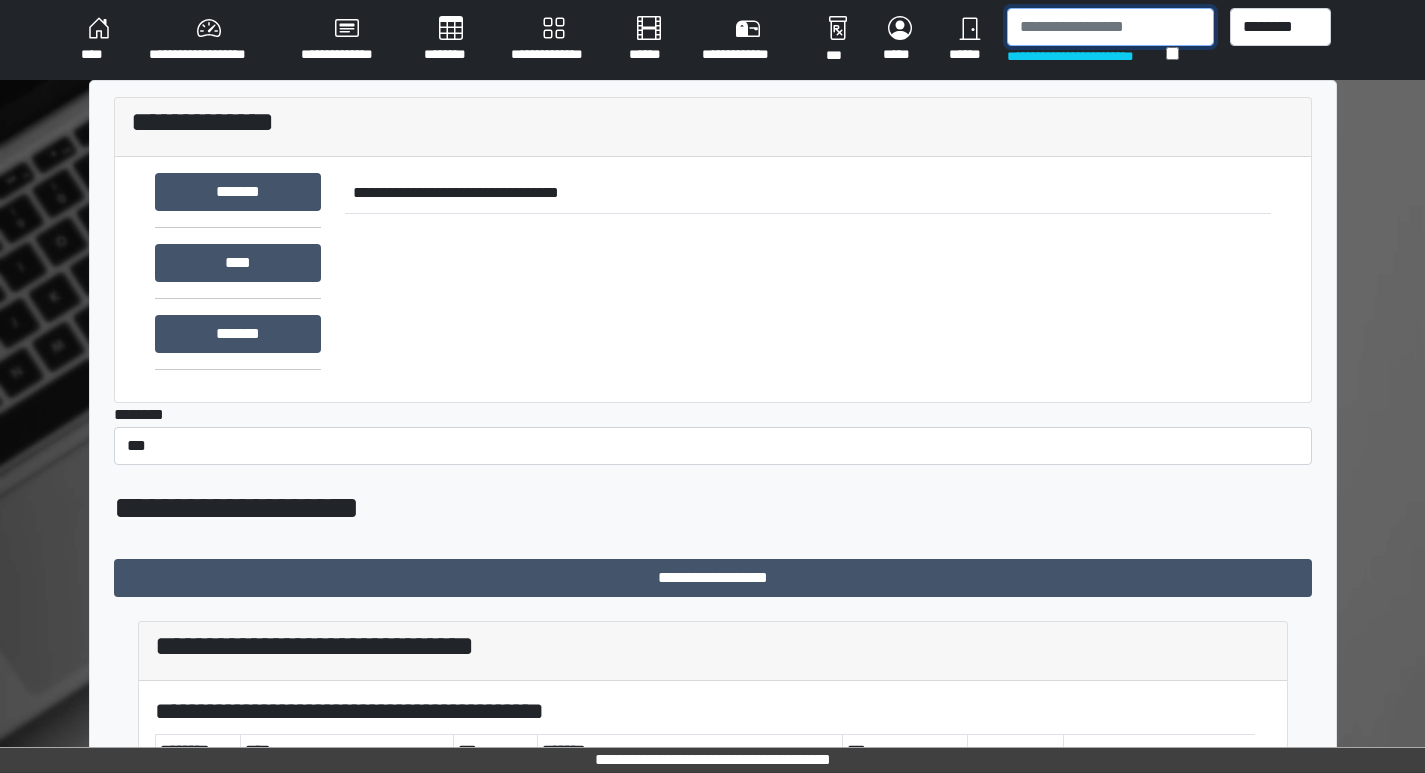click at bounding box center [1110, 27] 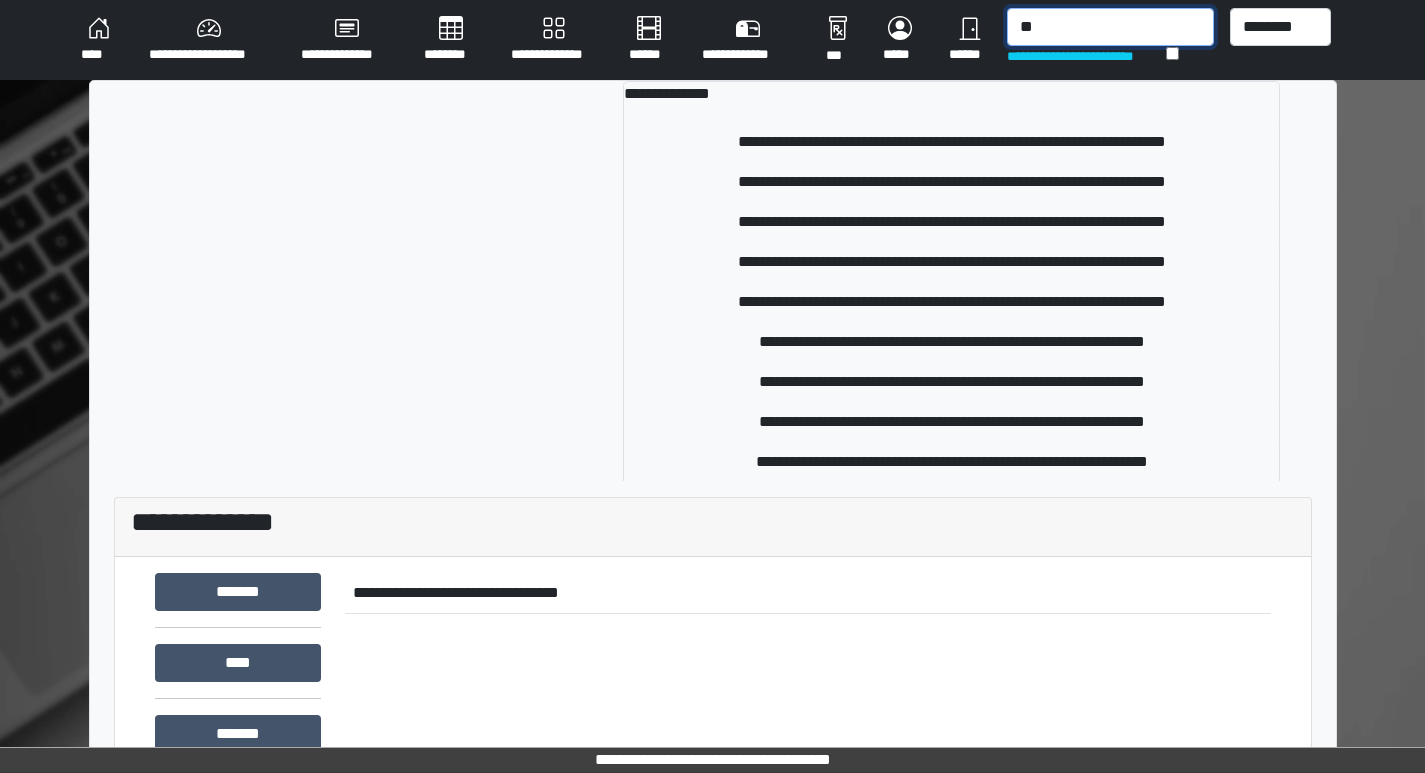 type on "*" 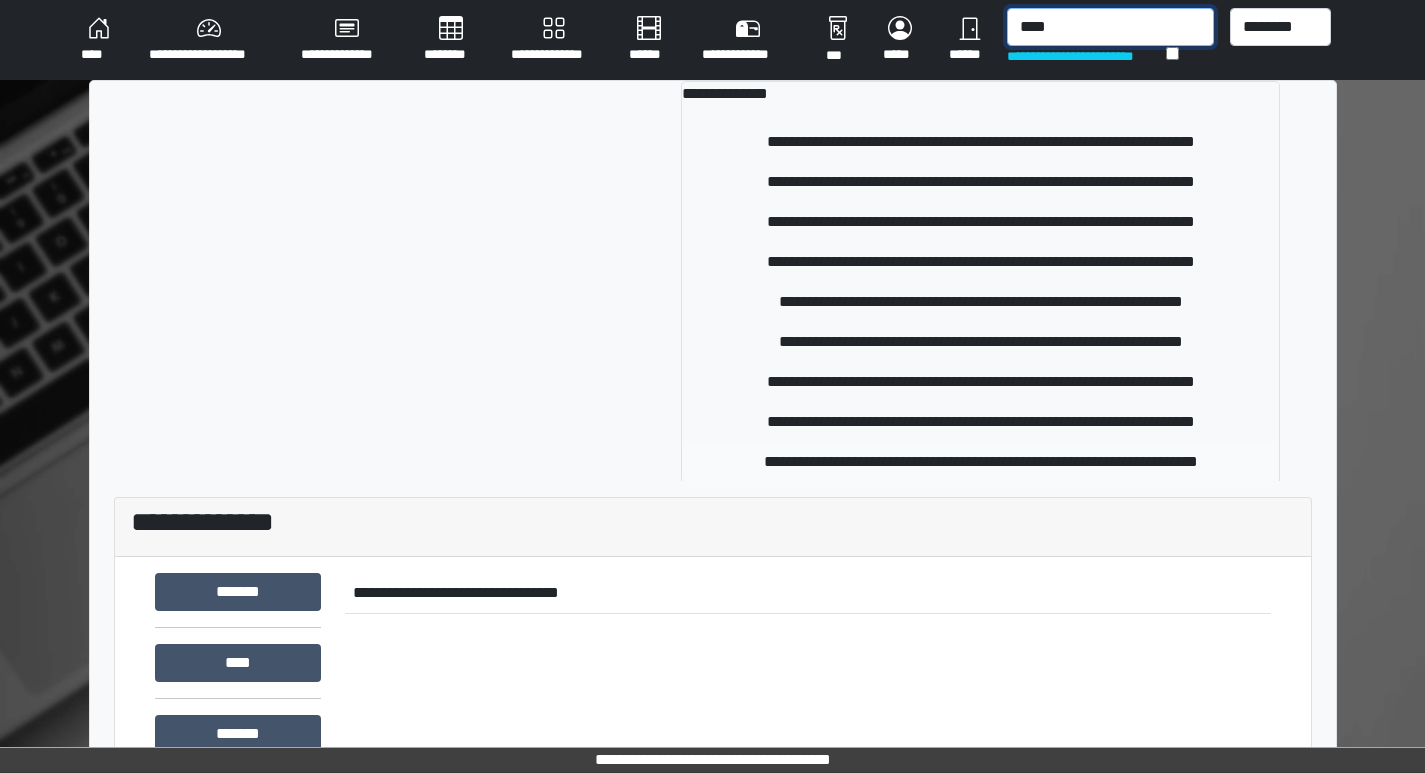 type on "****" 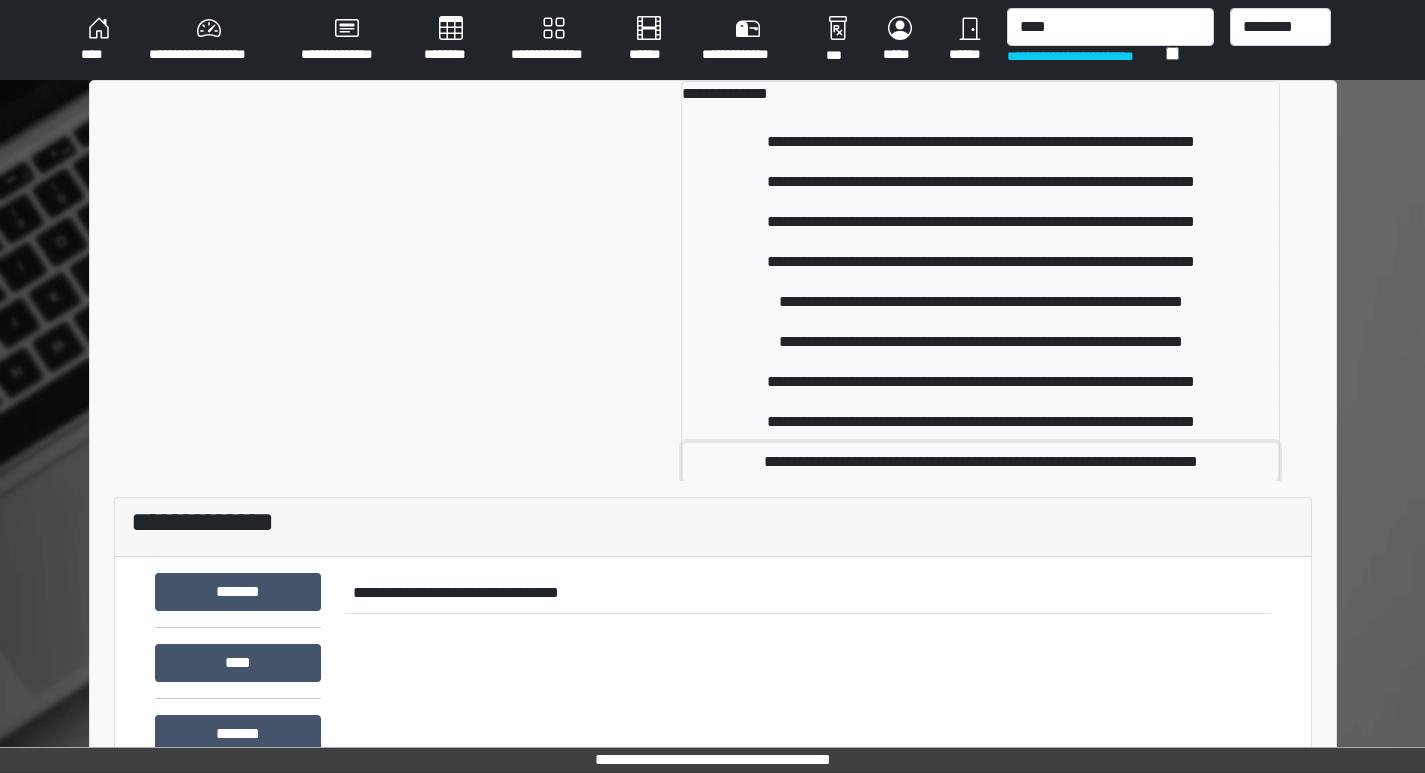 click on "**********" at bounding box center [980, 462] 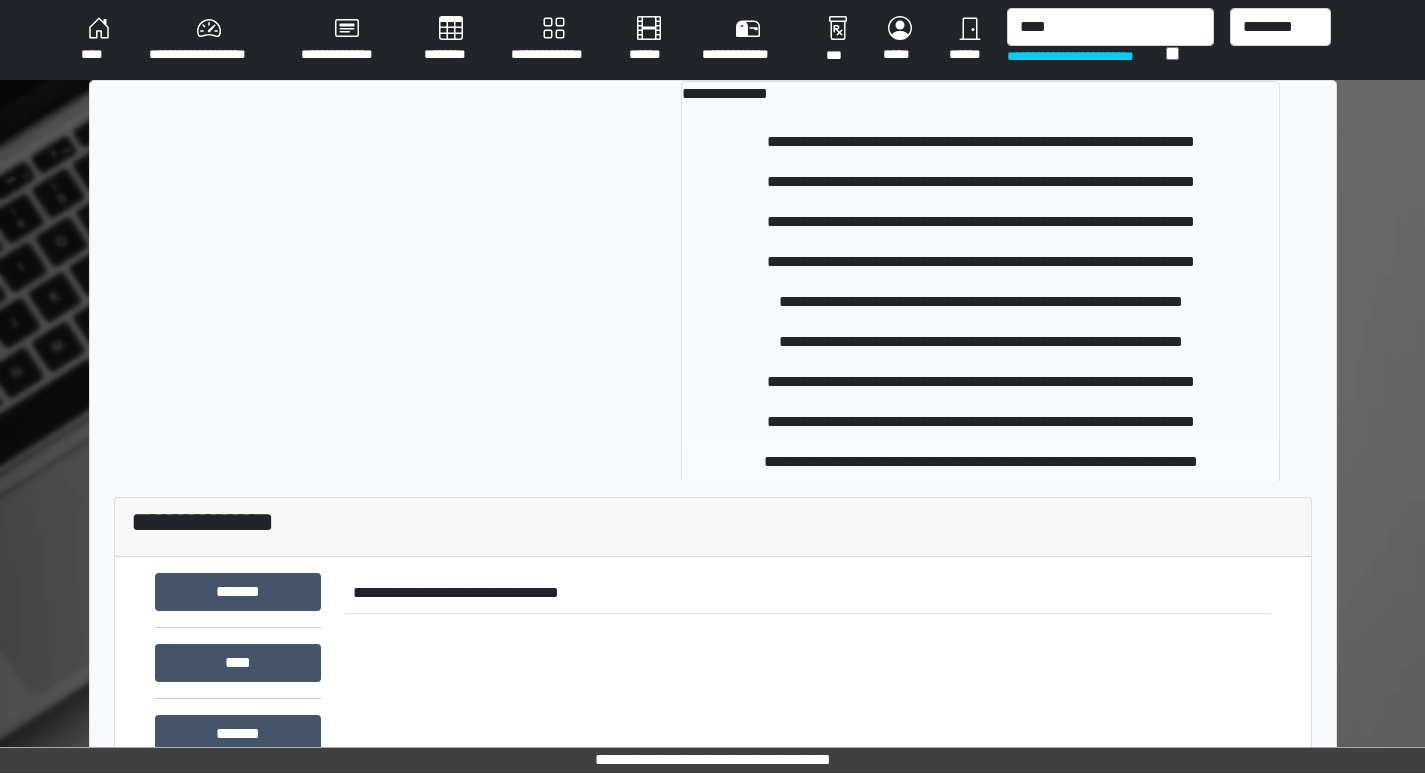 type 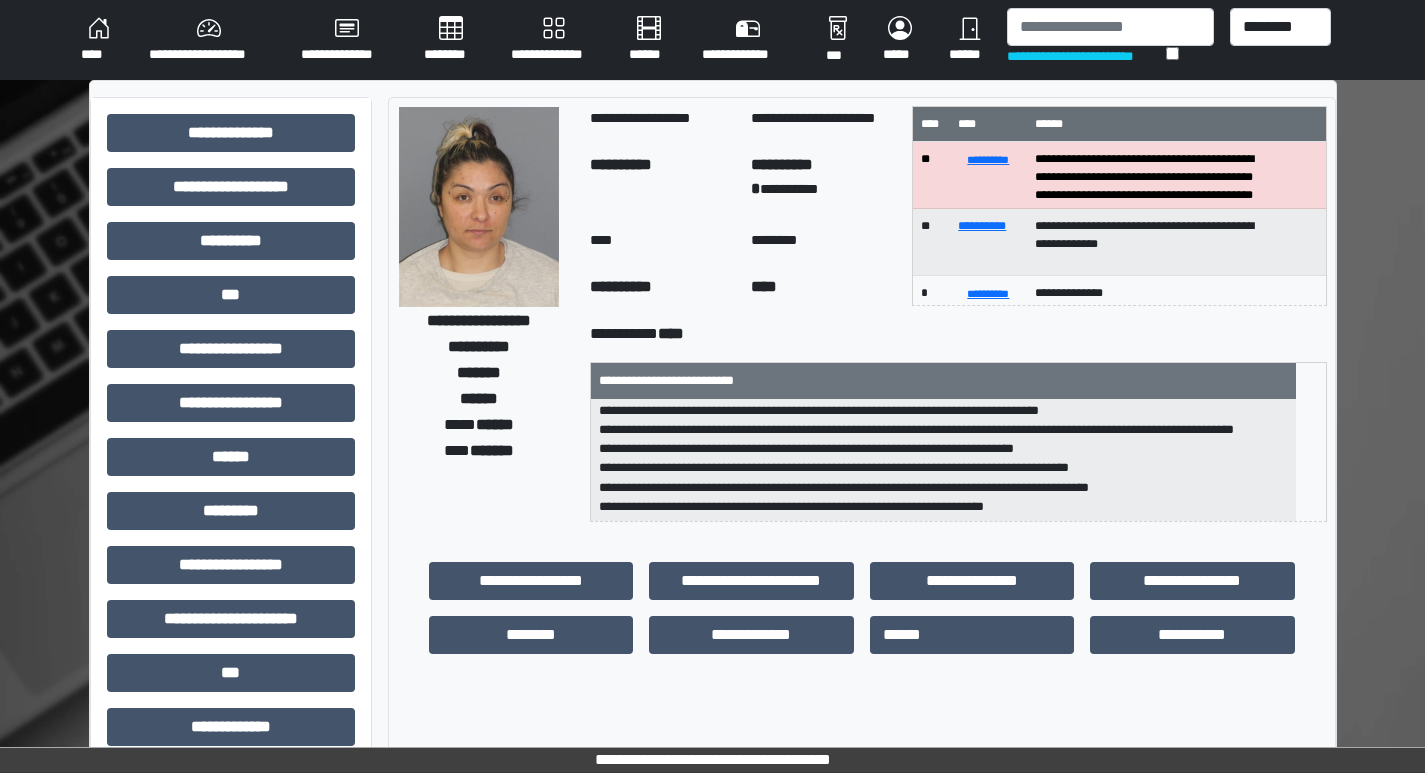 scroll, scrollTop: 44, scrollLeft: 0, axis: vertical 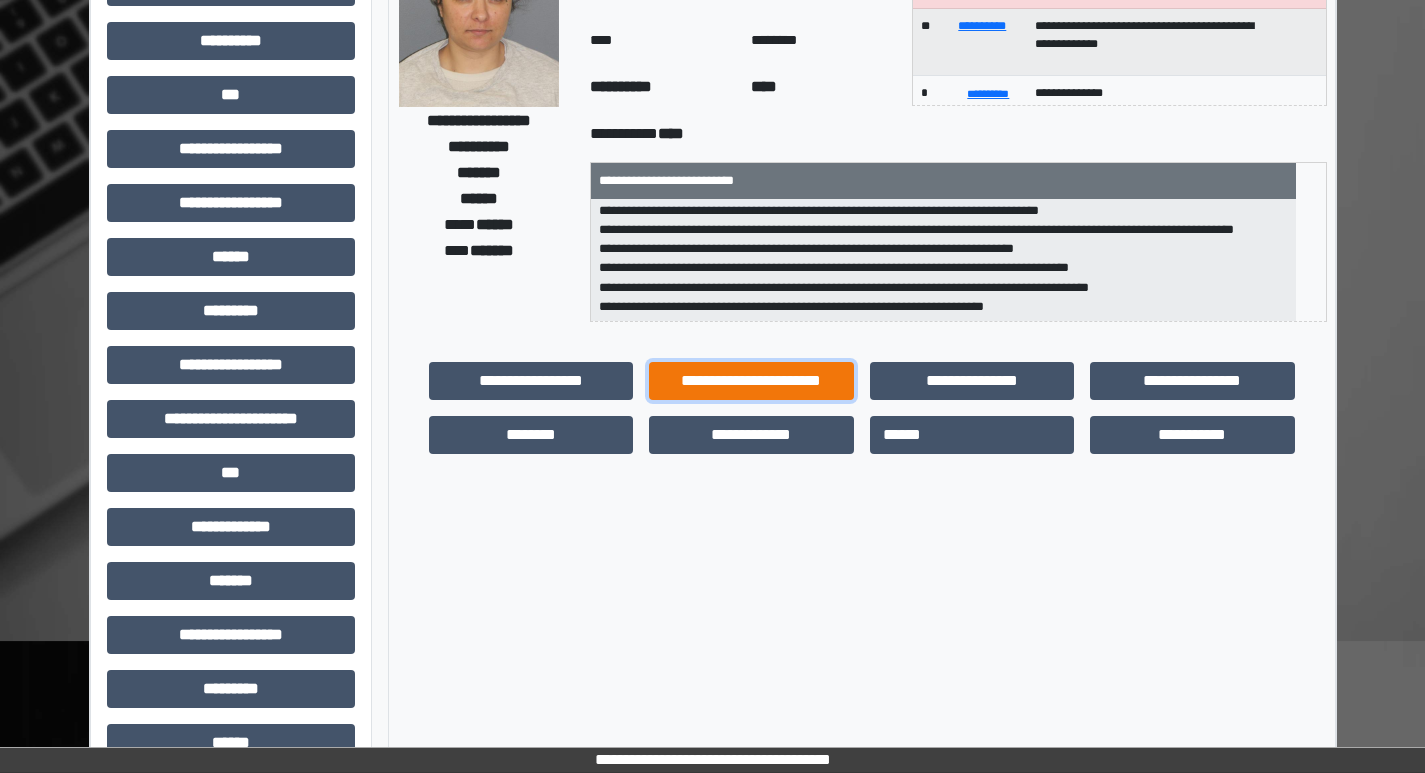 click on "**********" at bounding box center (751, 381) 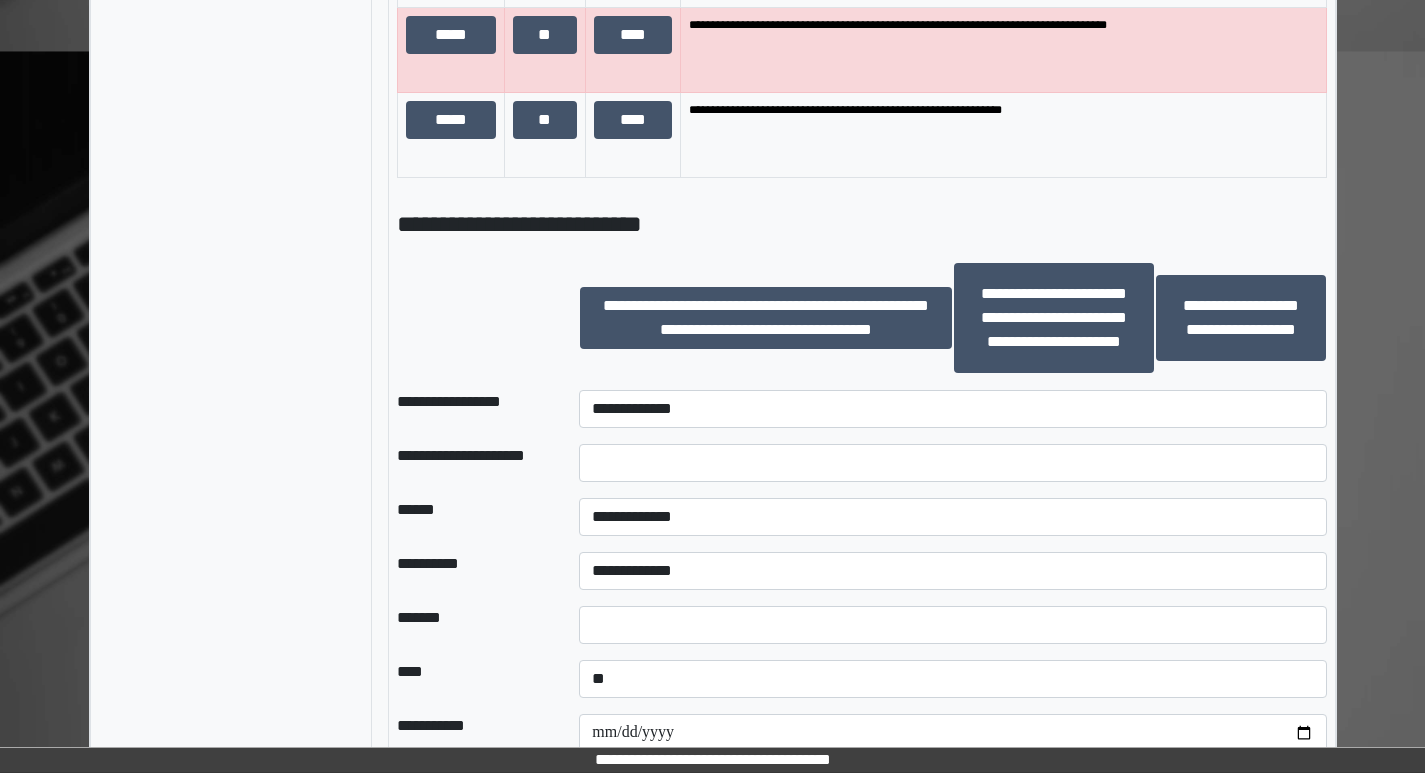 scroll, scrollTop: 1700, scrollLeft: 0, axis: vertical 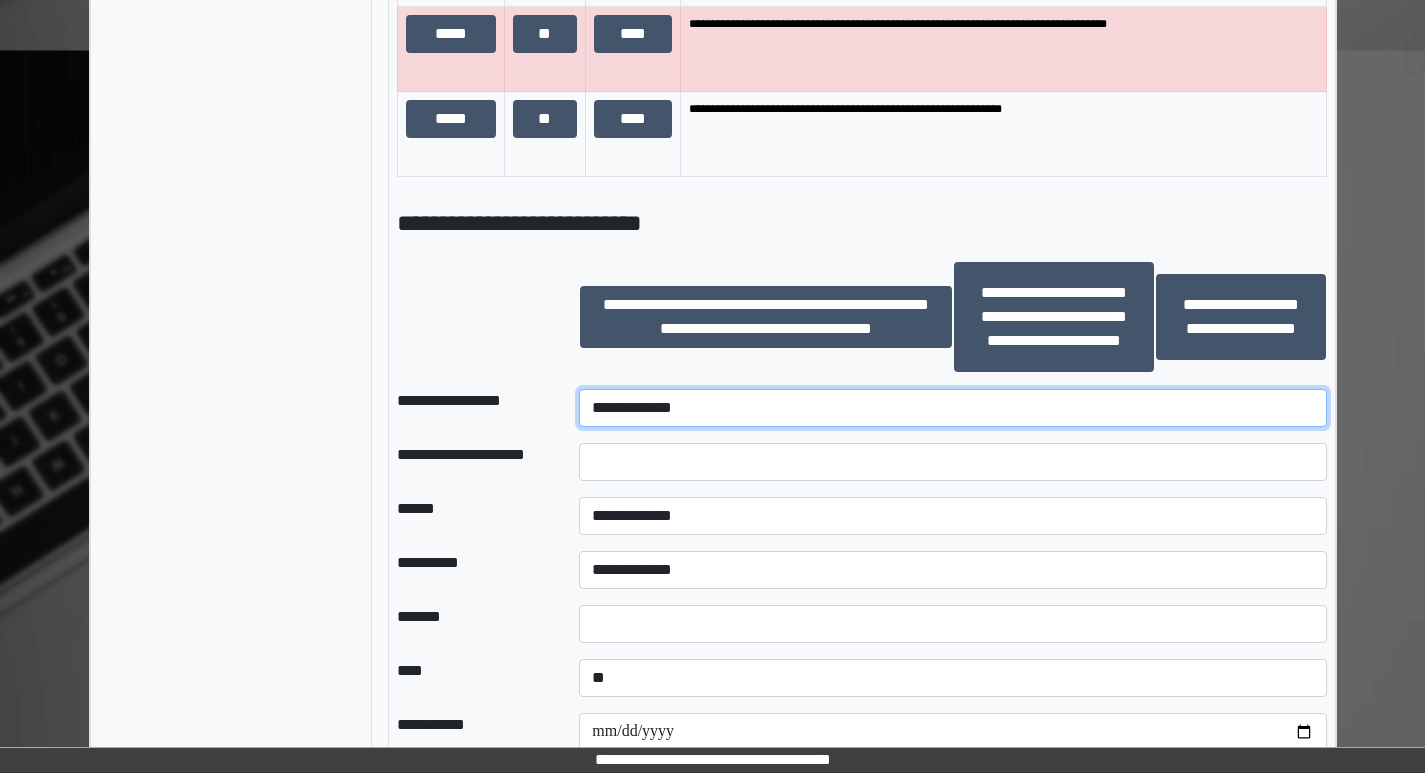 click on "**********" at bounding box center [952, 408] 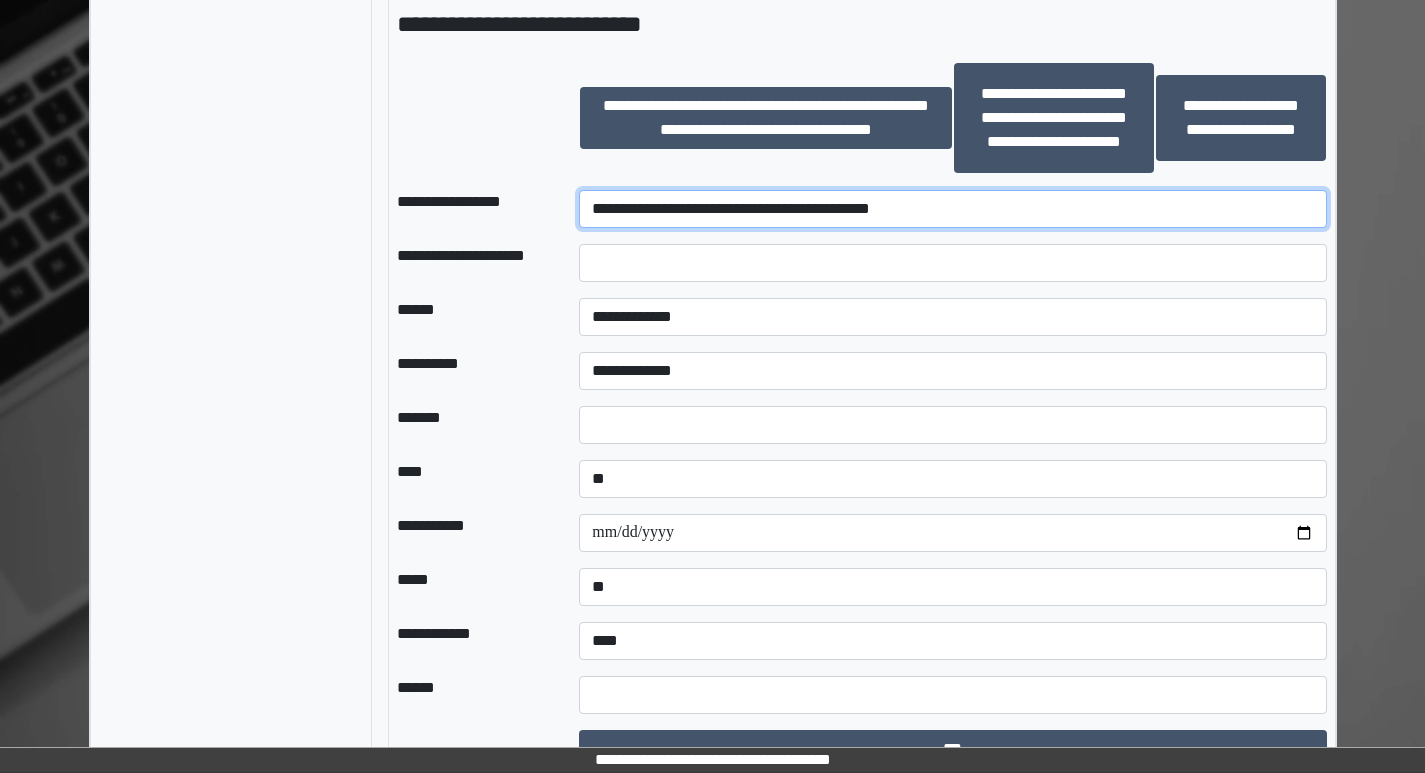 scroll, scrollTop: 1900, scrollLeft: 0, axis: vertical 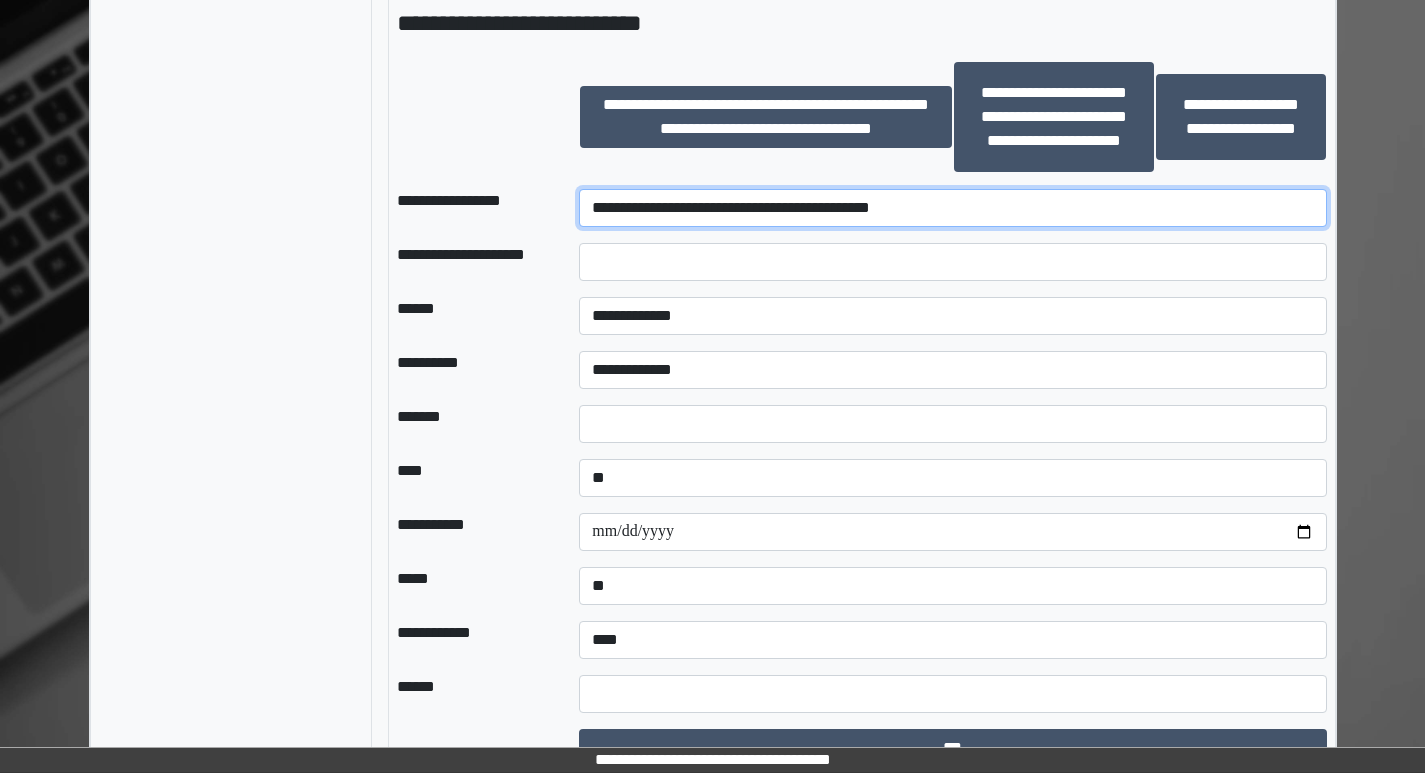 click on "**********" at bounding box center (952, 208) 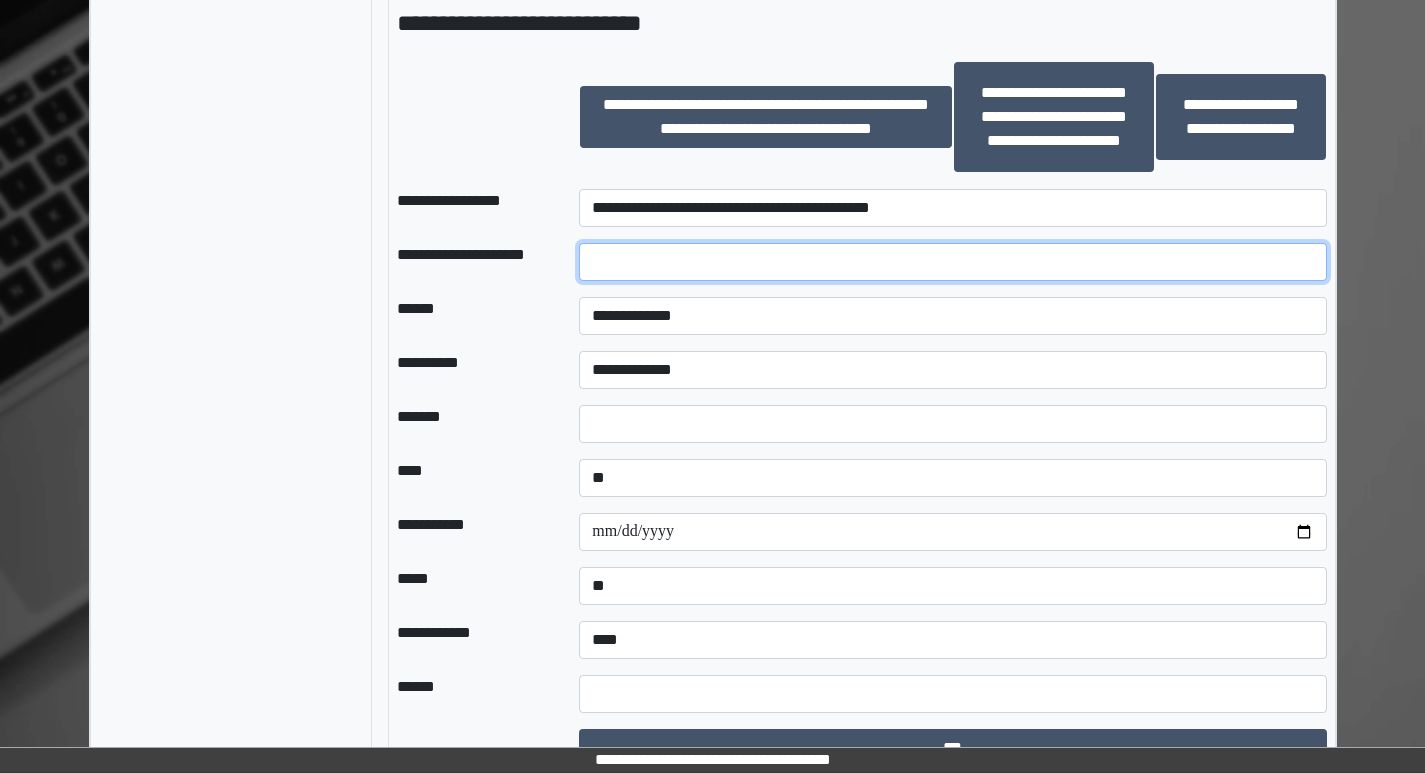 click at bounding box center (952, 262) 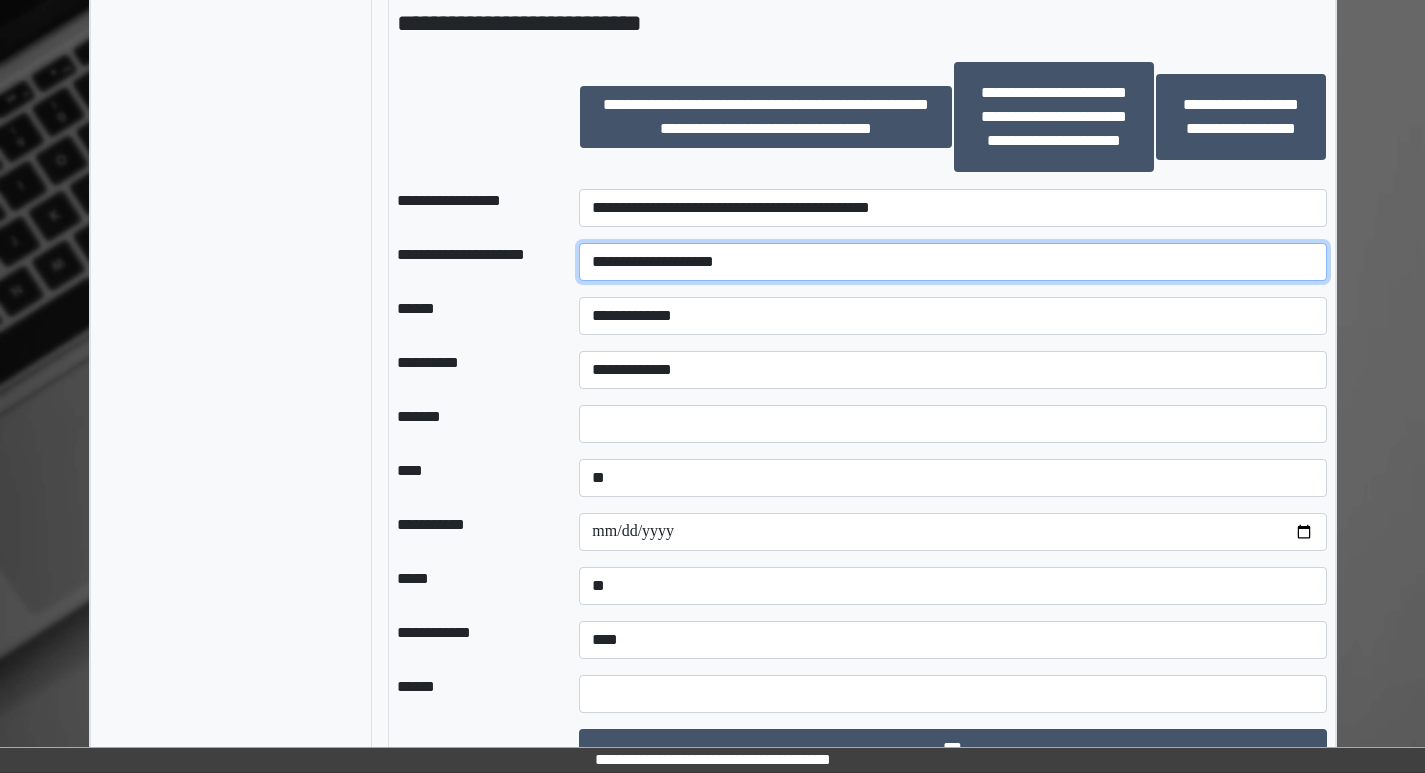 type on "**********" 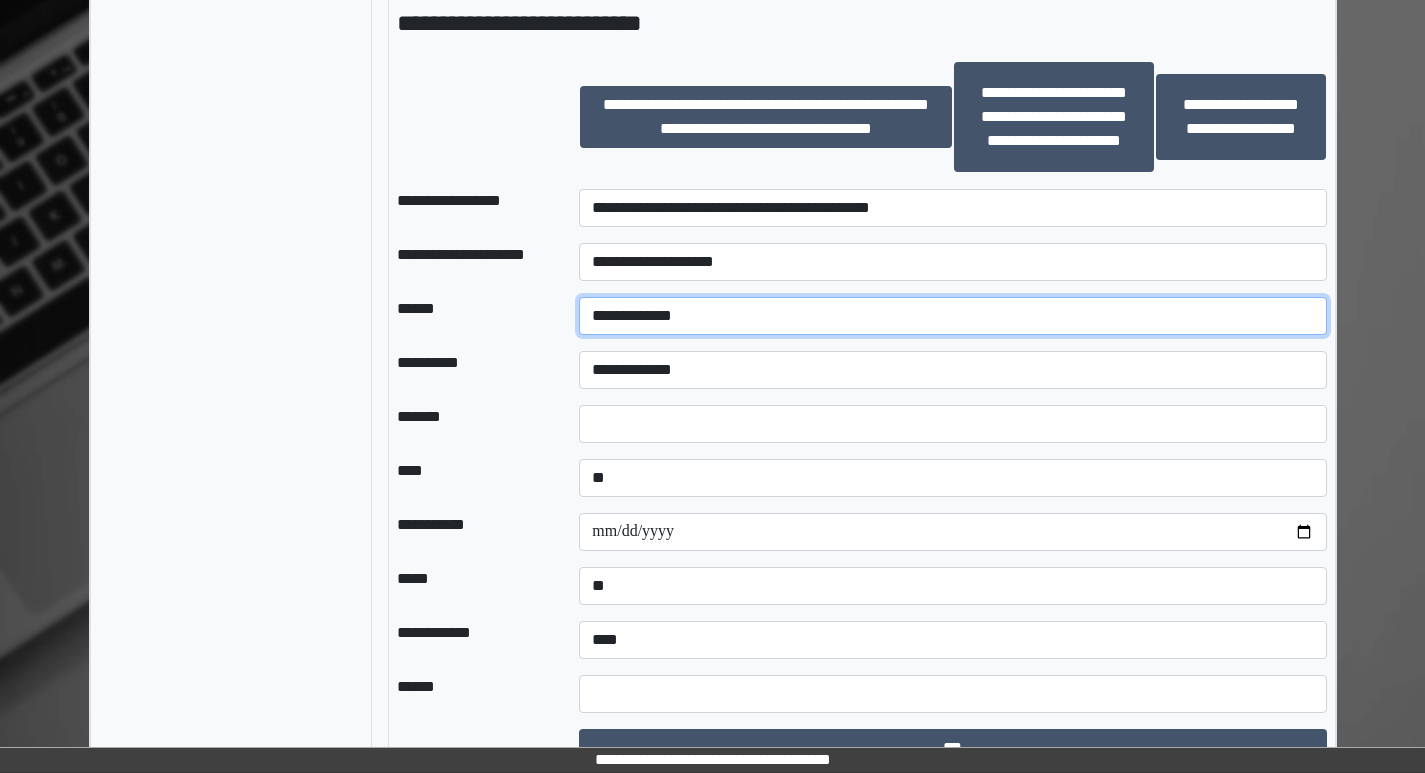 click on "**********" at bounding box center (952, 316) 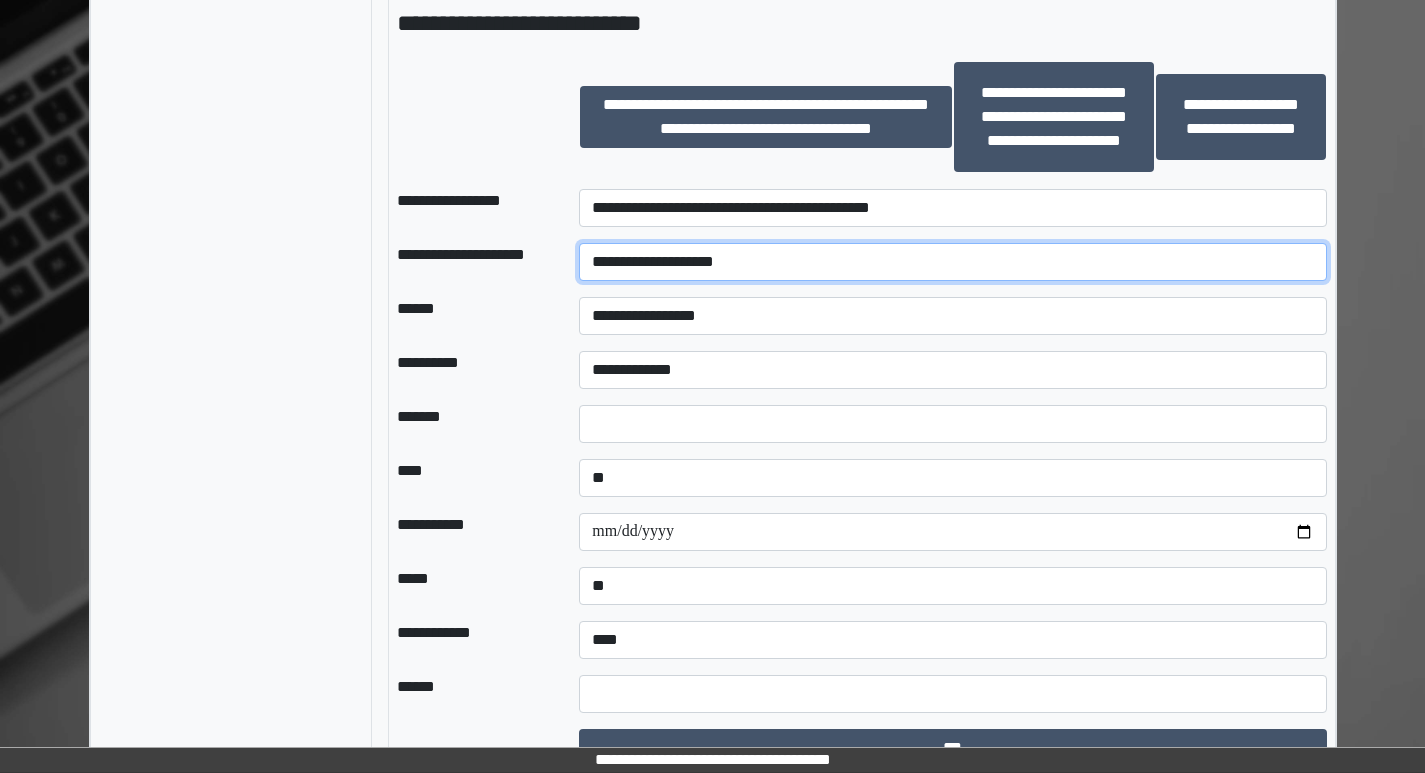 click on "**********" at bounding box center [952, 262] 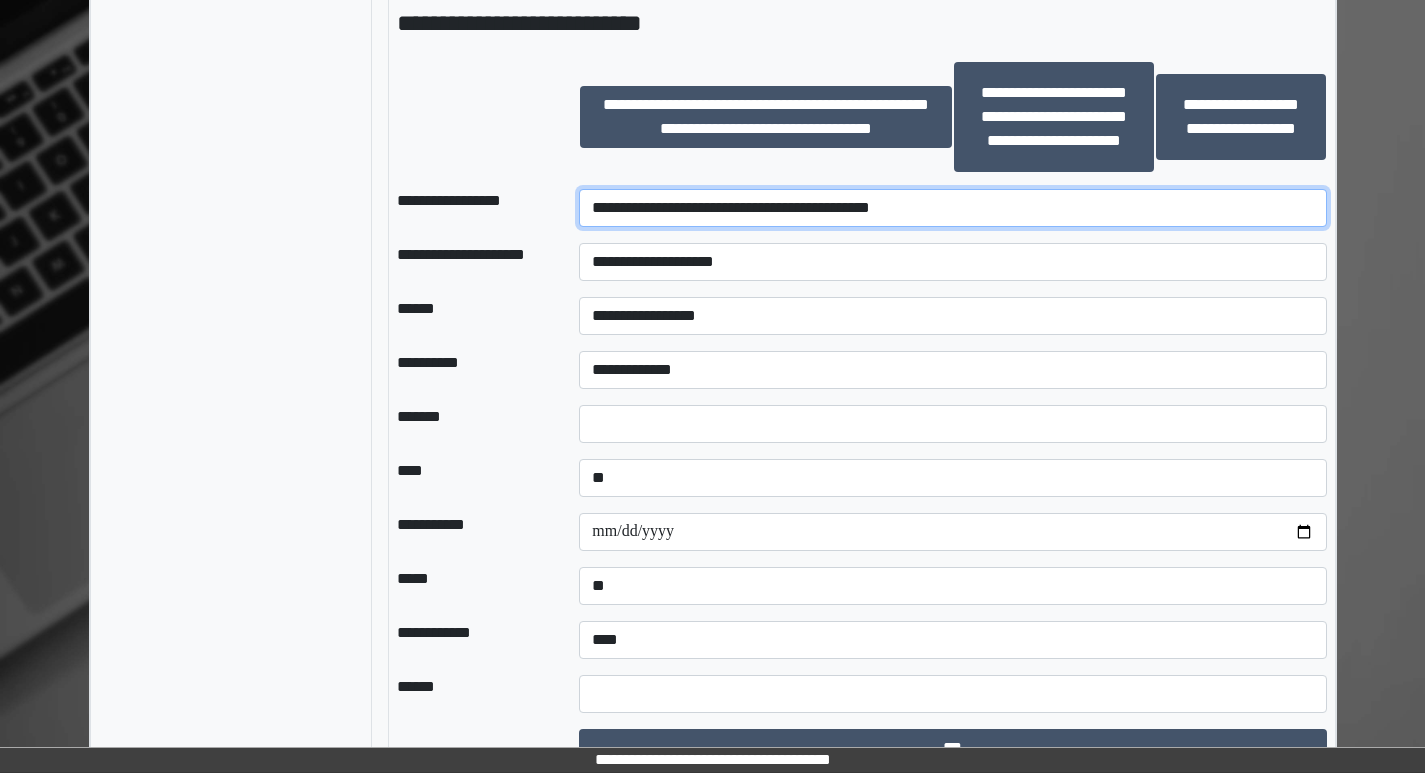click on "**********" at bounding box center [952, 208] 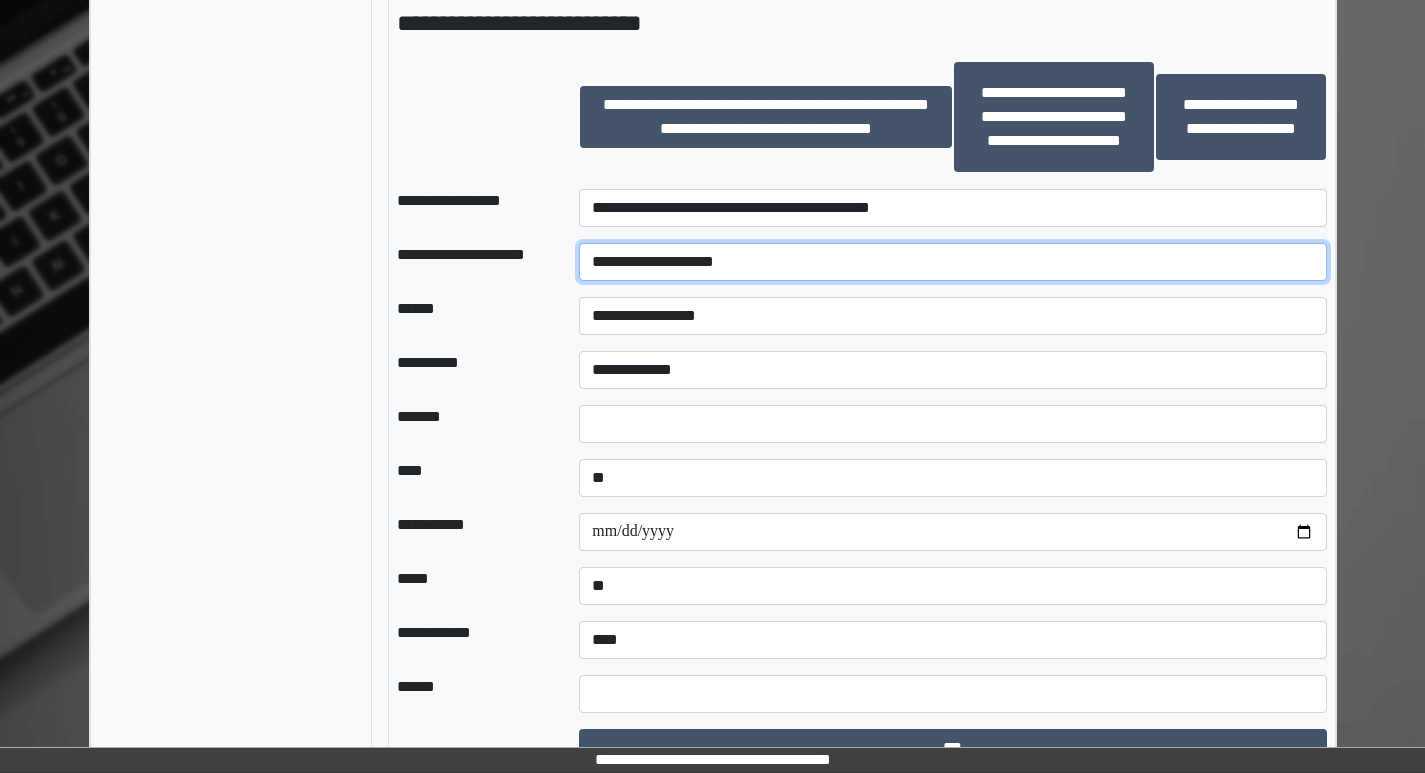 click on "**********" at bounding box center [952, 262] 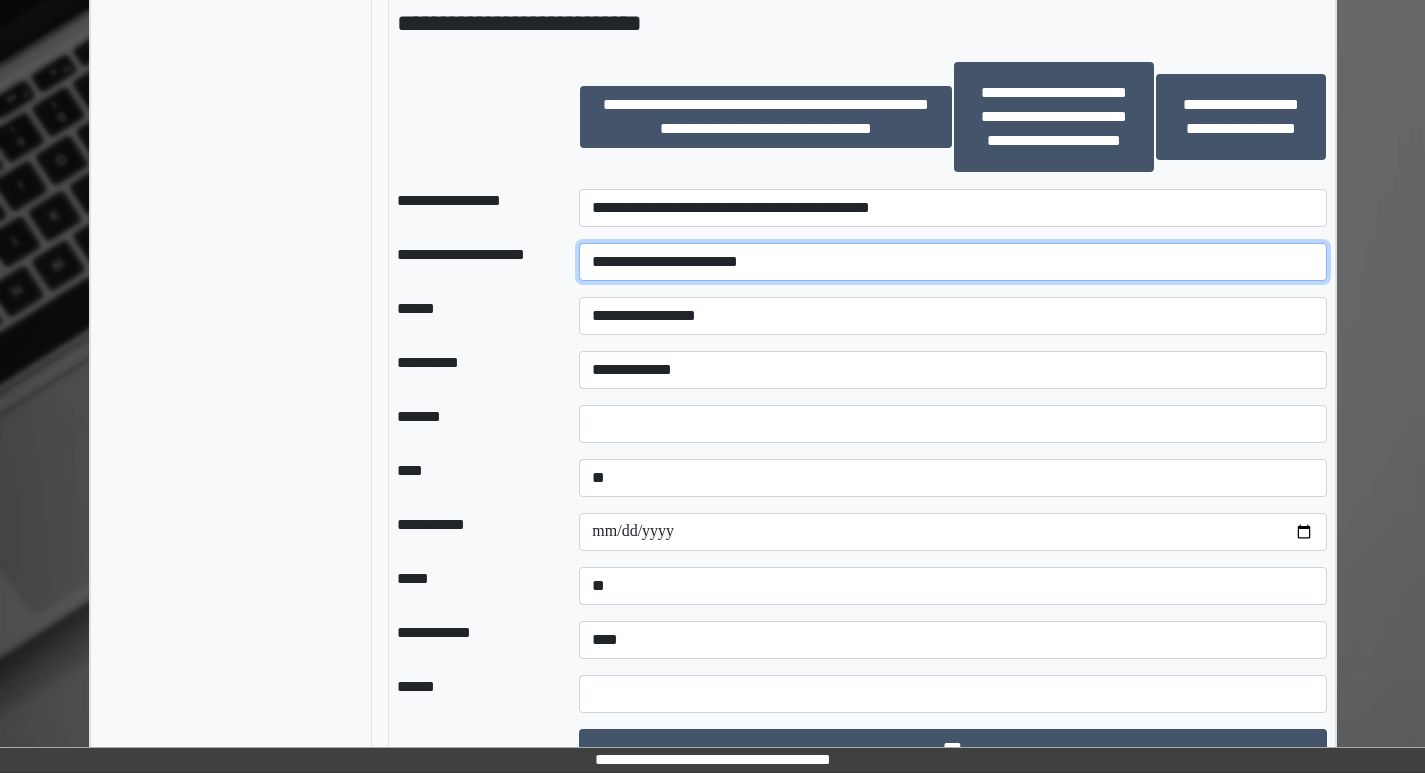 type on "**********" 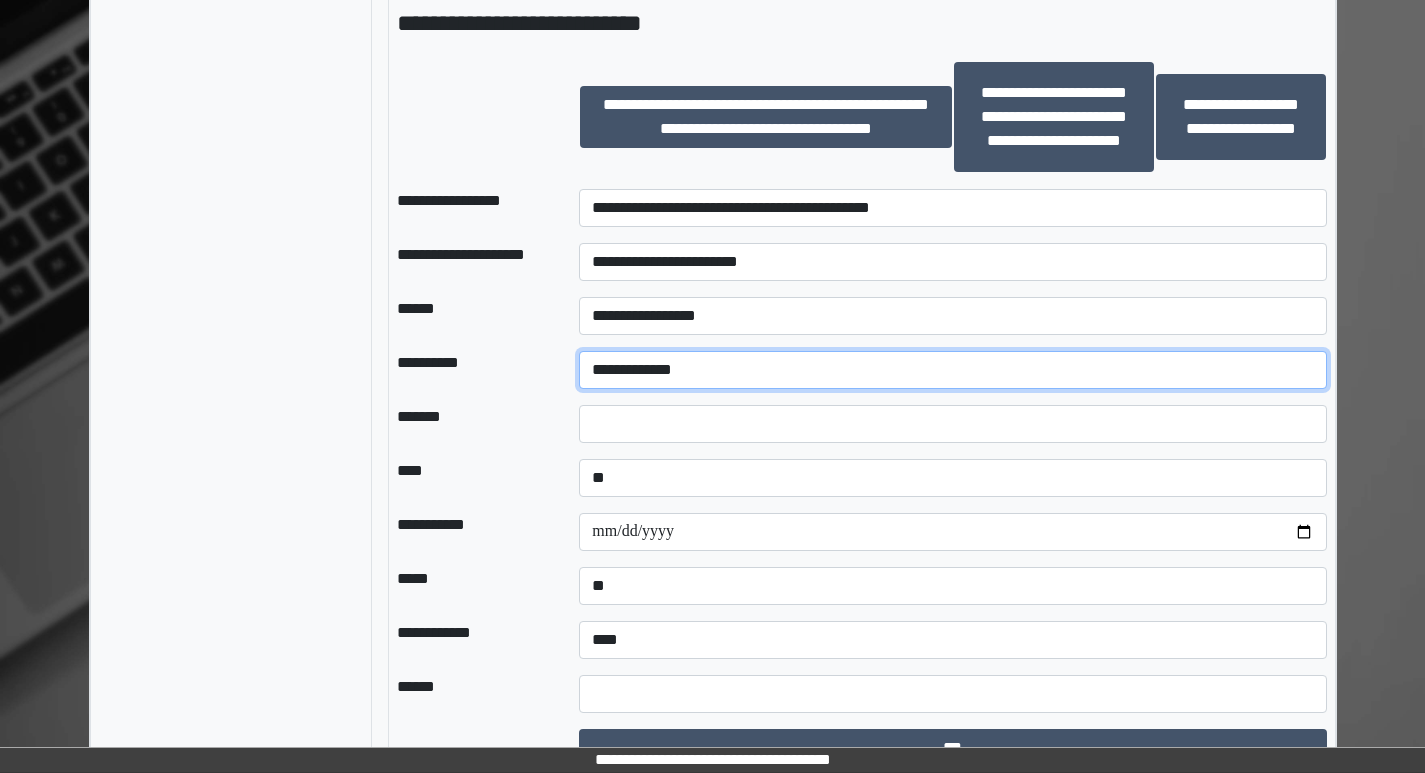 click on "**********" at bounding box center [952, 370] 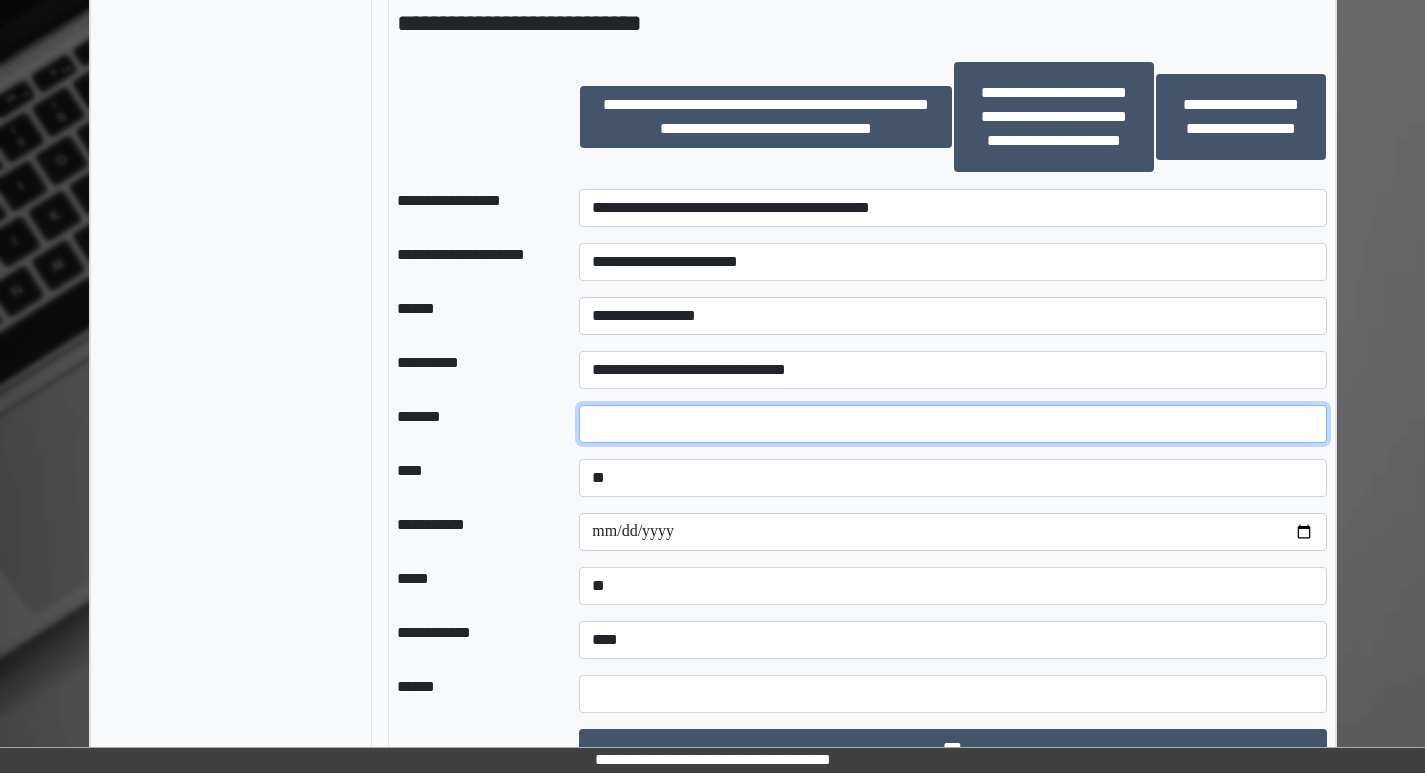 click at bounding box center [952, 424] 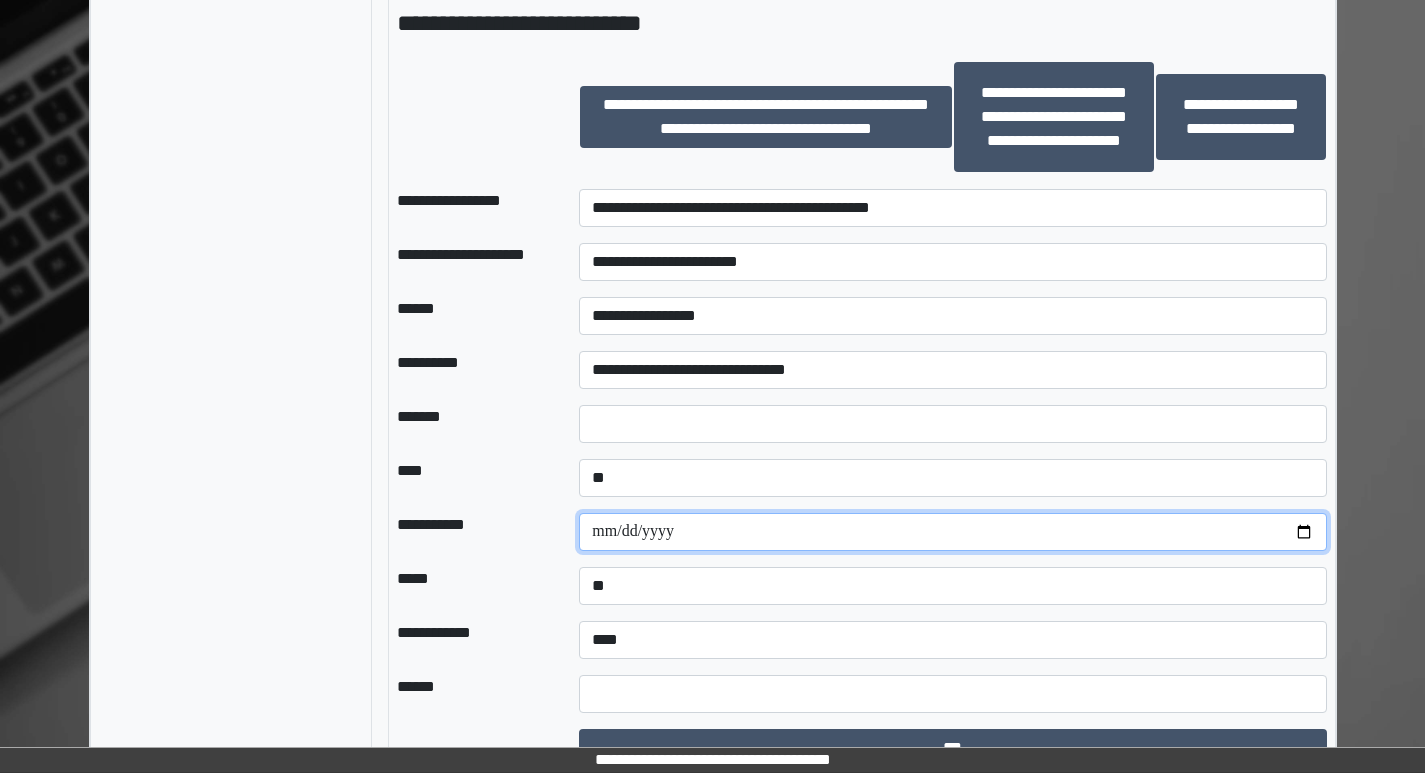 click at bounding box center (952, 532) 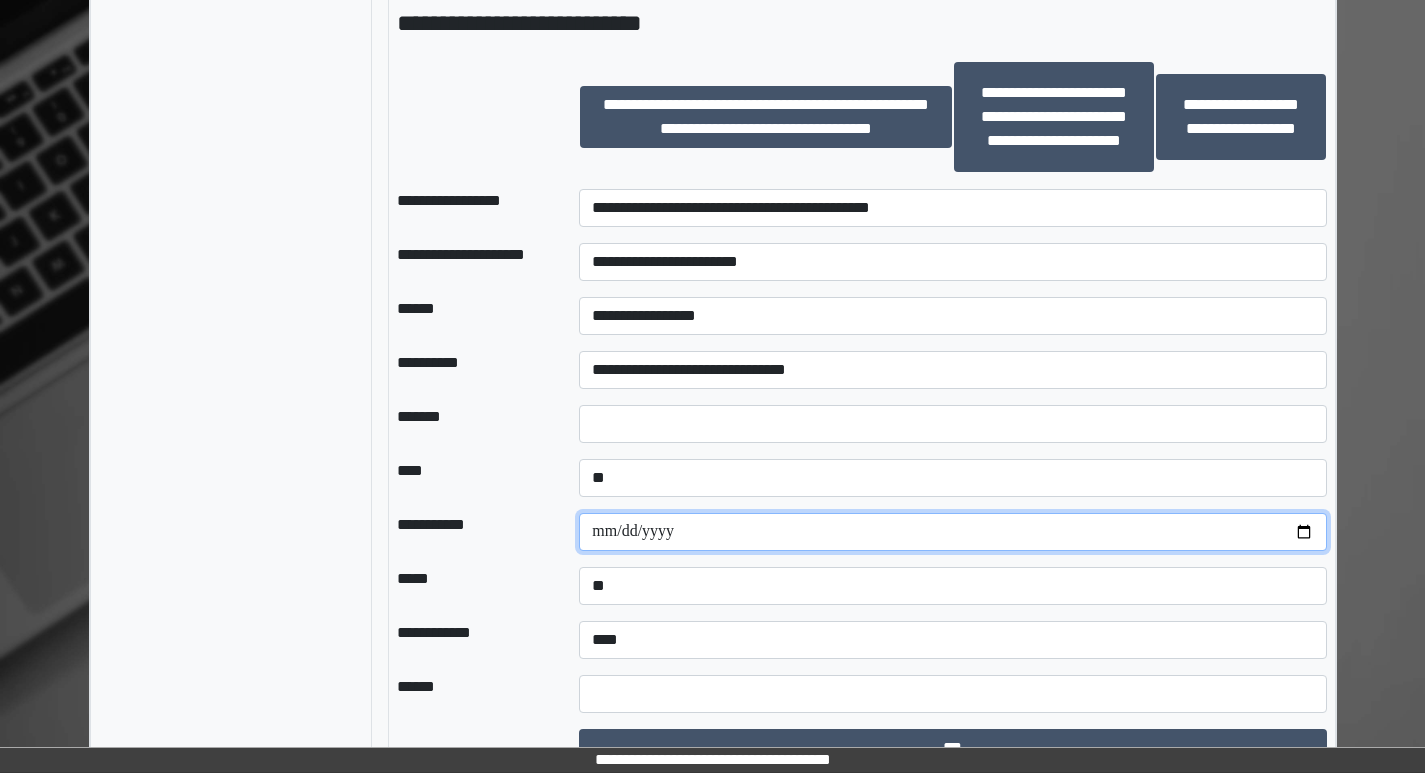 scroll, scrollTop: 1936, scrollLeft: 0, axis: vertical 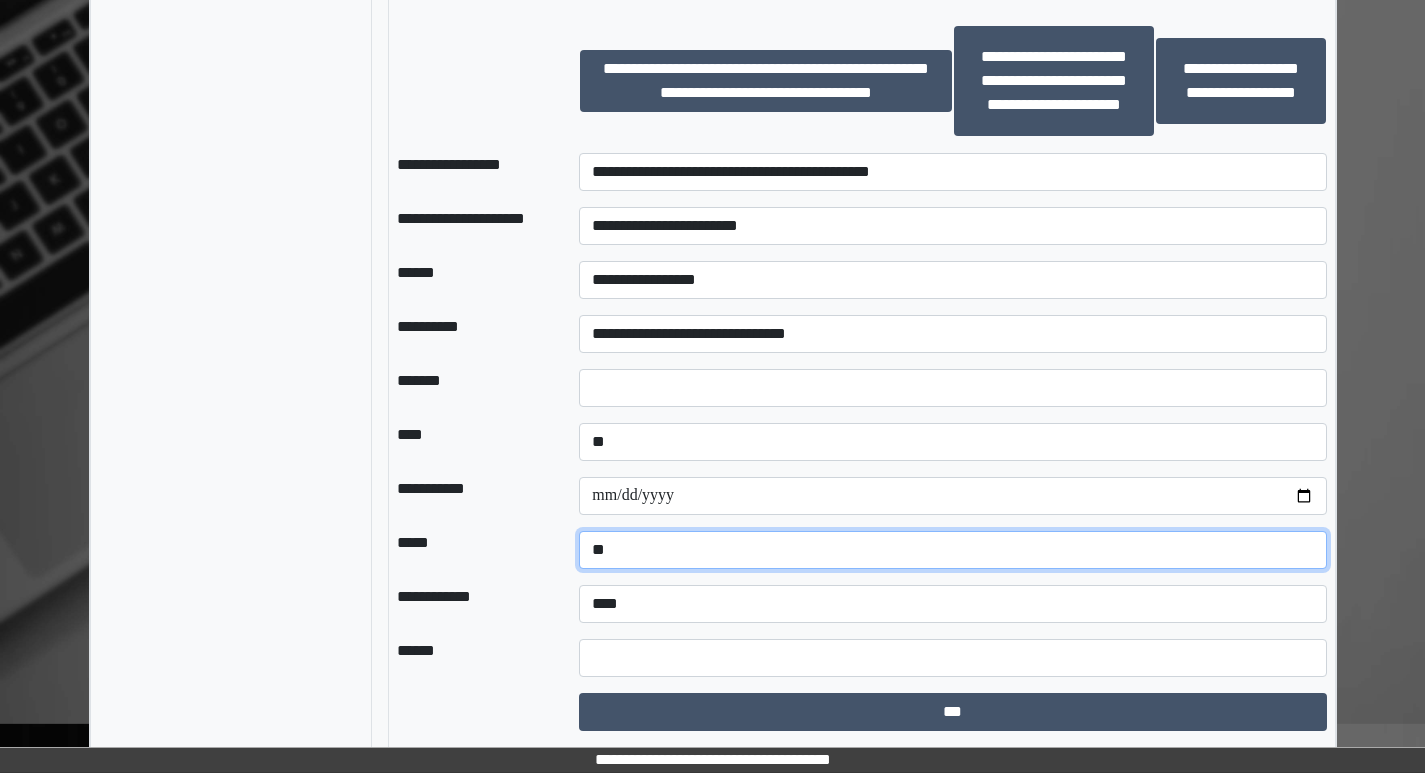 click on "**********" at bounding box center [952, 550] 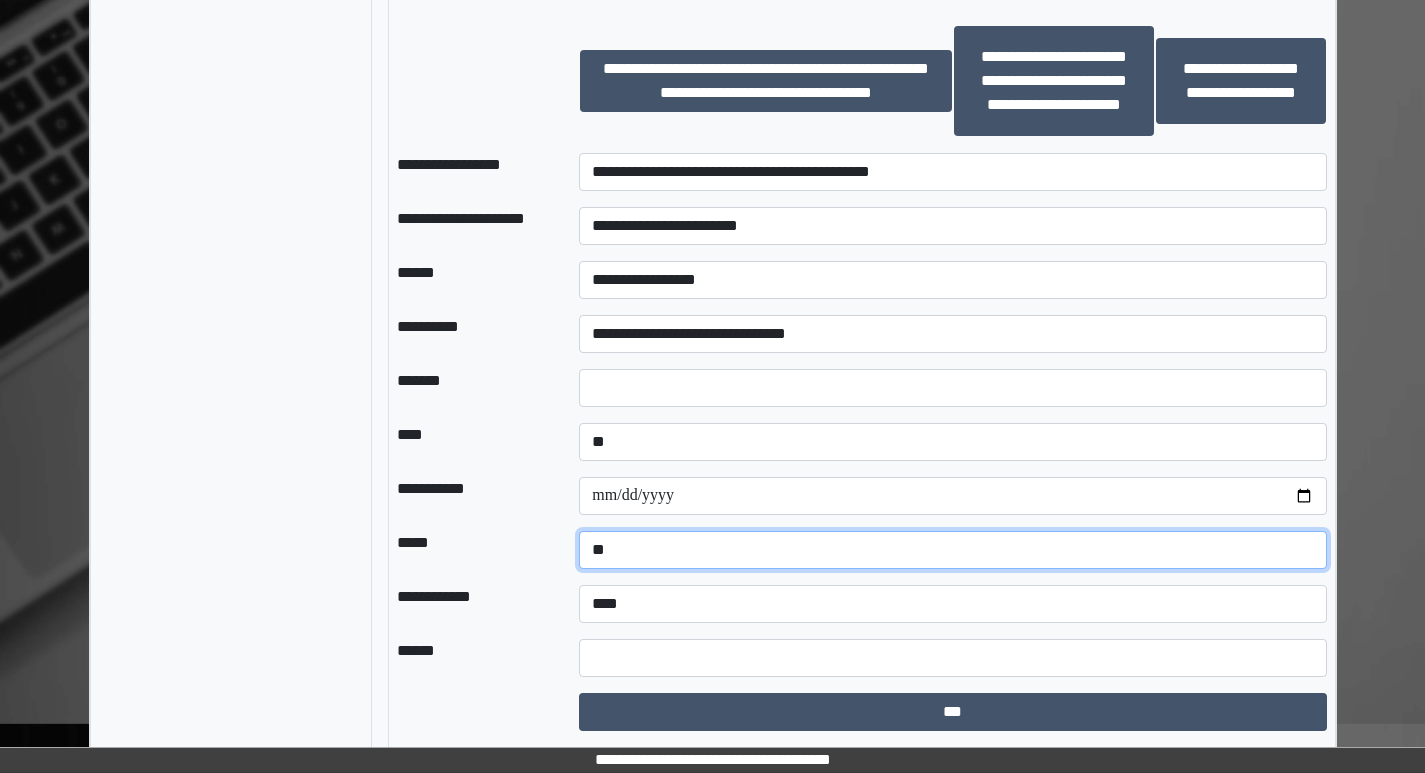click on "**********" at bounding box center (952, 550) 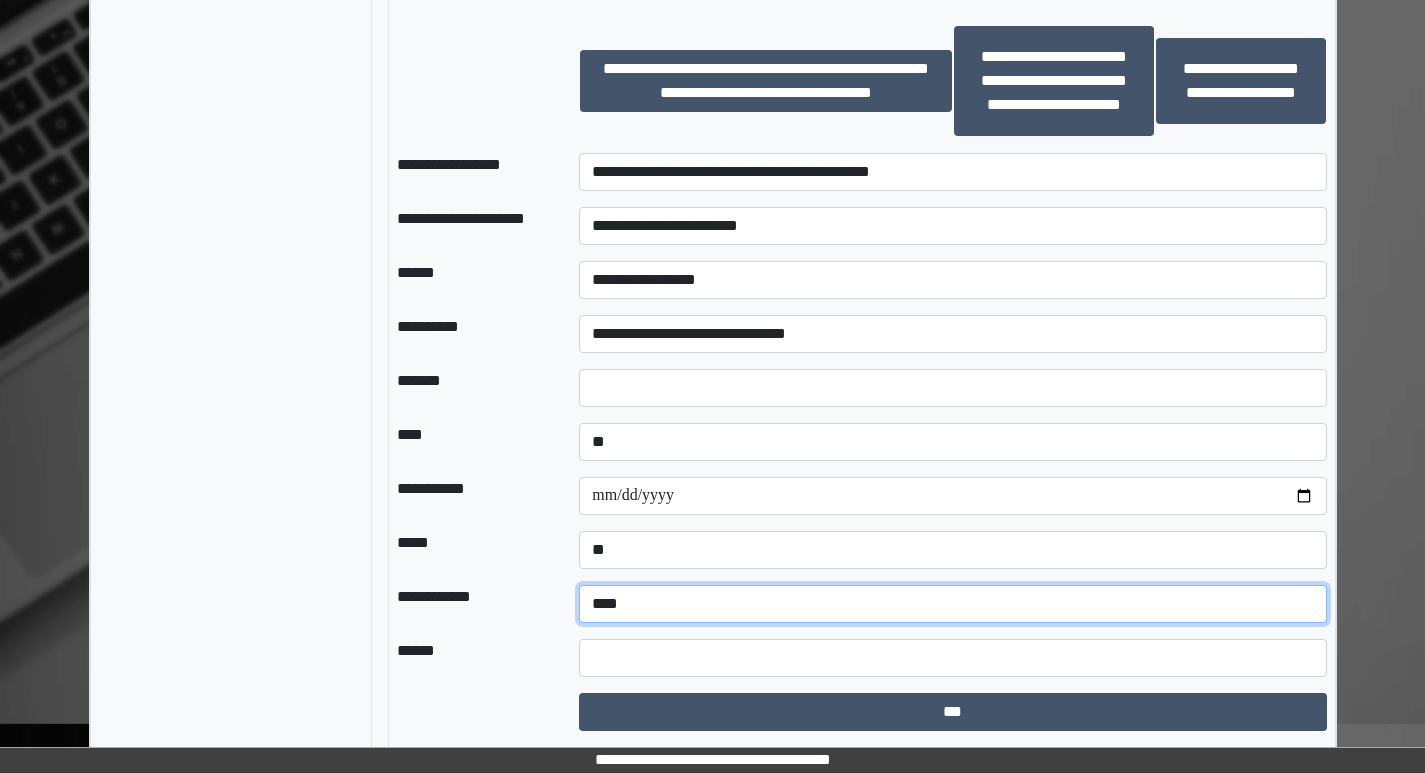 click on "**********" at bounding box center [952, 604] 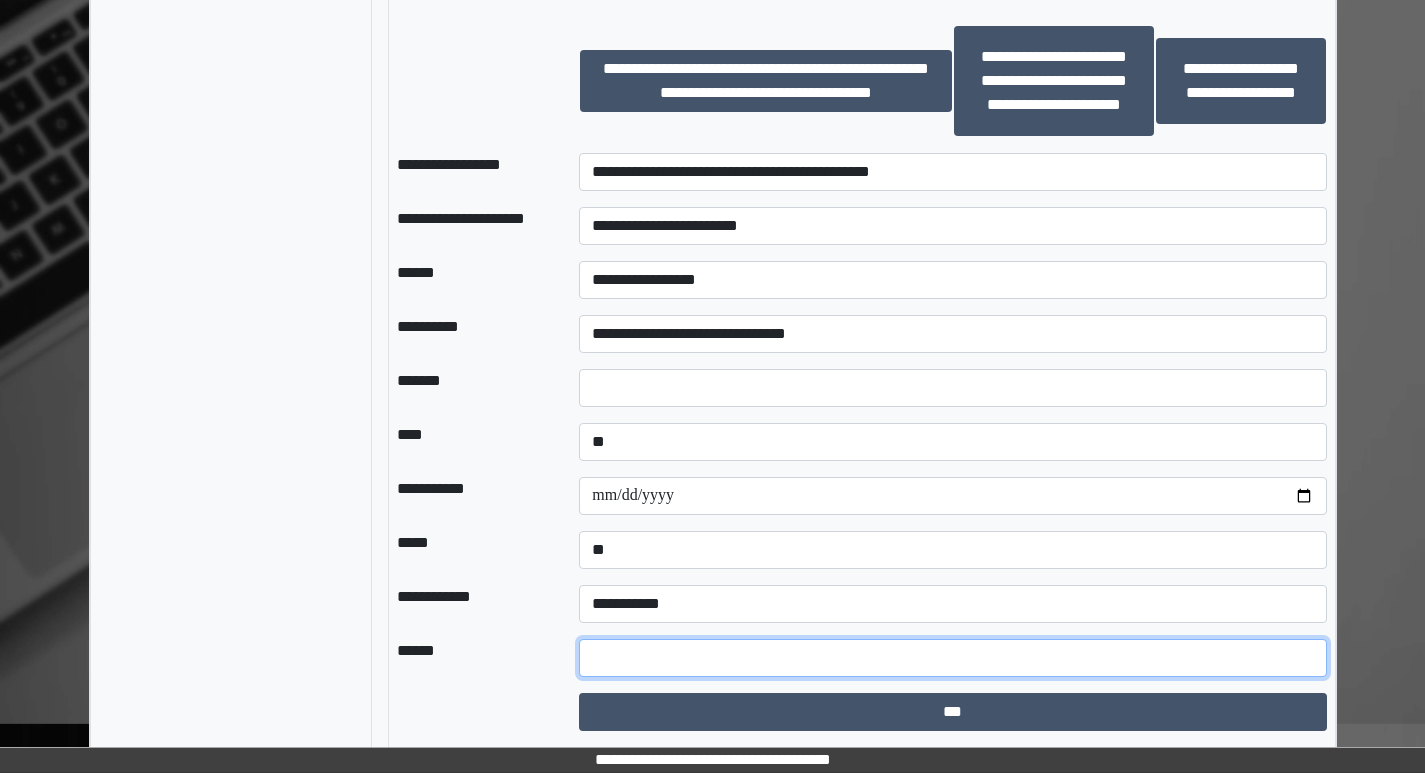 click at bounding box center (952, 658) 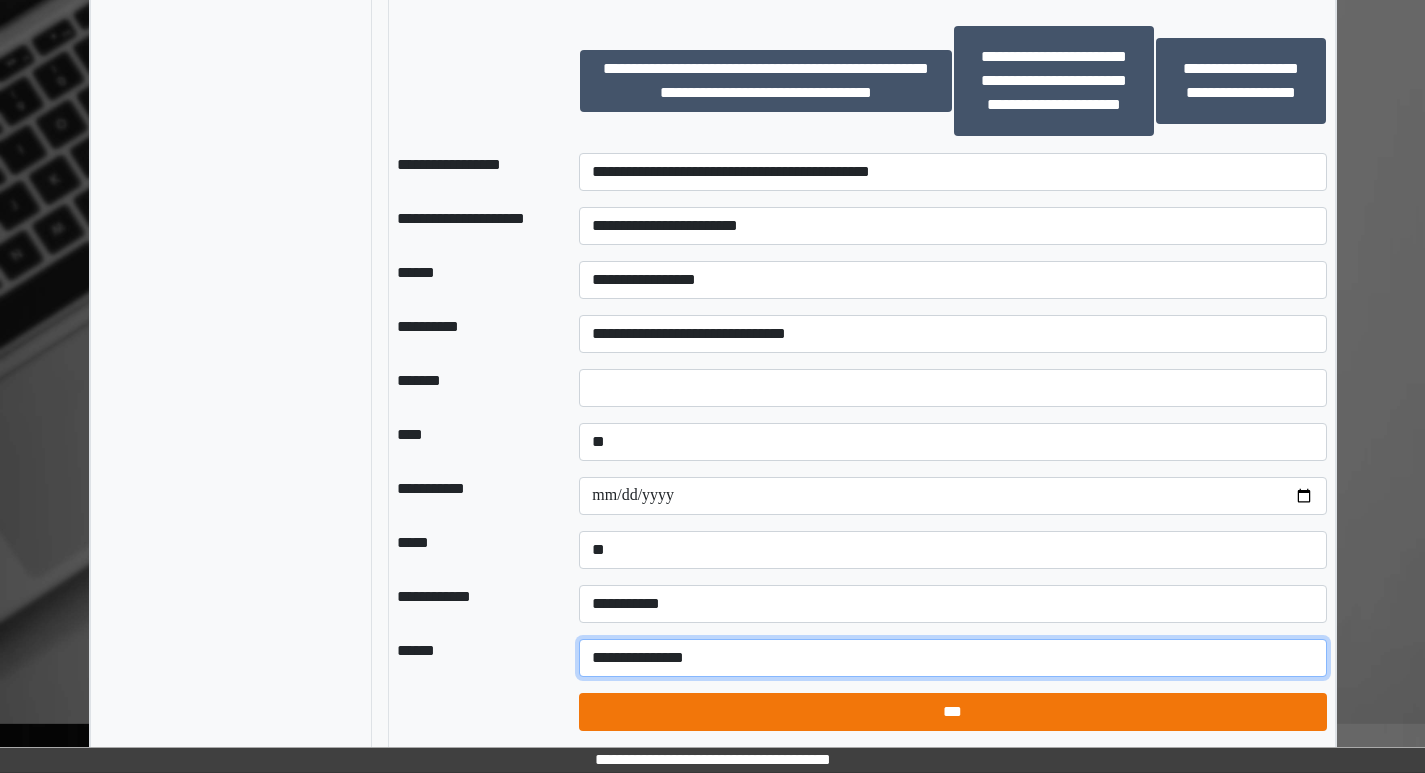 type on "**********" 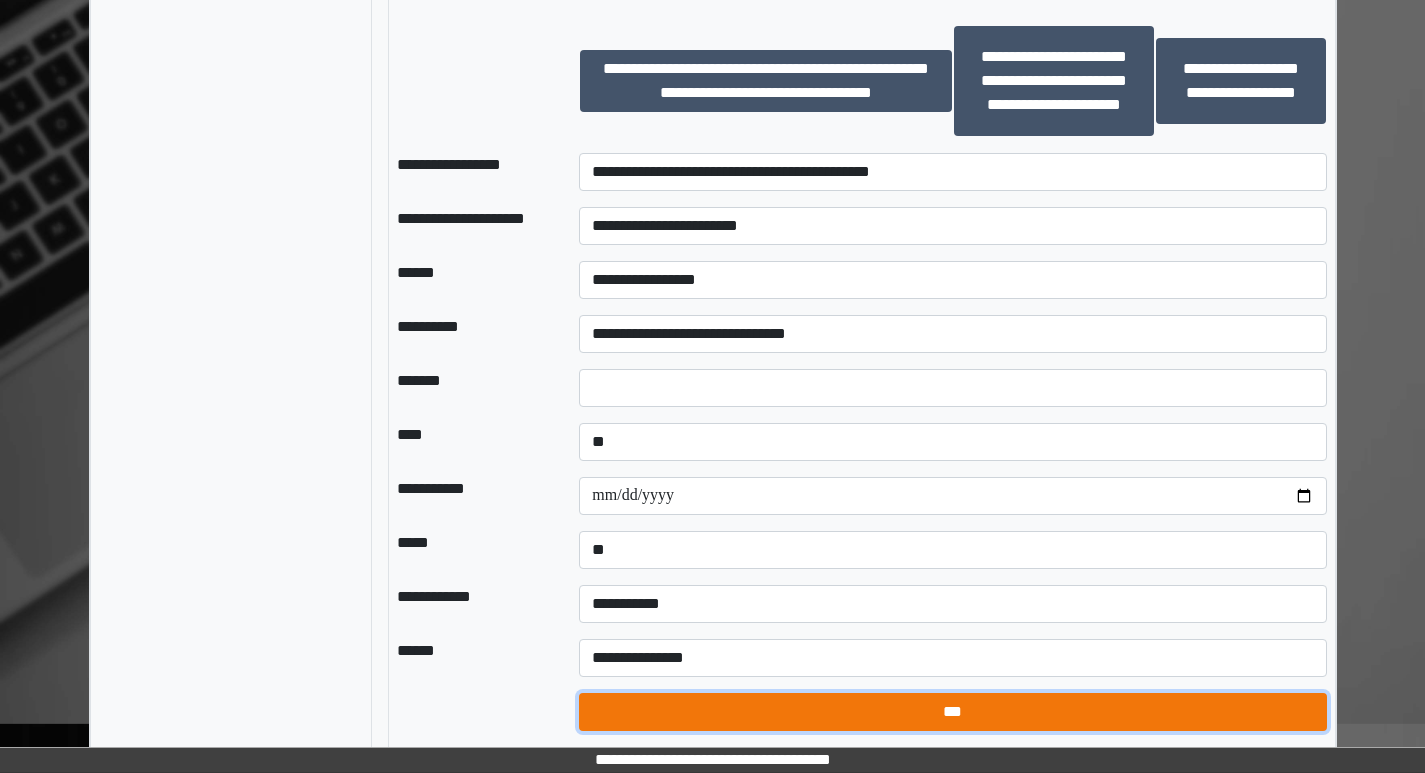 click on "***" at bounding box center (952, 712) 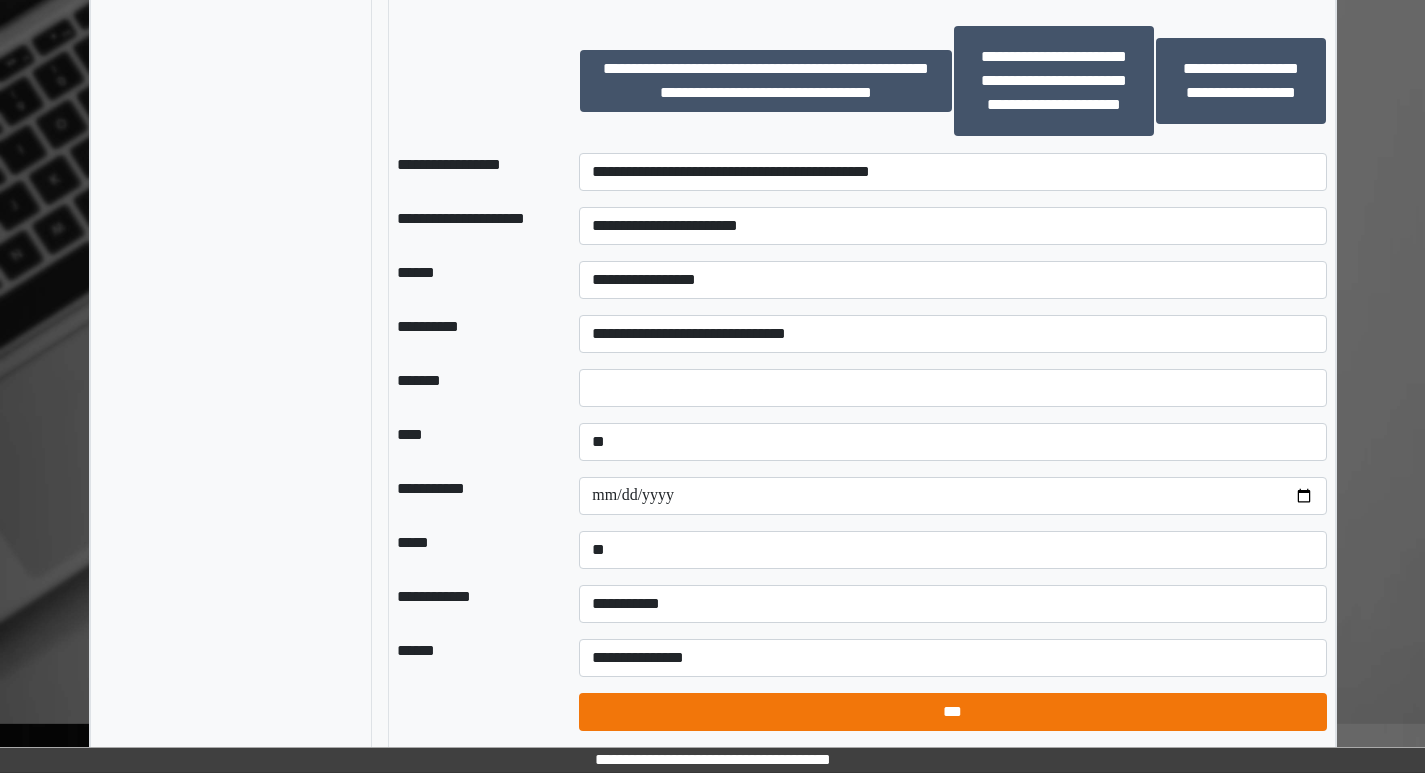 select on "*" 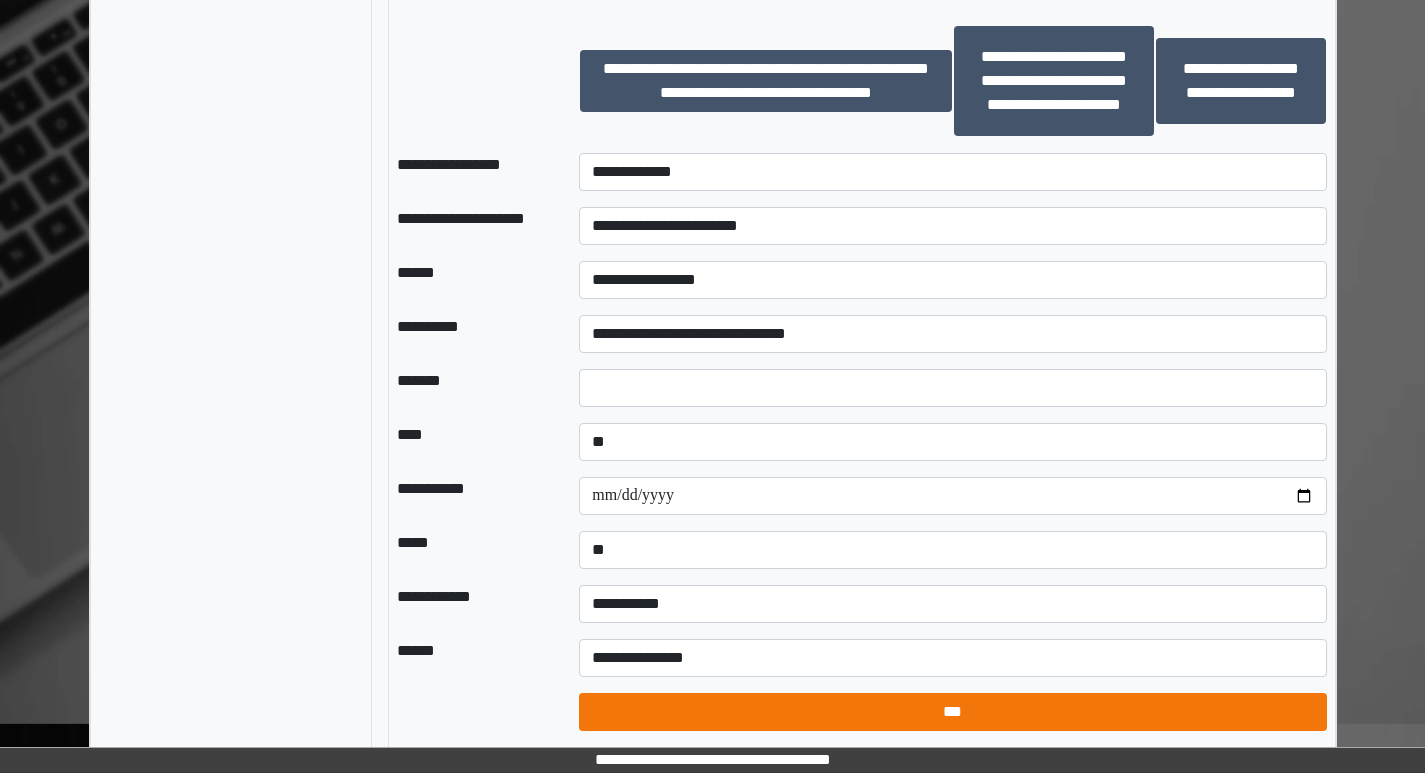 type 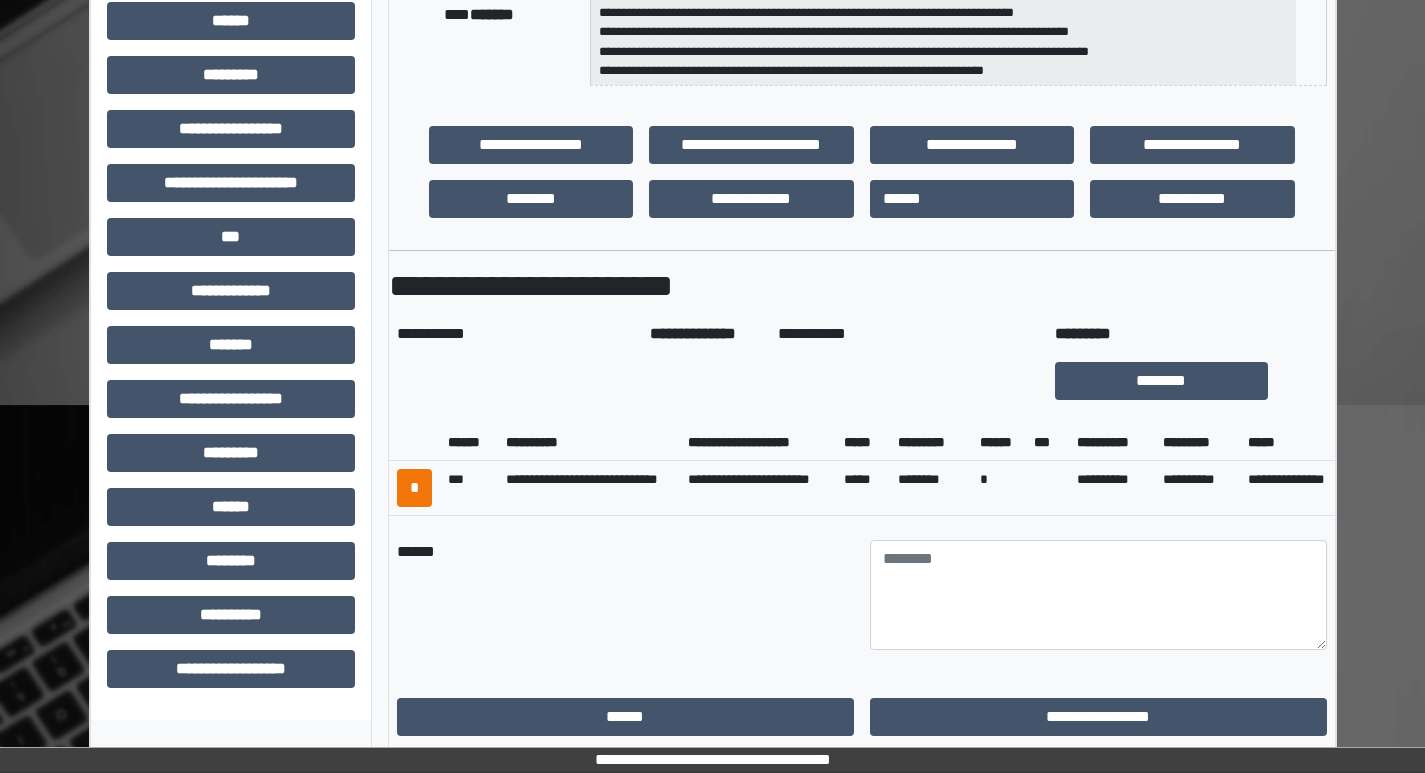 scroll, scrollTop: 736, scrollLeft: 0, axis: vertical 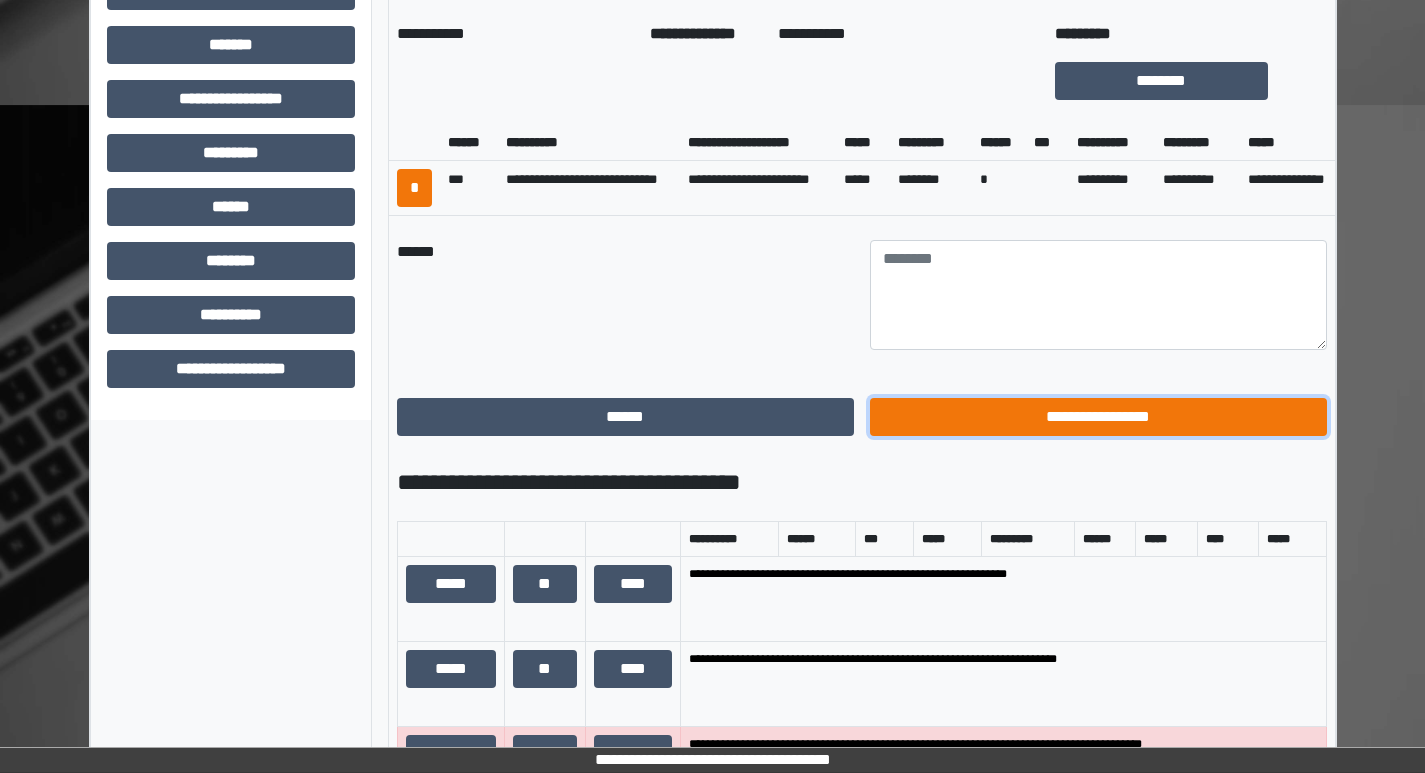 click on "**********" at bounding box center [1098, 417] 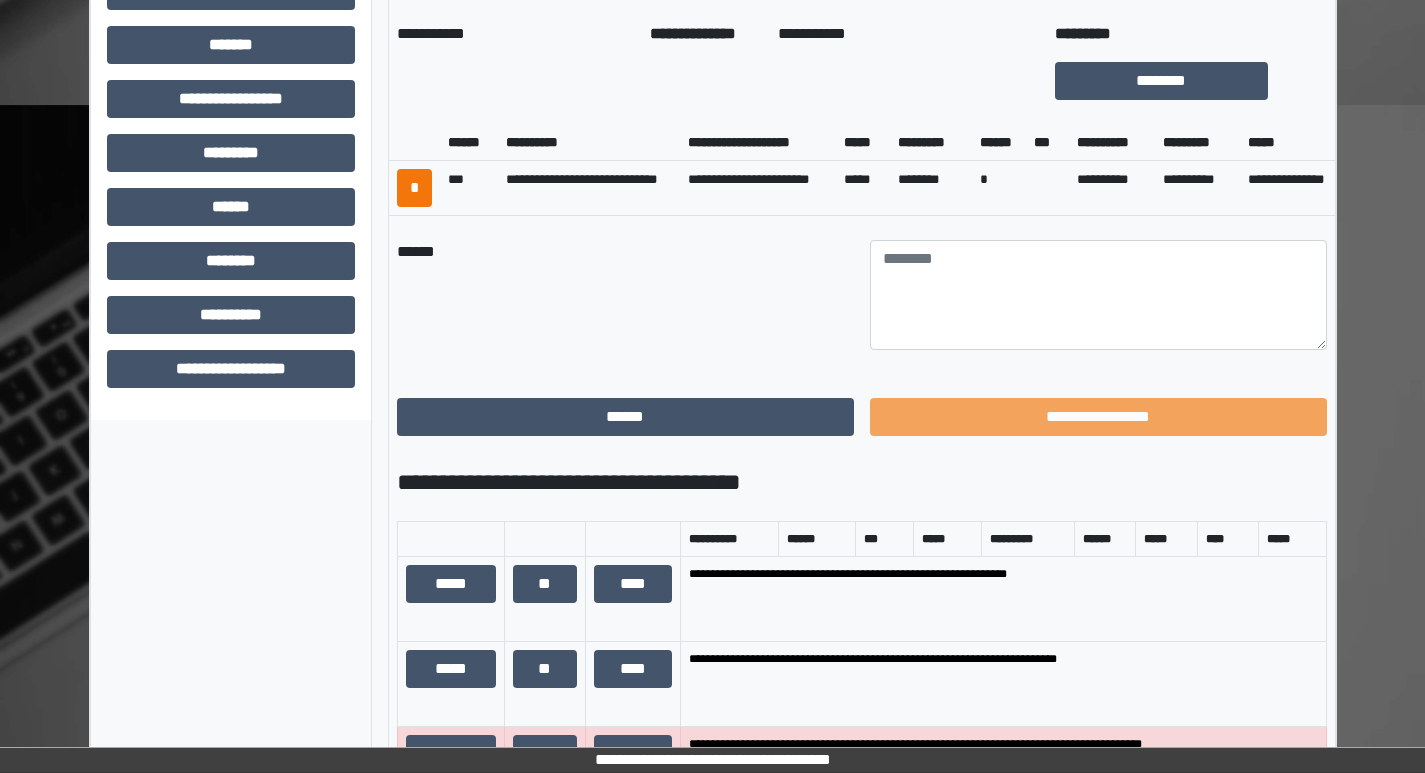 scroll, scrollTop: 401, scrollLeft: 0, axis: vertical 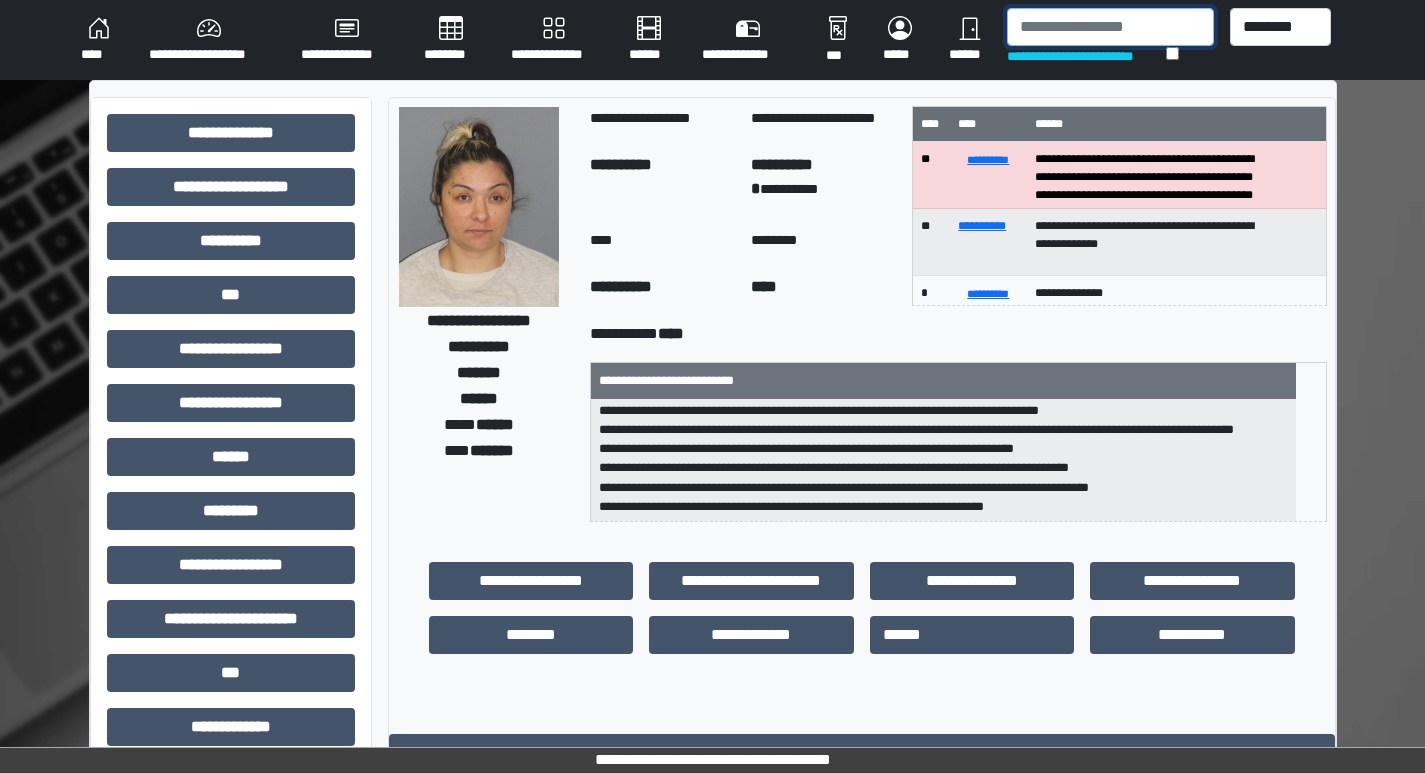 click at bounding box center (1110, 27) 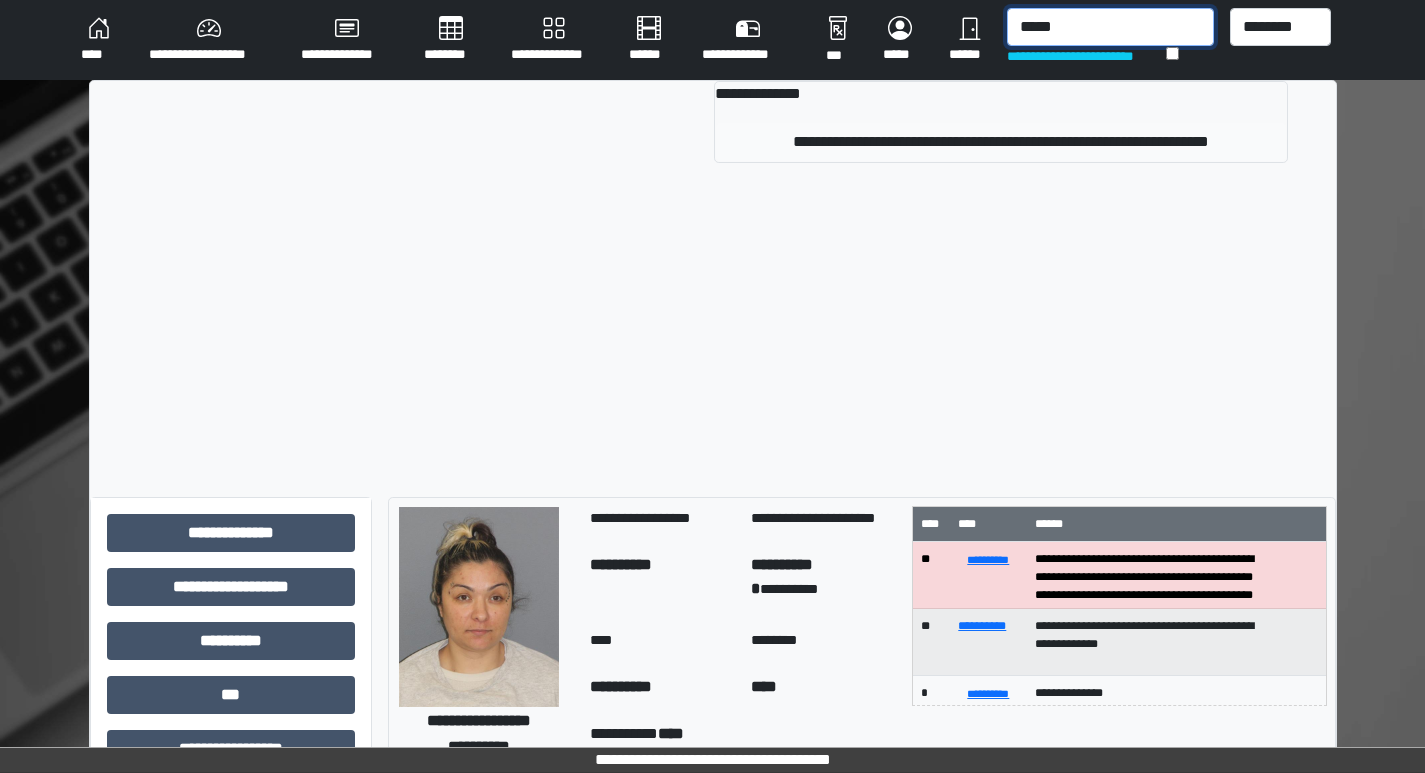 type on "*****" 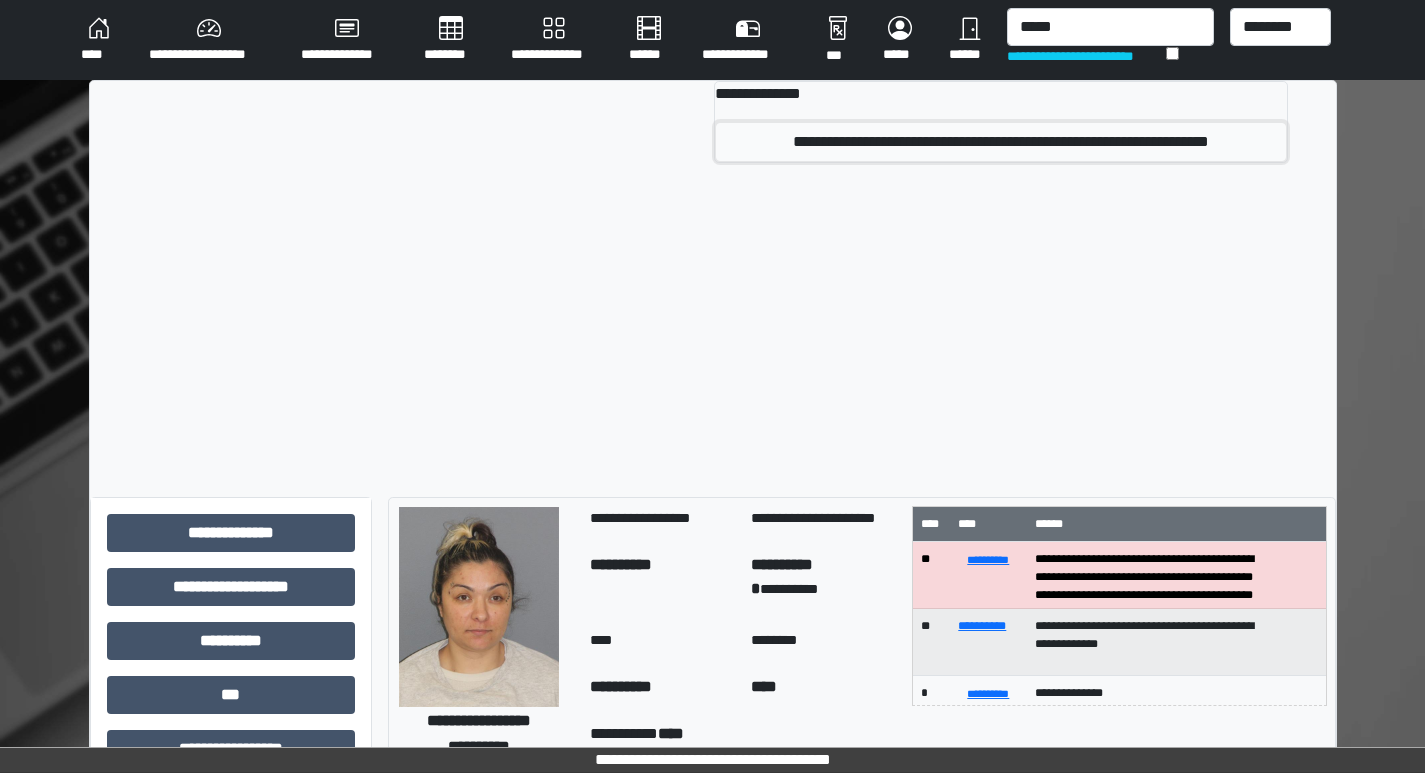click on "**********" at bounding box center [1001, 142] 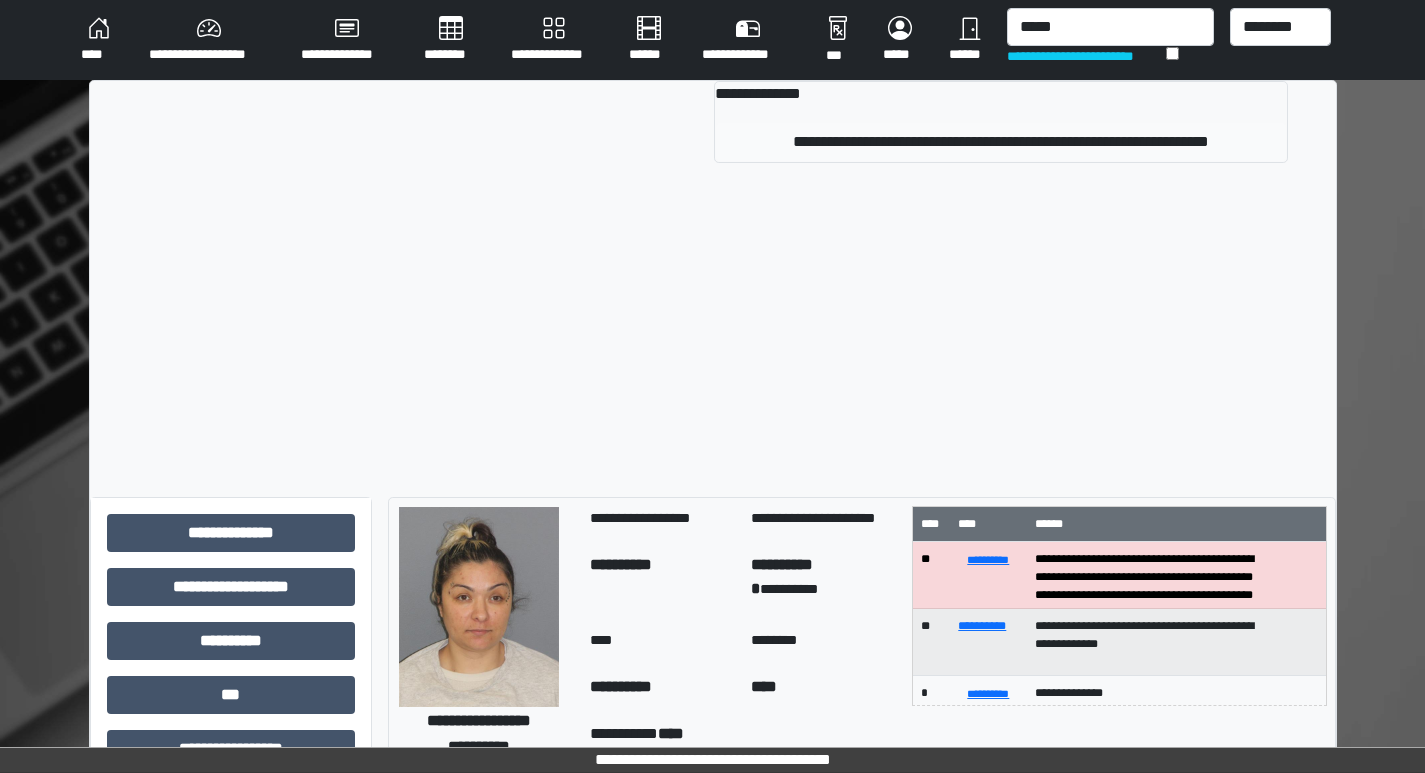 type 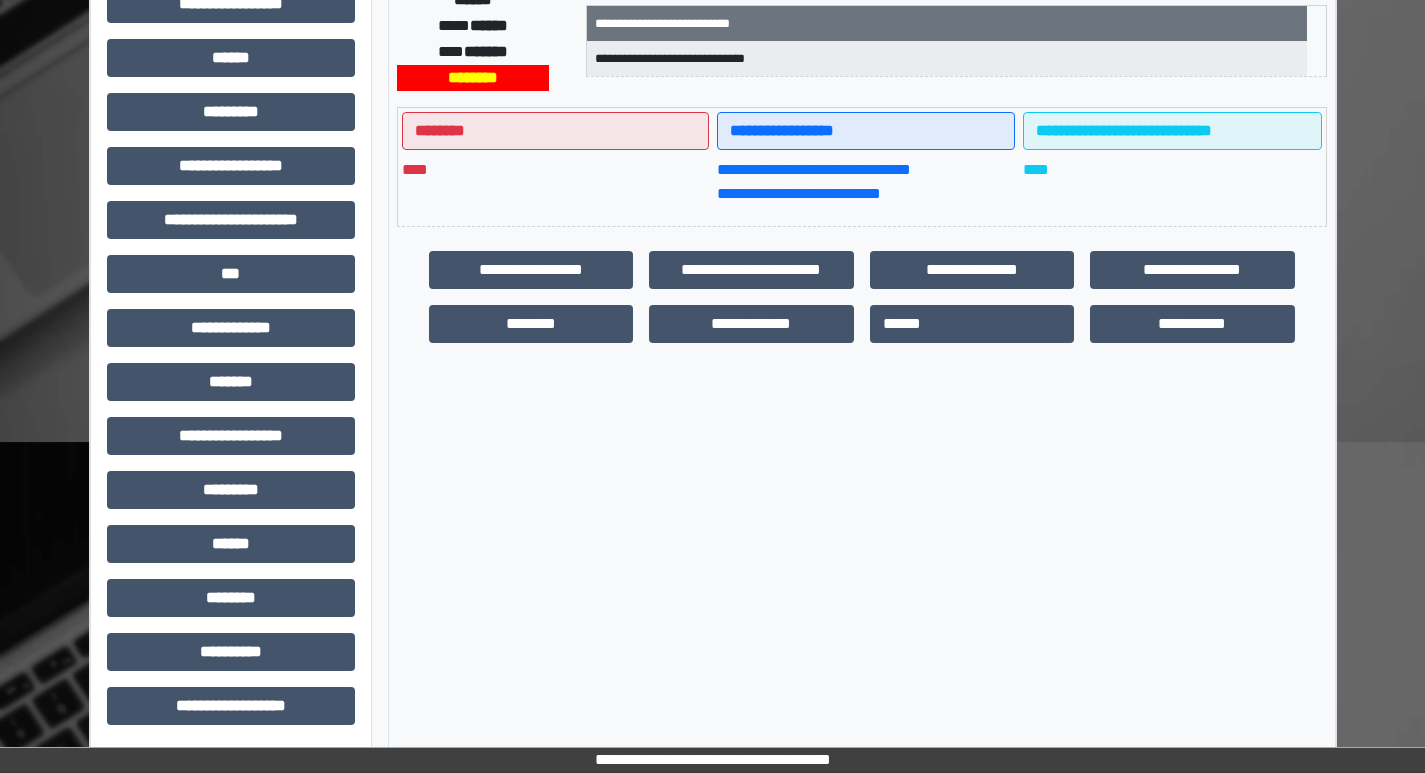 scroll, scrollTop: 400, scrollLeft: 0, axis: vertical 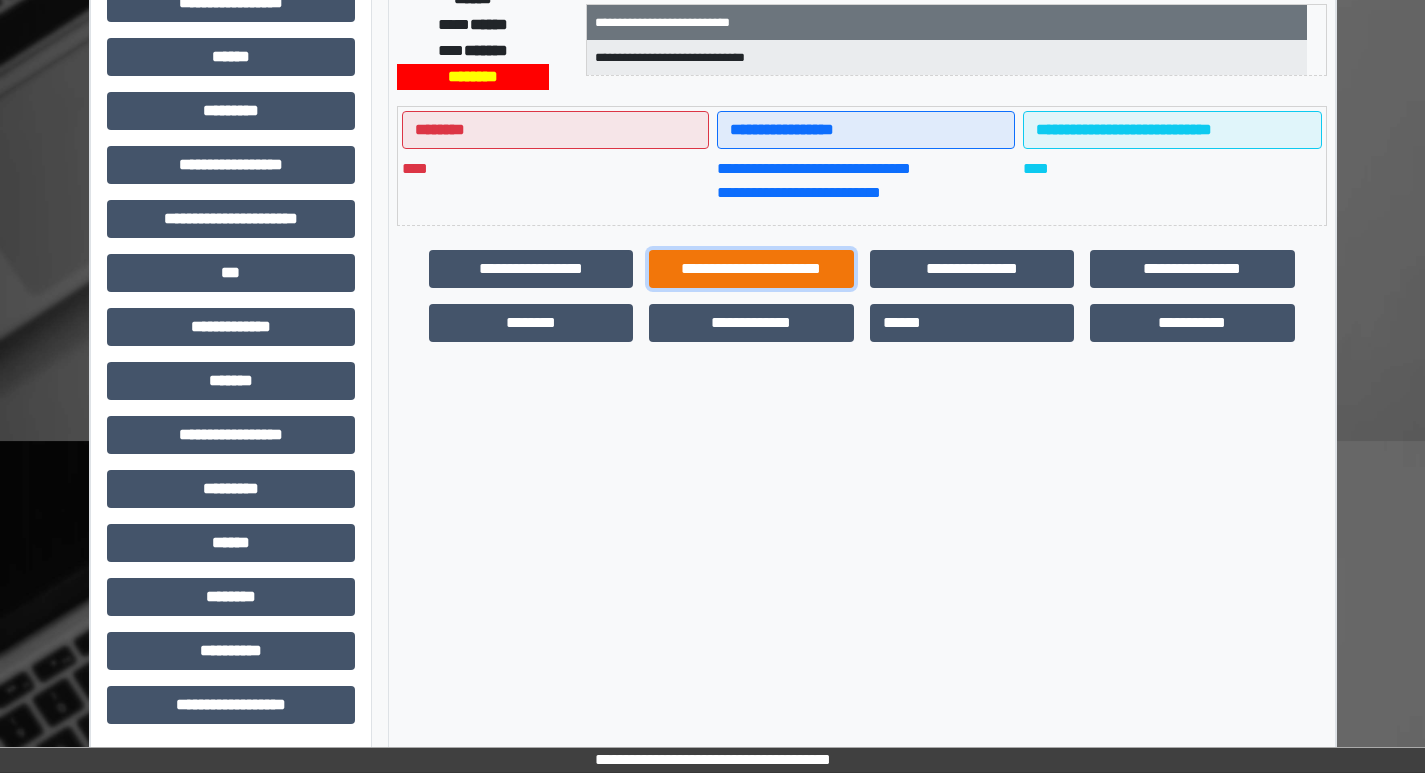 click on "**********" at bounding box center [751, 269] 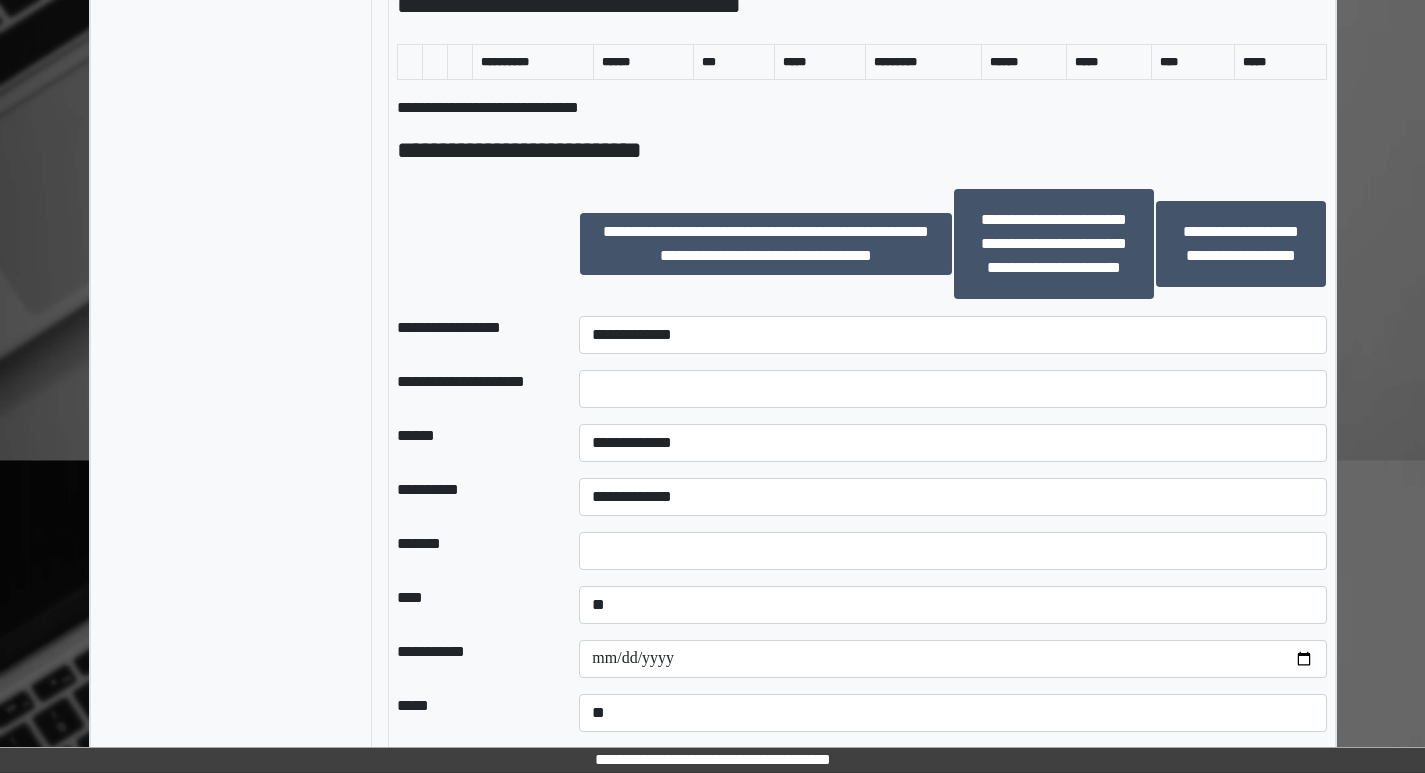 scroll, scrollTop: 1453, scrollLeft: 0, axis: vertical 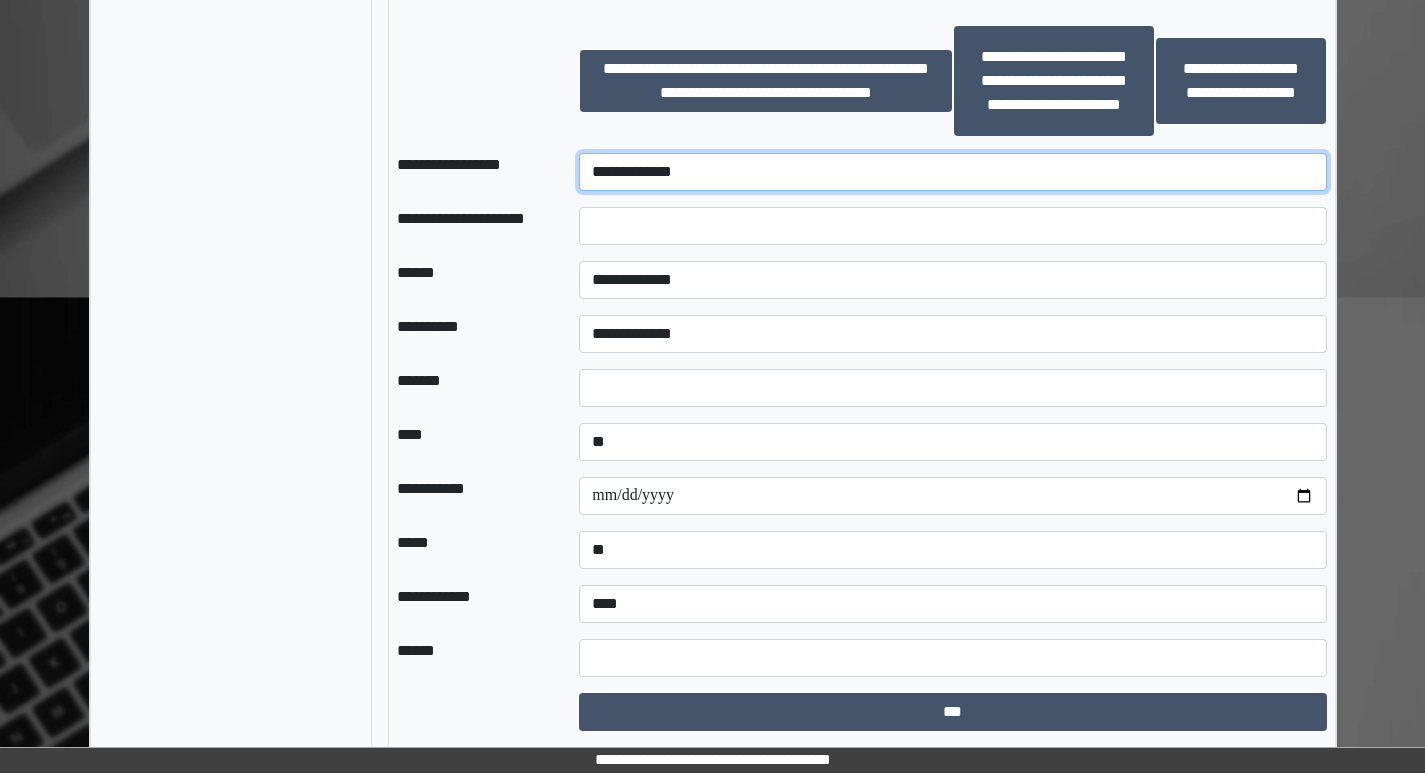click on "**********" at bounding box center (952, 172) 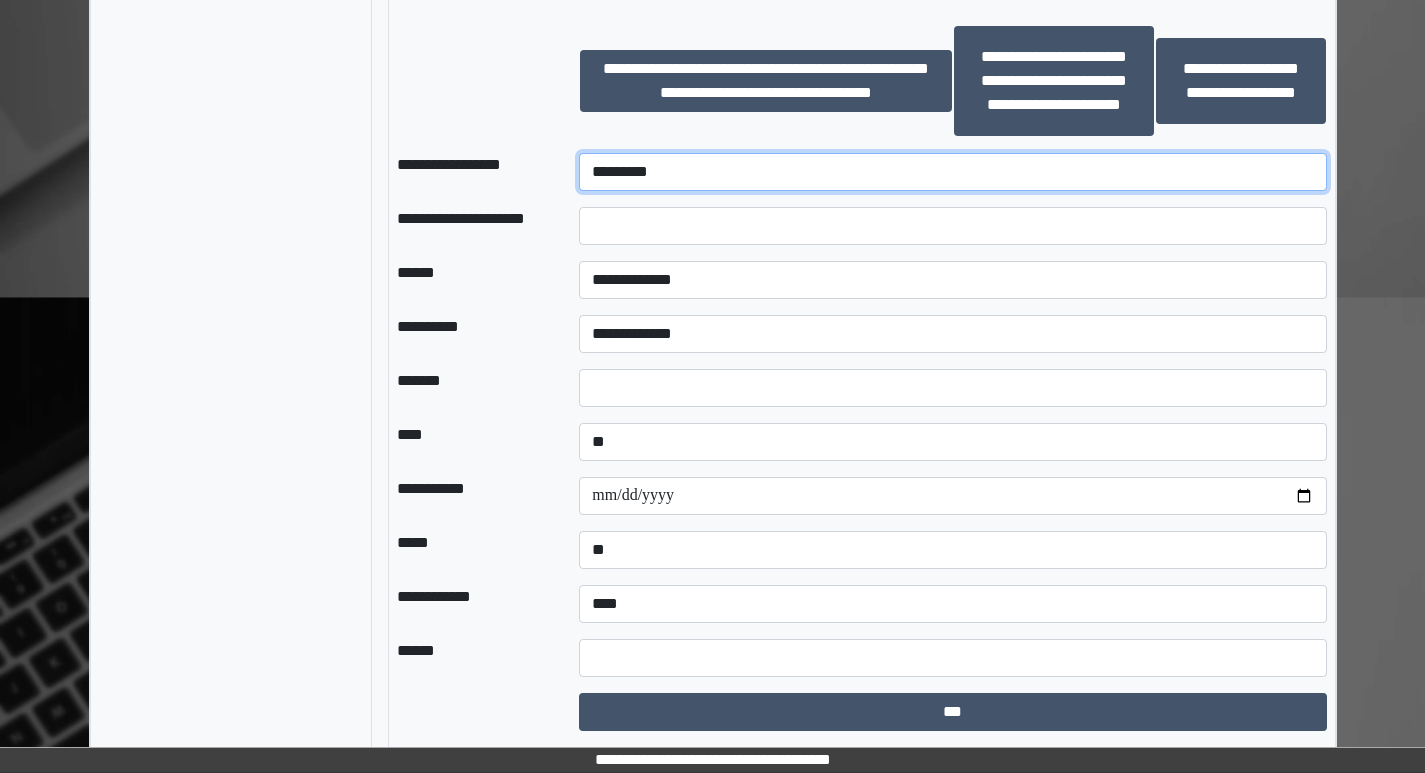 click on "**********" at bounding box center (952, 172) 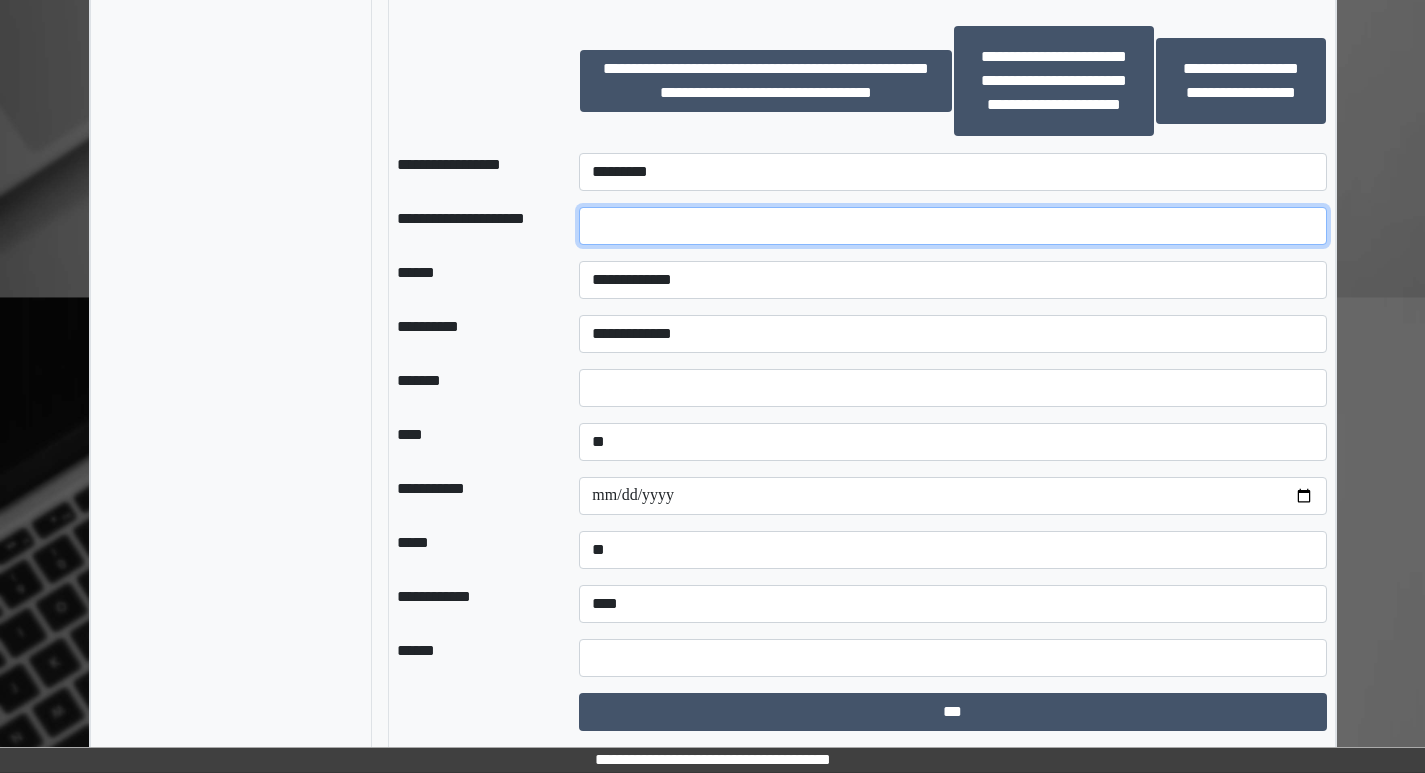 click at bounding box center [952, 226] 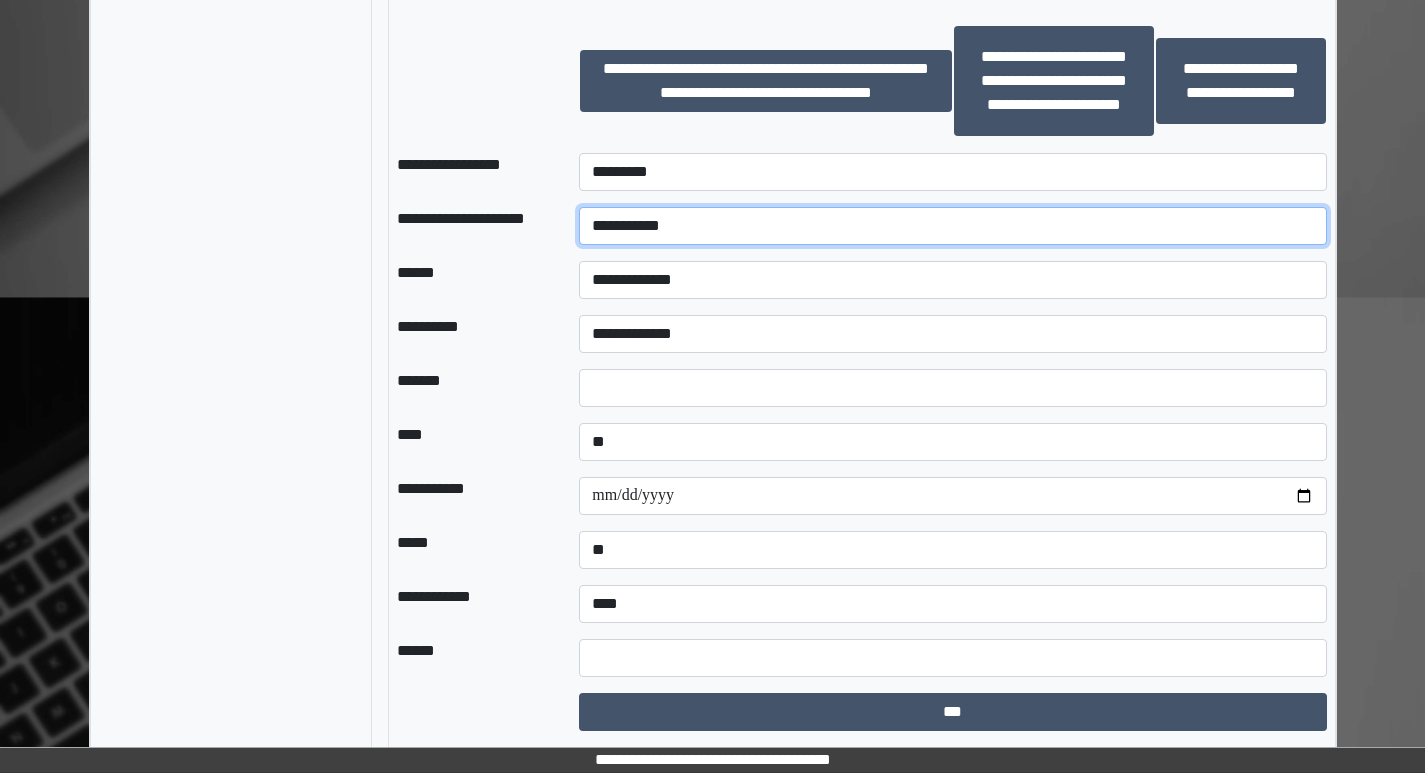 type on "**********" 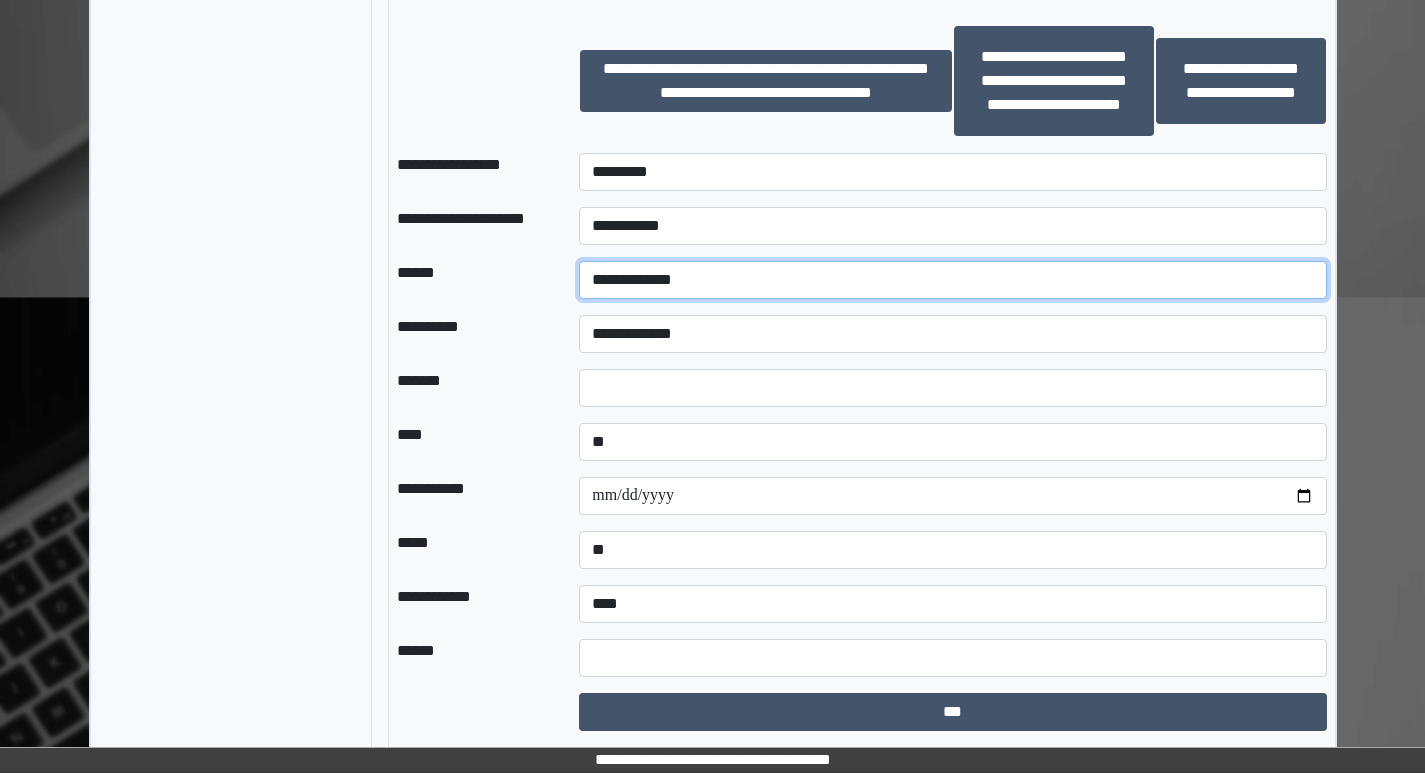 click on "**********" at bounding box center [952, 280] 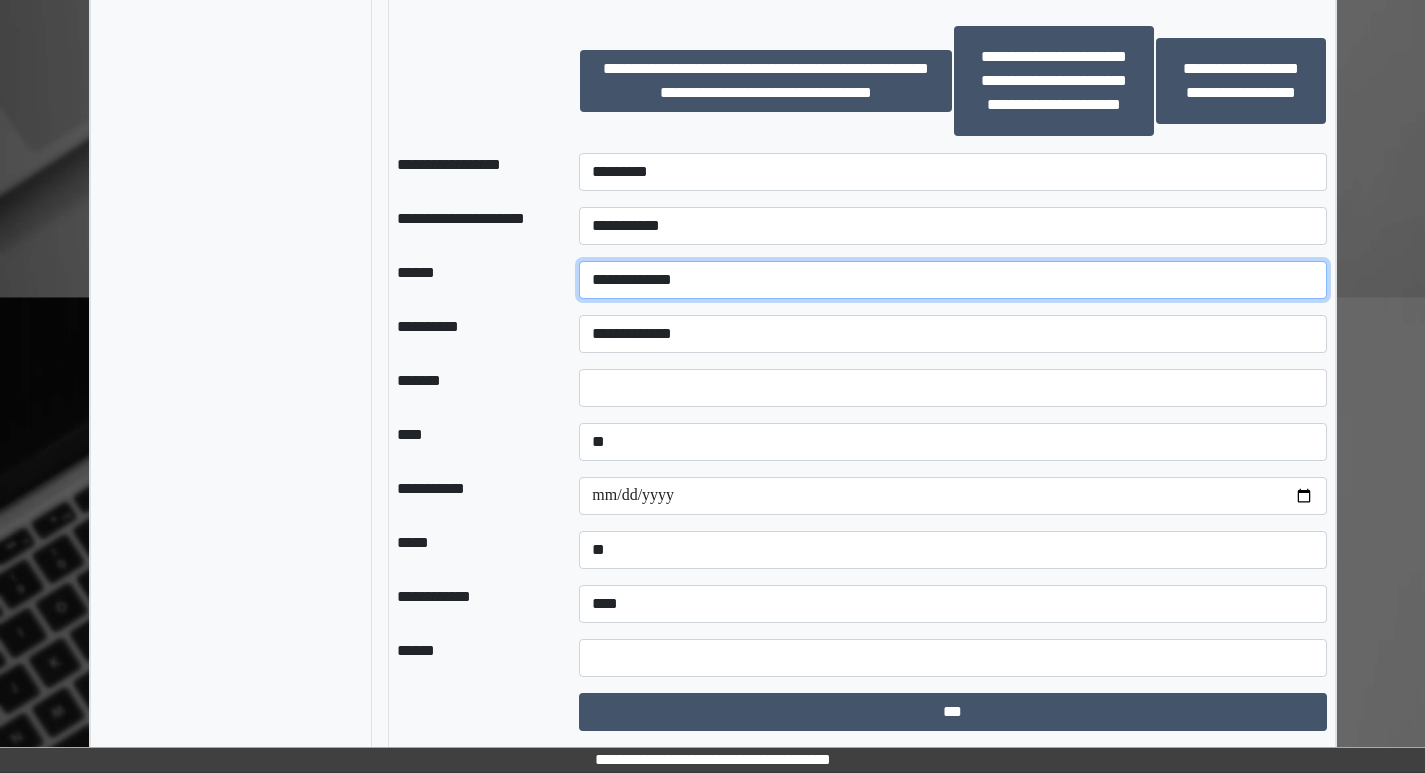 select on "**" 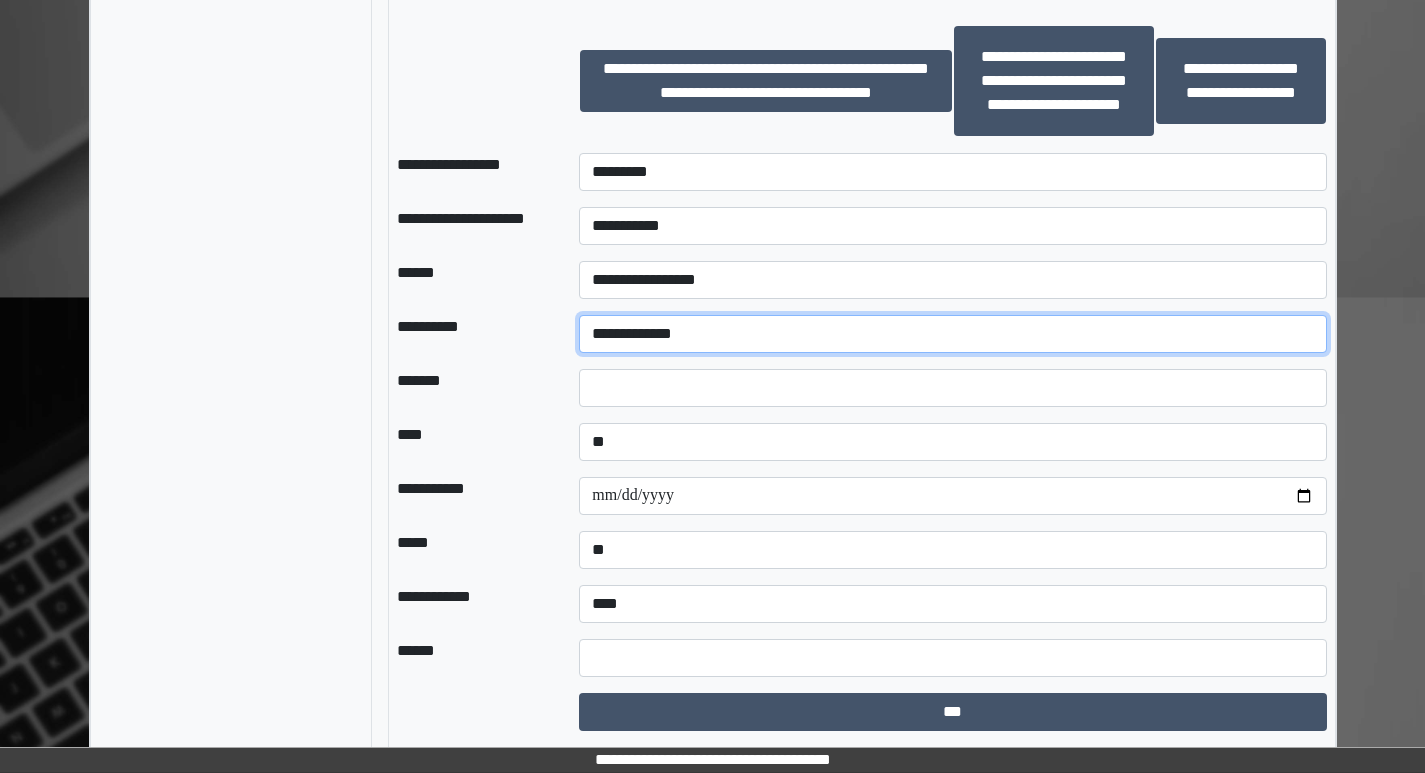click on "**********" at bounding box center (952, 334) 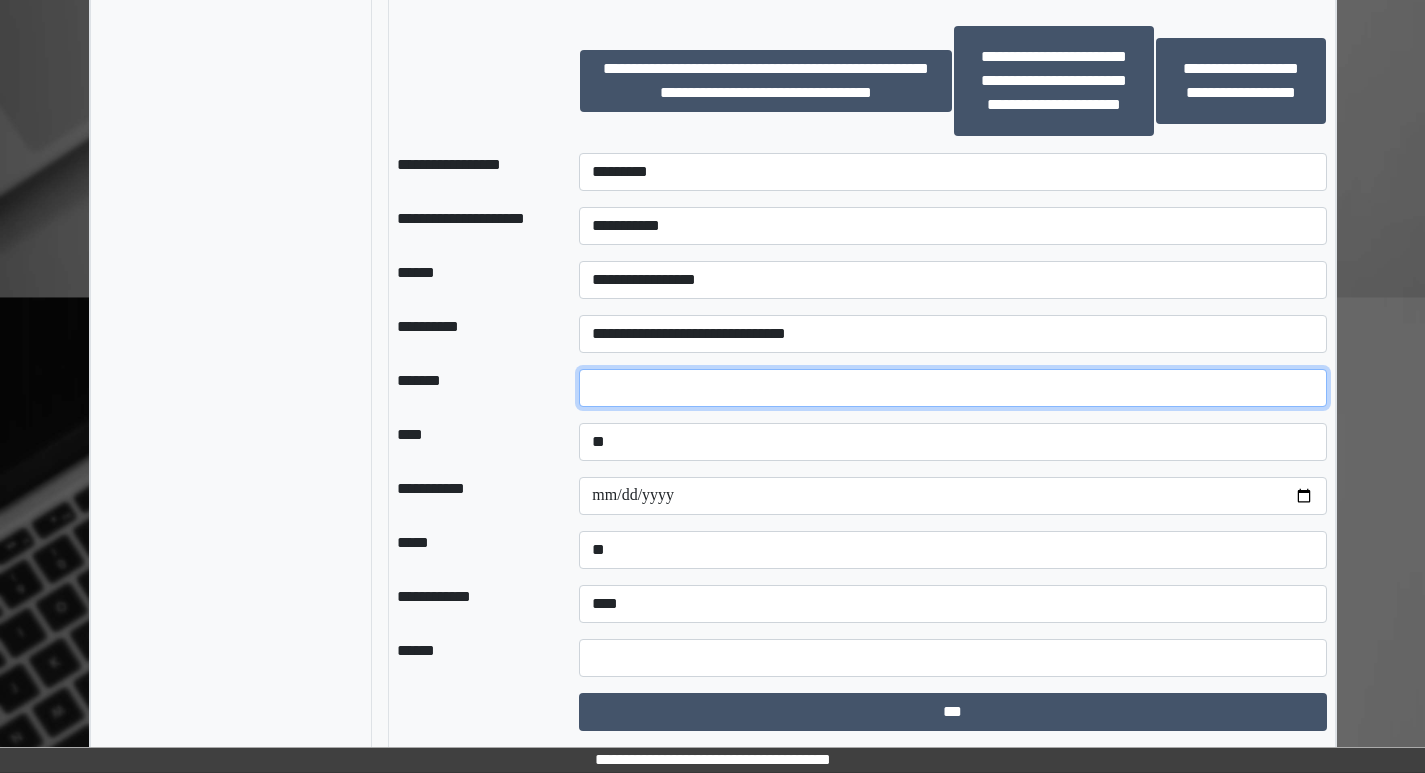 click at bounding box center [952, 388] 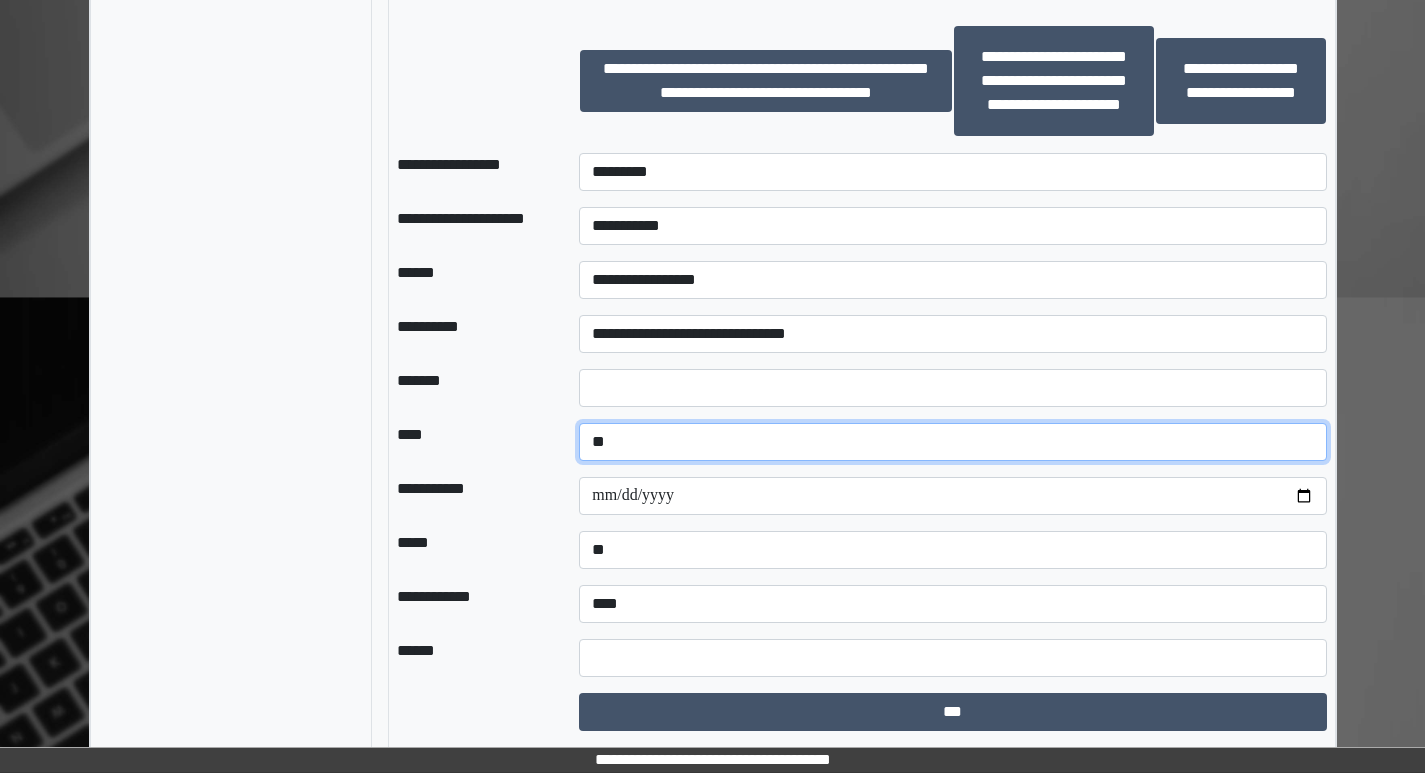 click on "**********" at bounding box center (952, 442) 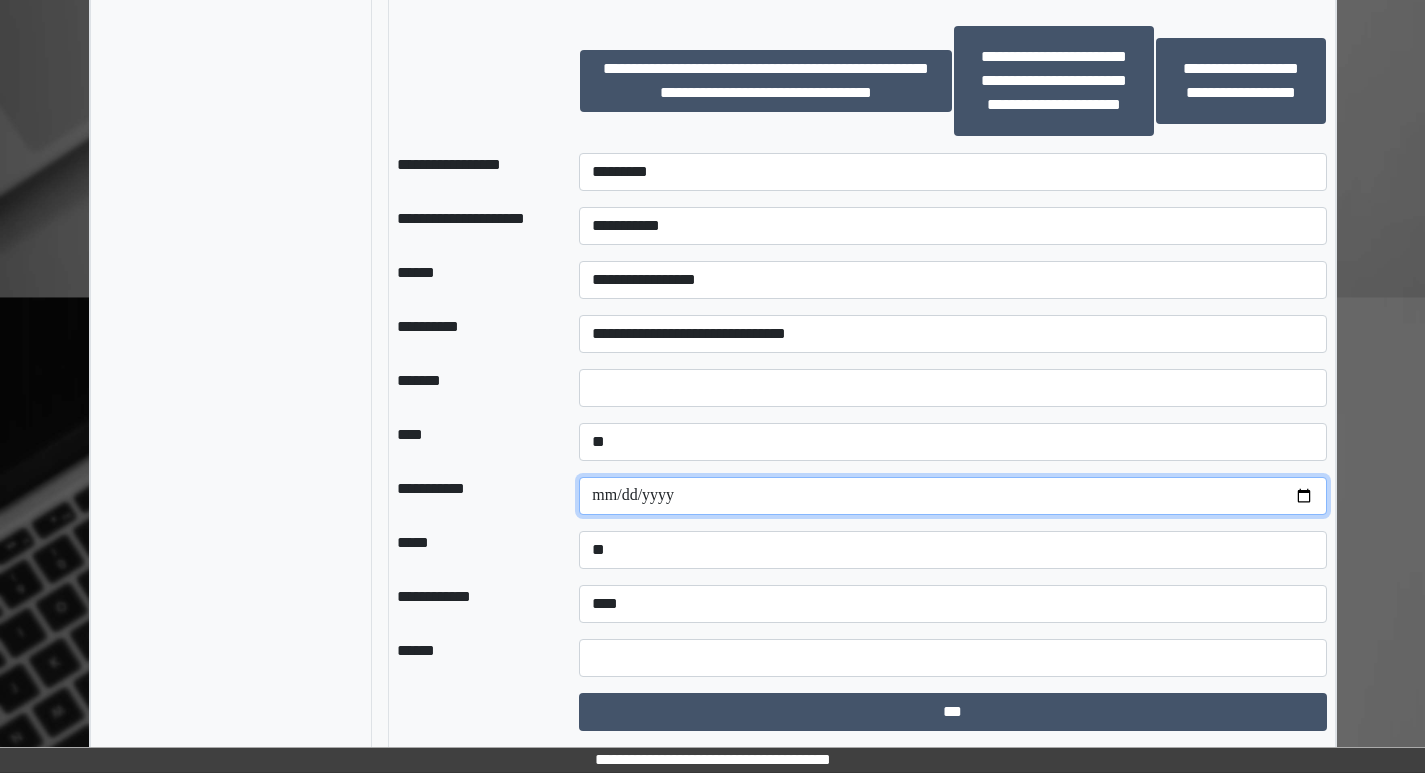 click at bounding box center [952, 496] 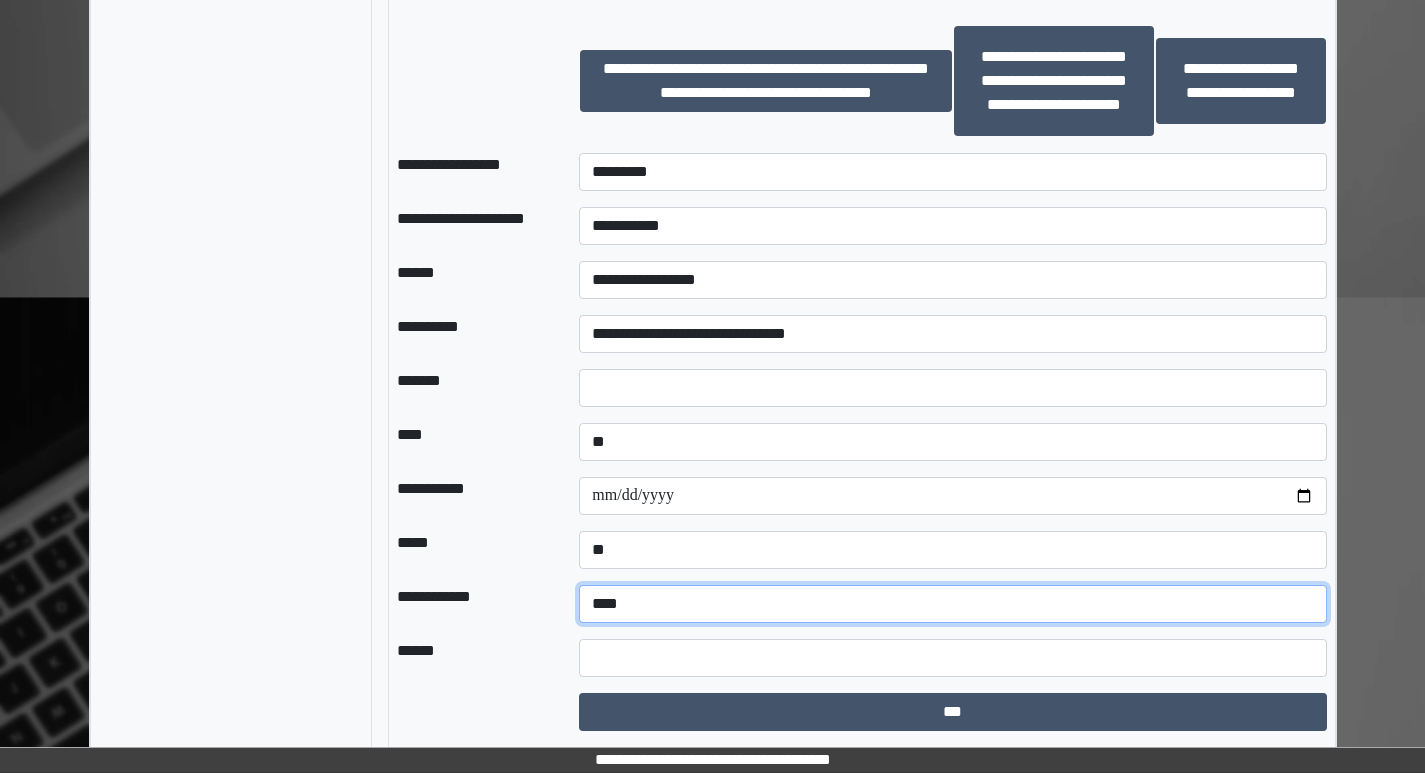click on "**********" at bounding box center [952, 604] 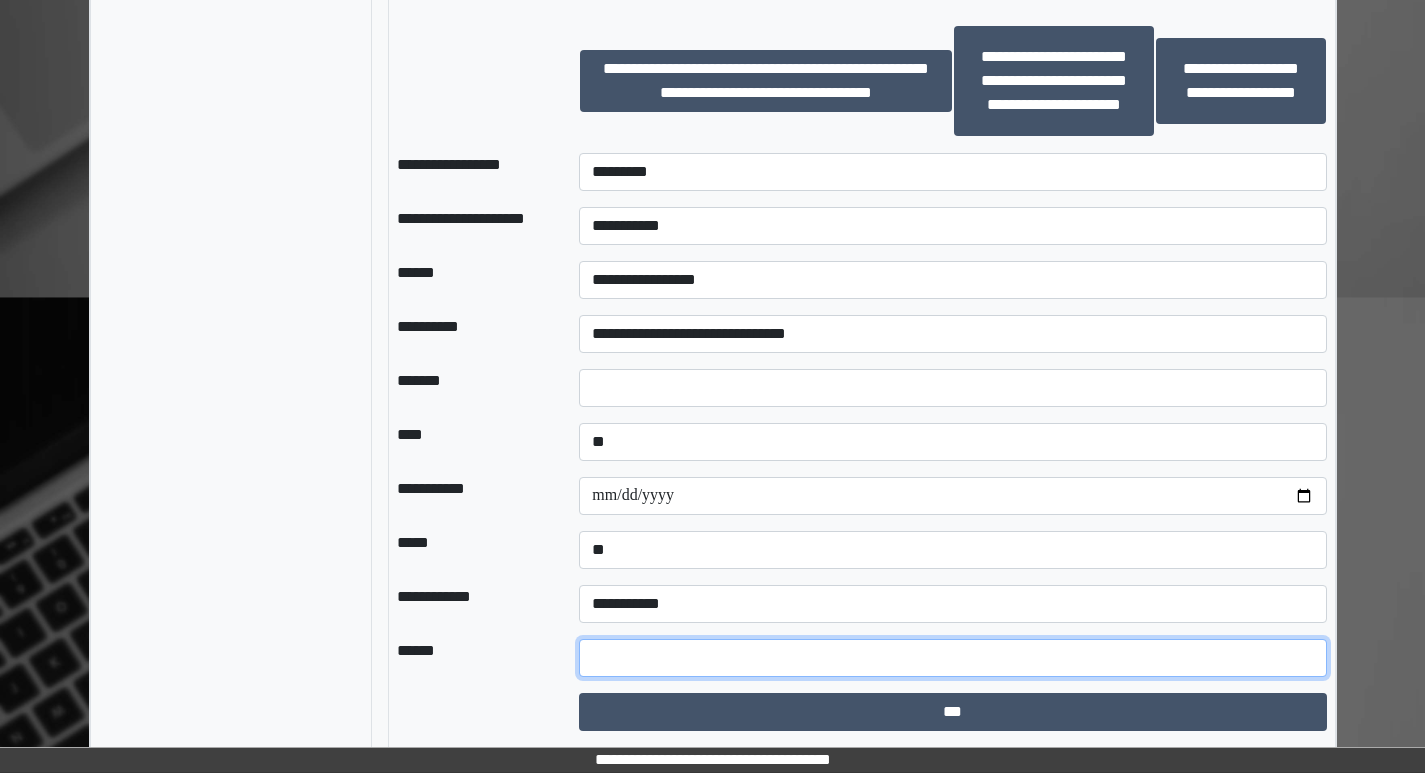 click at bounding box center [952, 658] 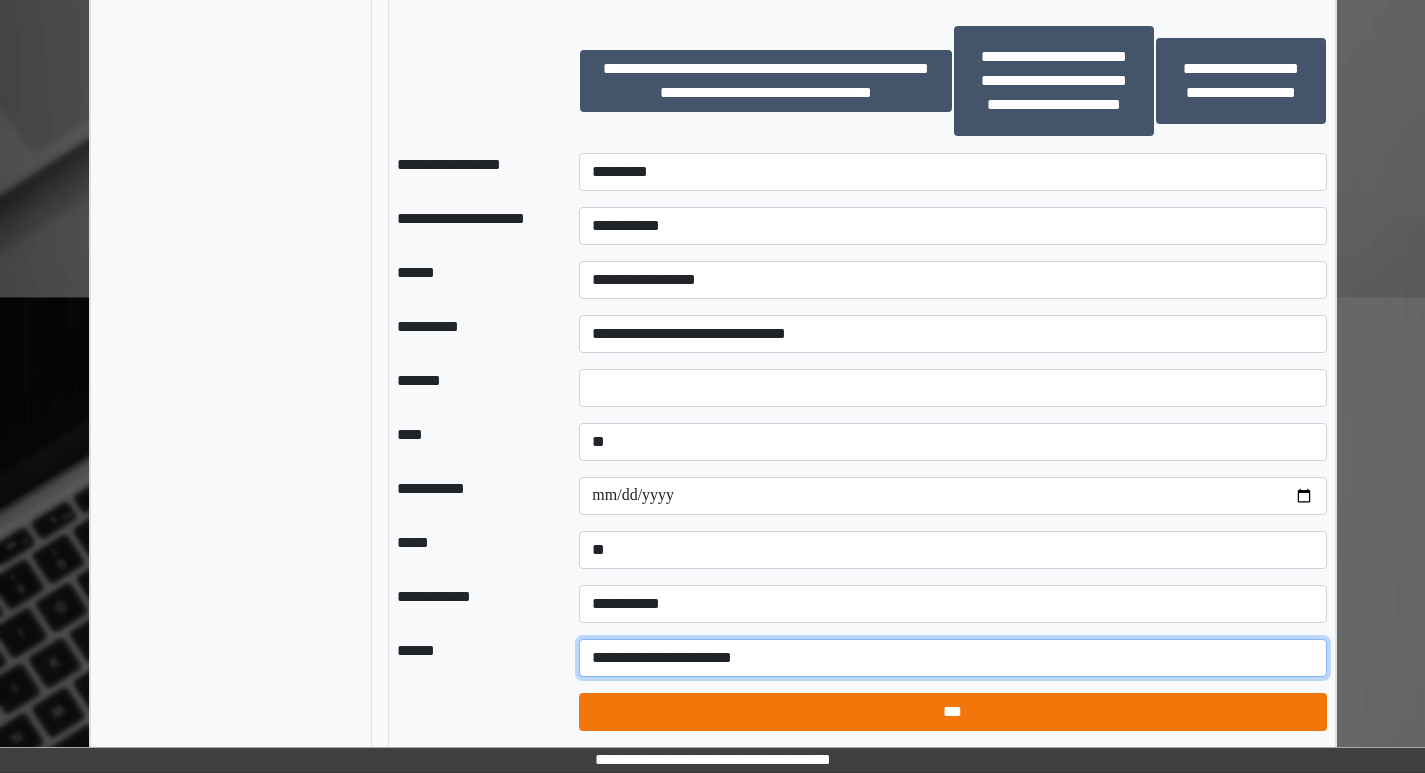 type on "**********" 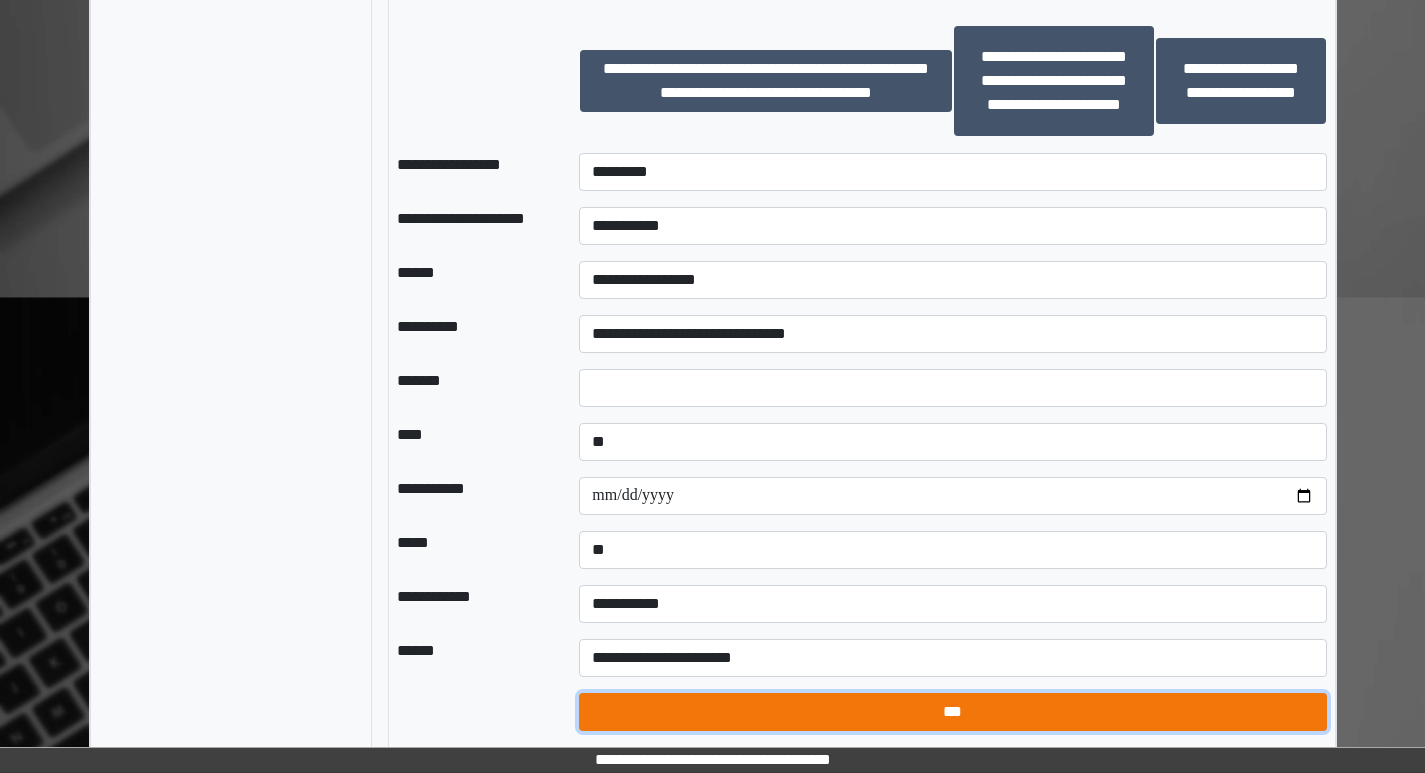 click on "***" at bounding box center [952, 712] 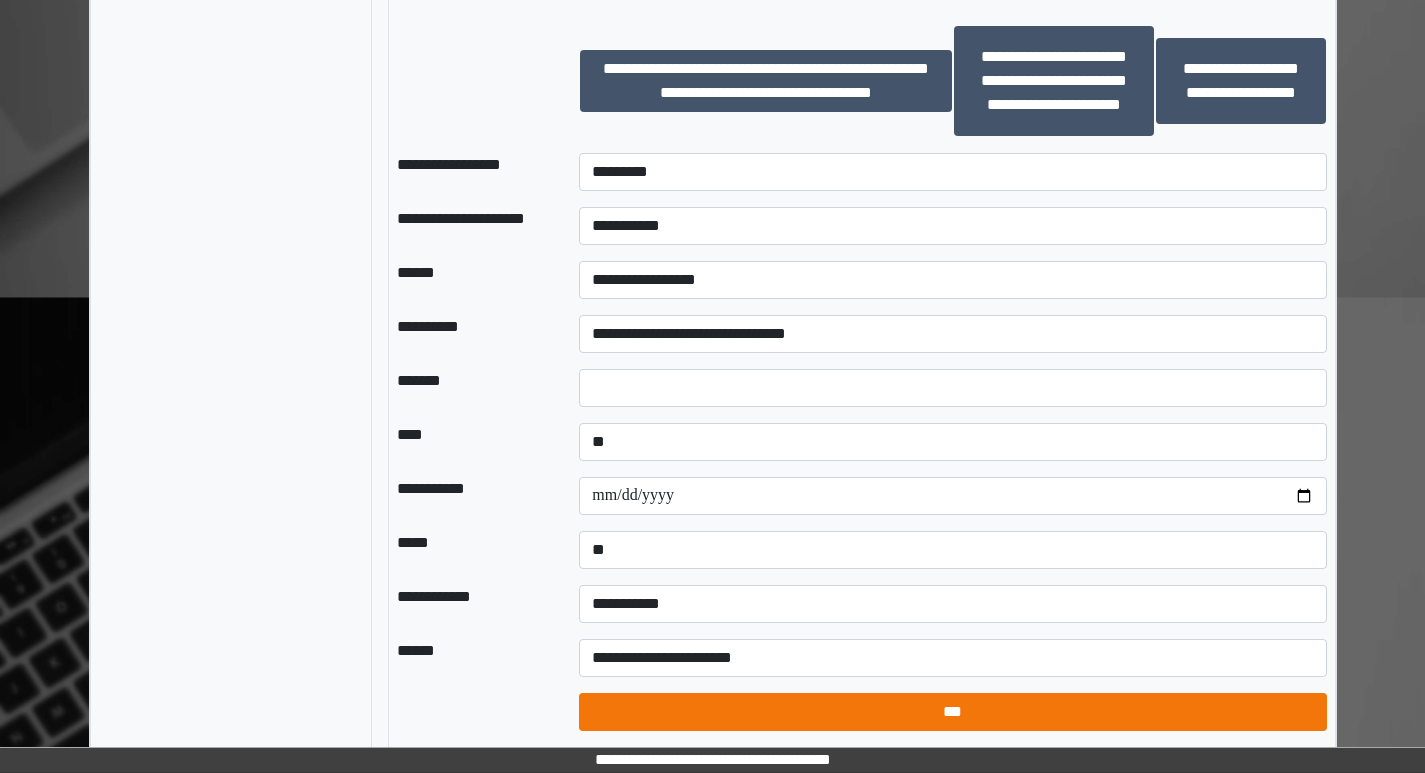 select on "*" 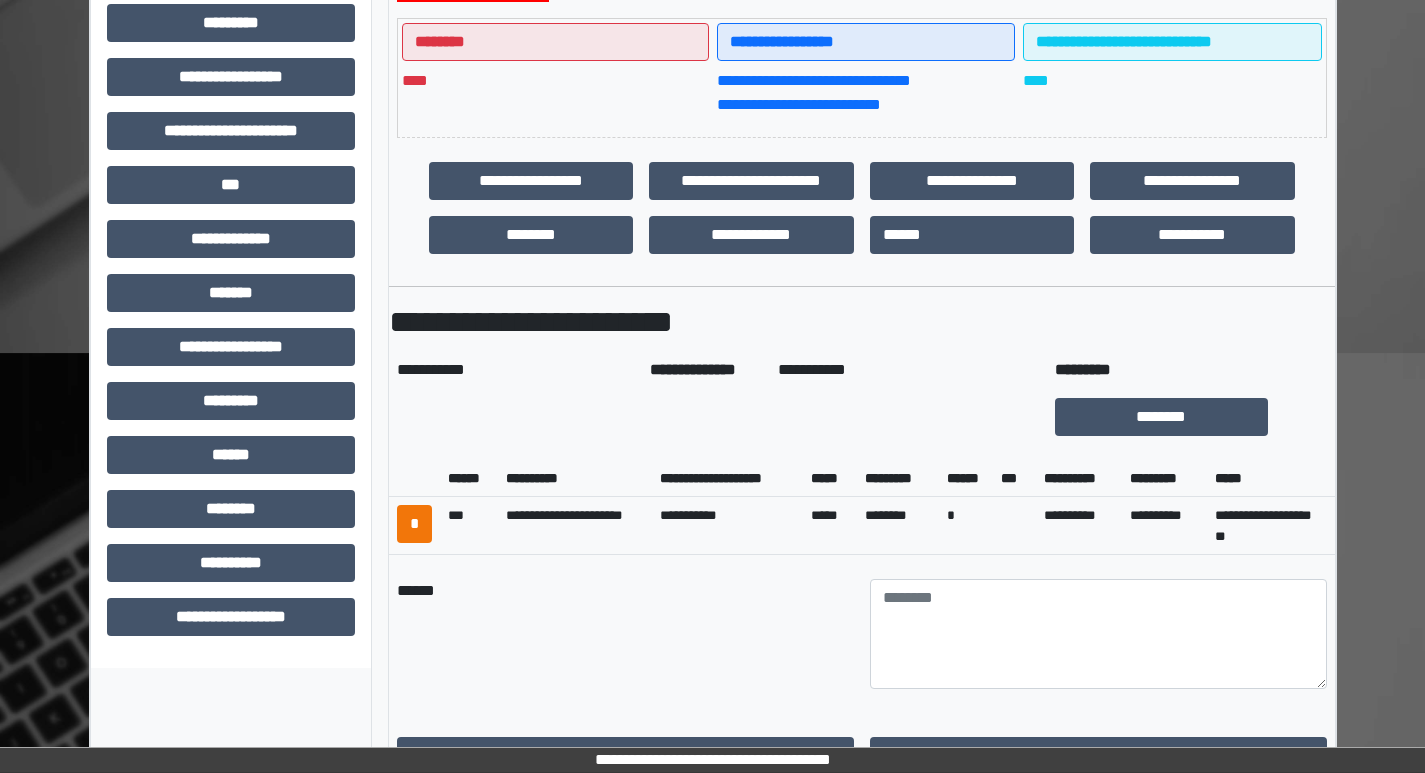scroll, scrollTop: 688, scrollLeft: 0, axis: vertical 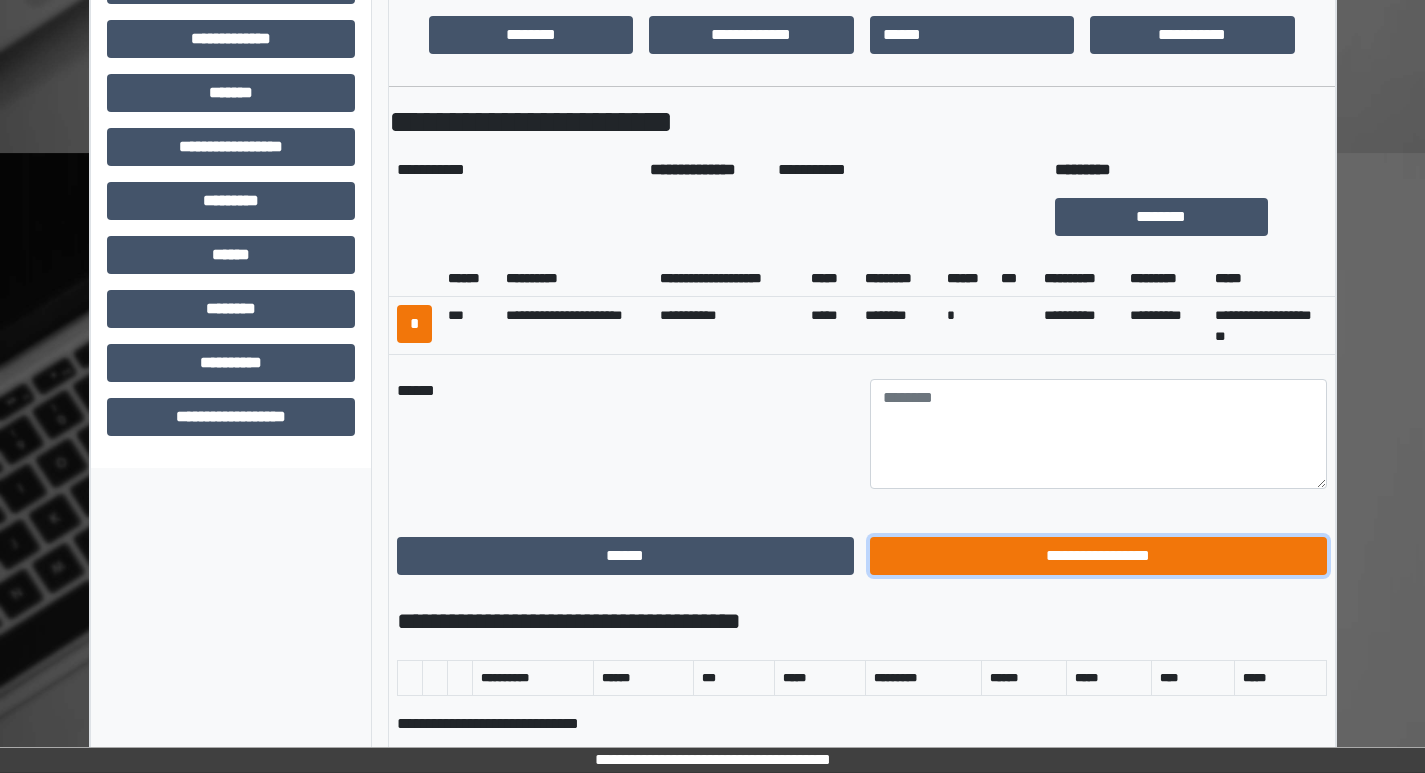 click on "**********" at bounding box center [1098, 556] 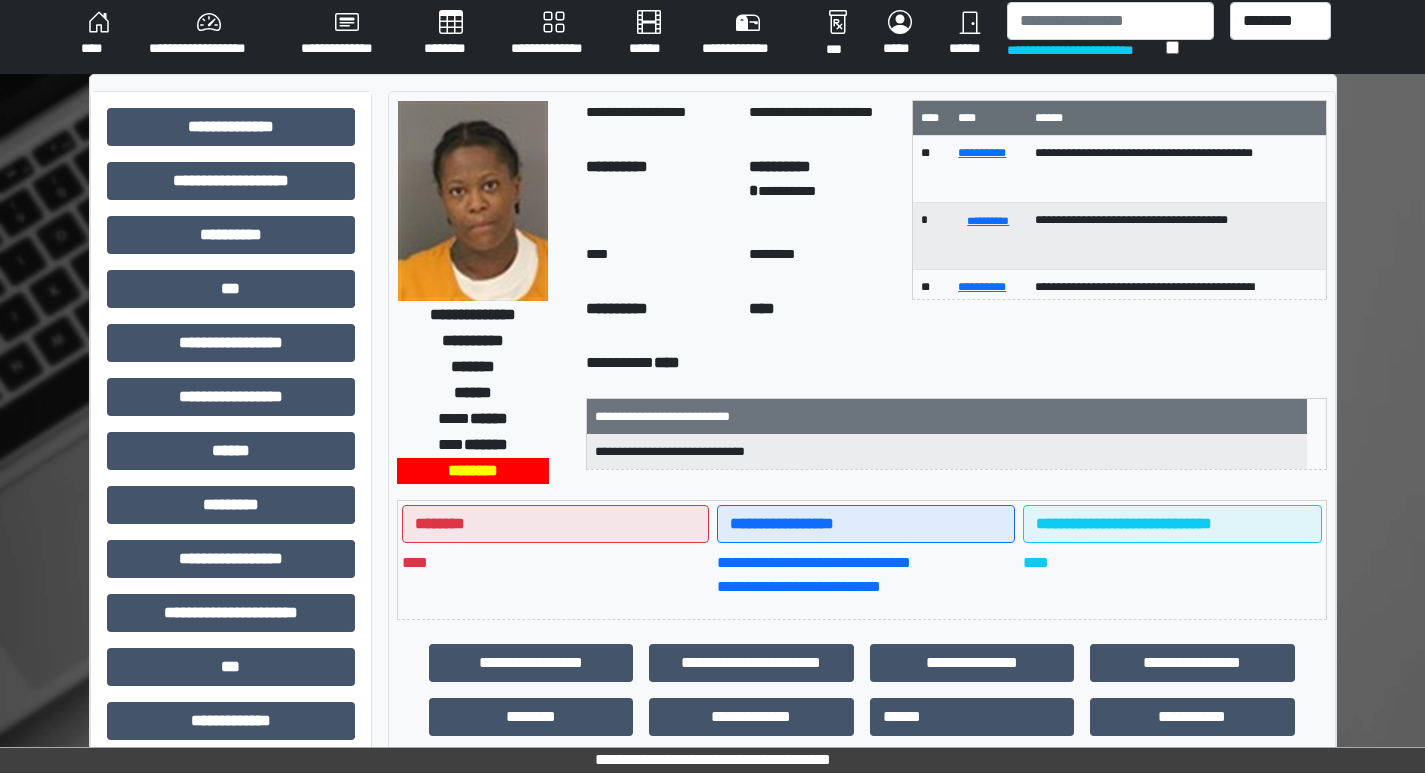 scroll, scrollTop: 0, scrollLeft: 0, axis: both 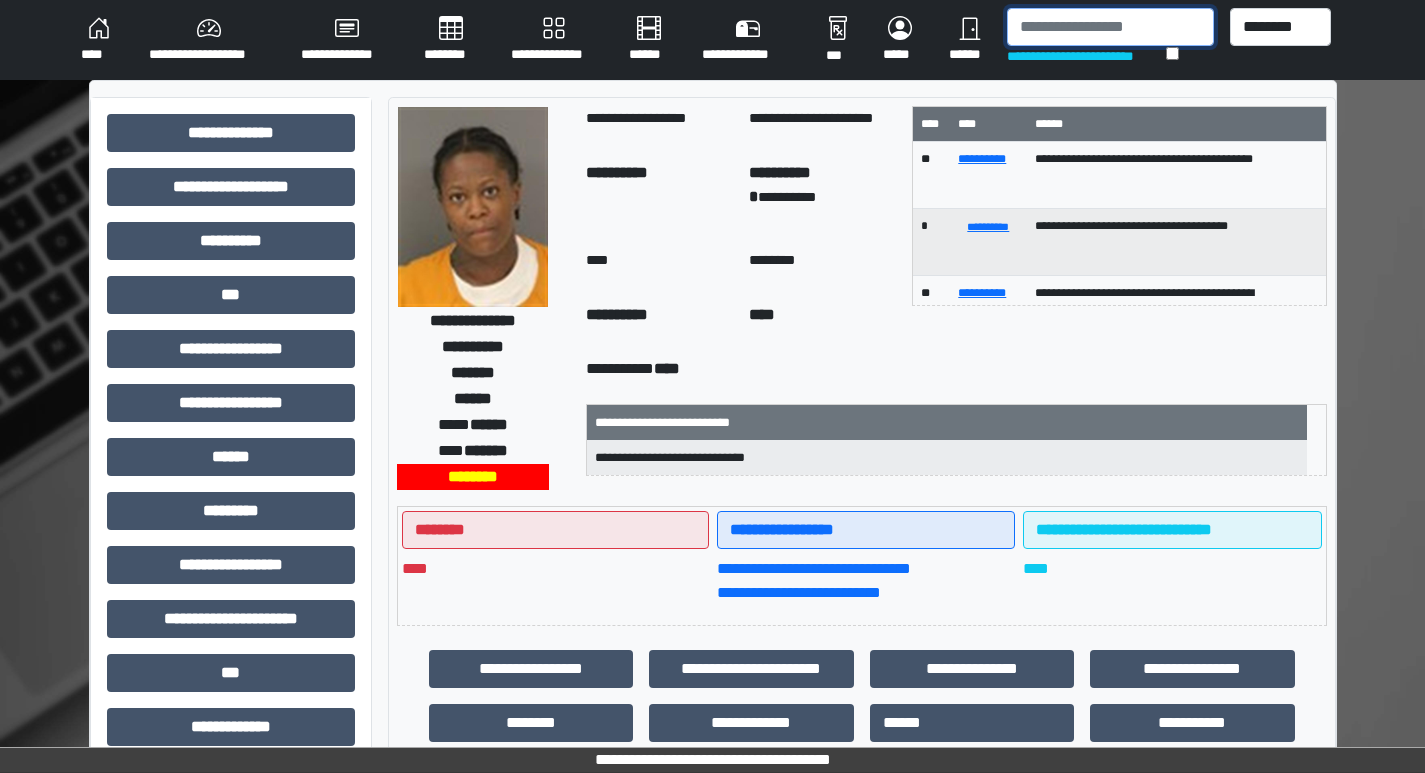 drag, startPoint x: 1081, startPoint y: 28, endPoint x: 1072, endPoint y: 35, distance: 11.401754 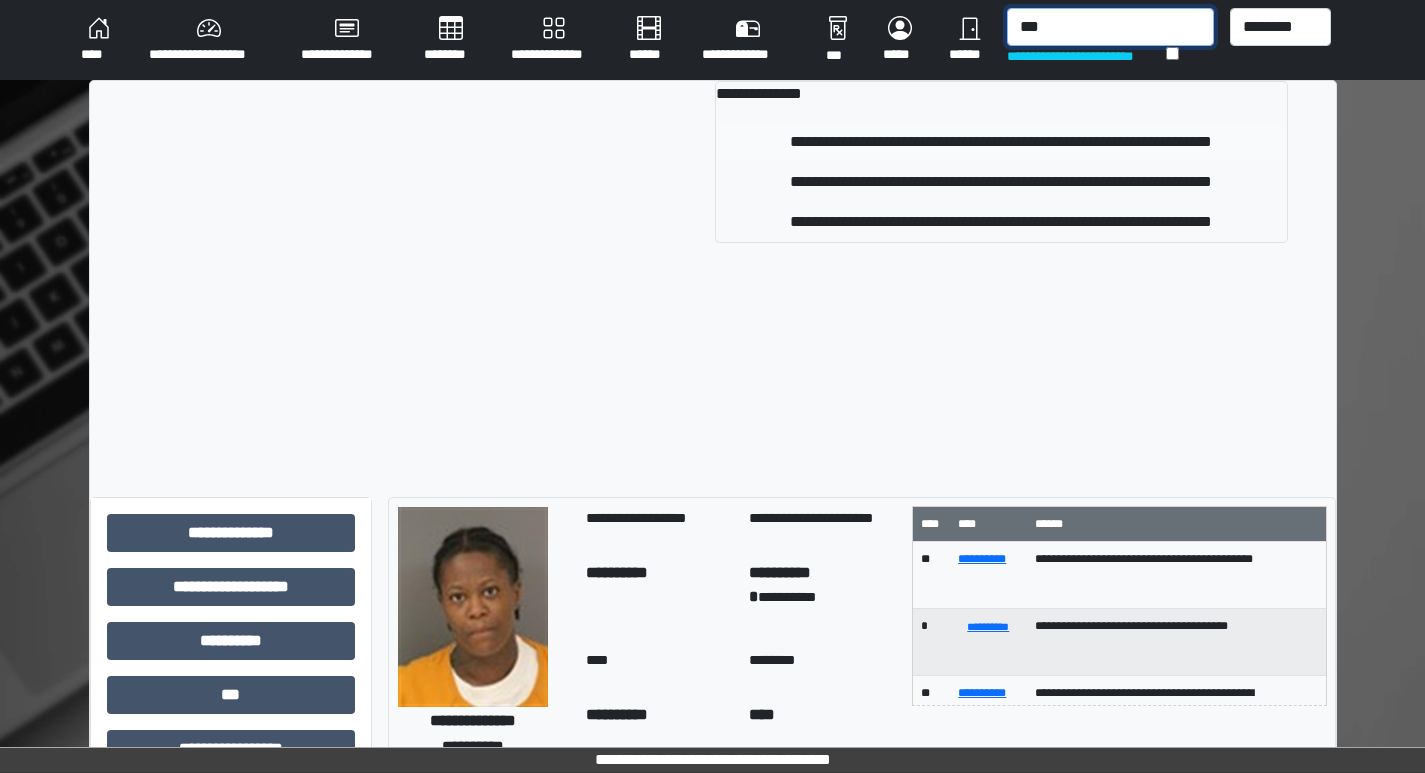 type on "***" 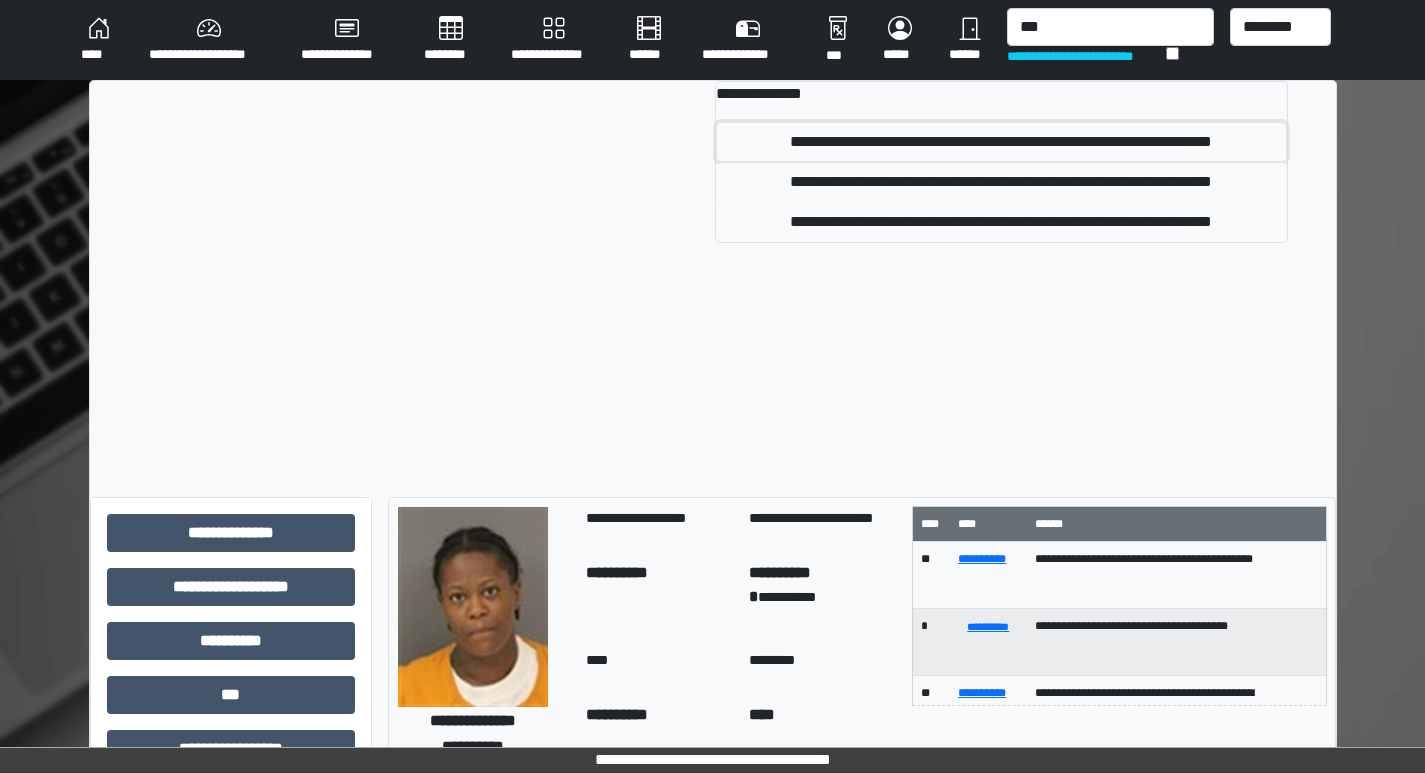 click on "**********" at bounding box center (1001, 142) 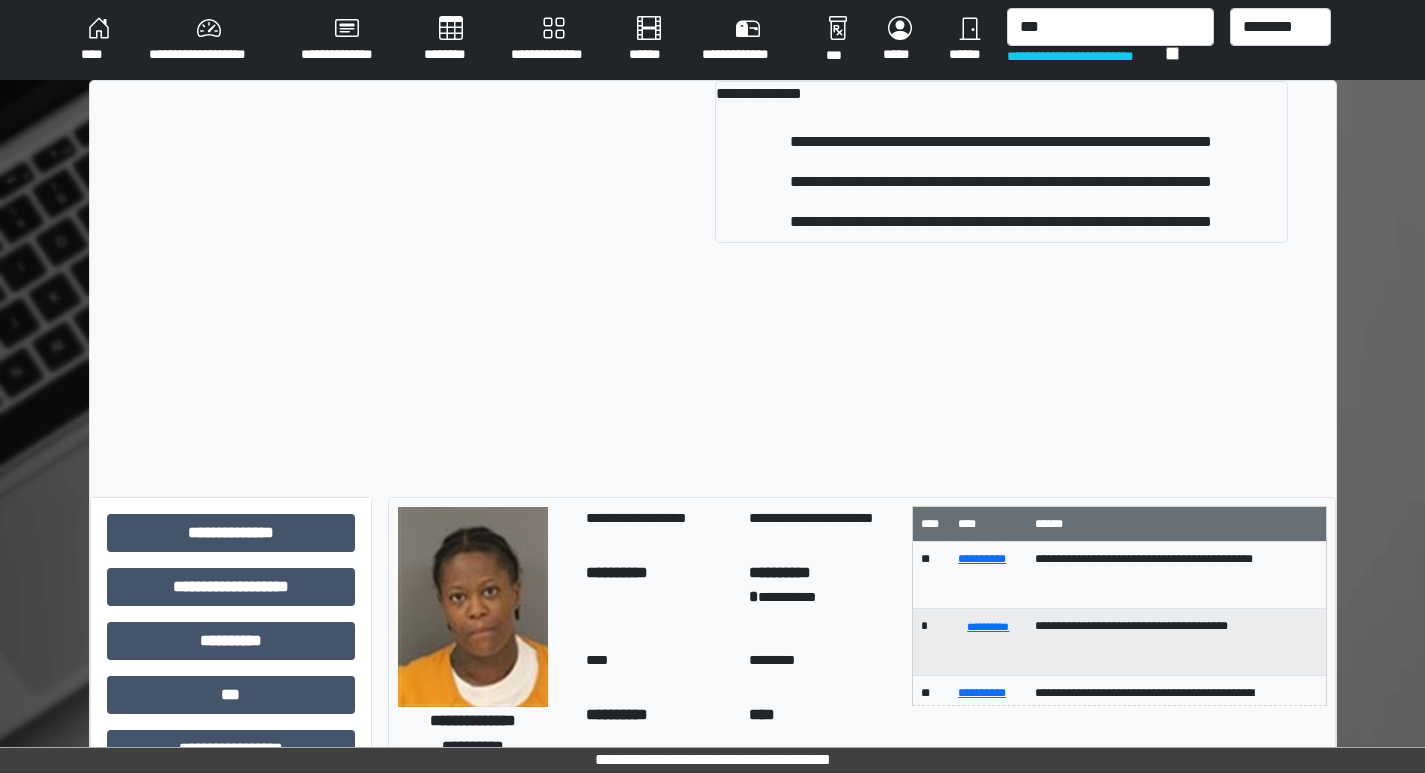 type 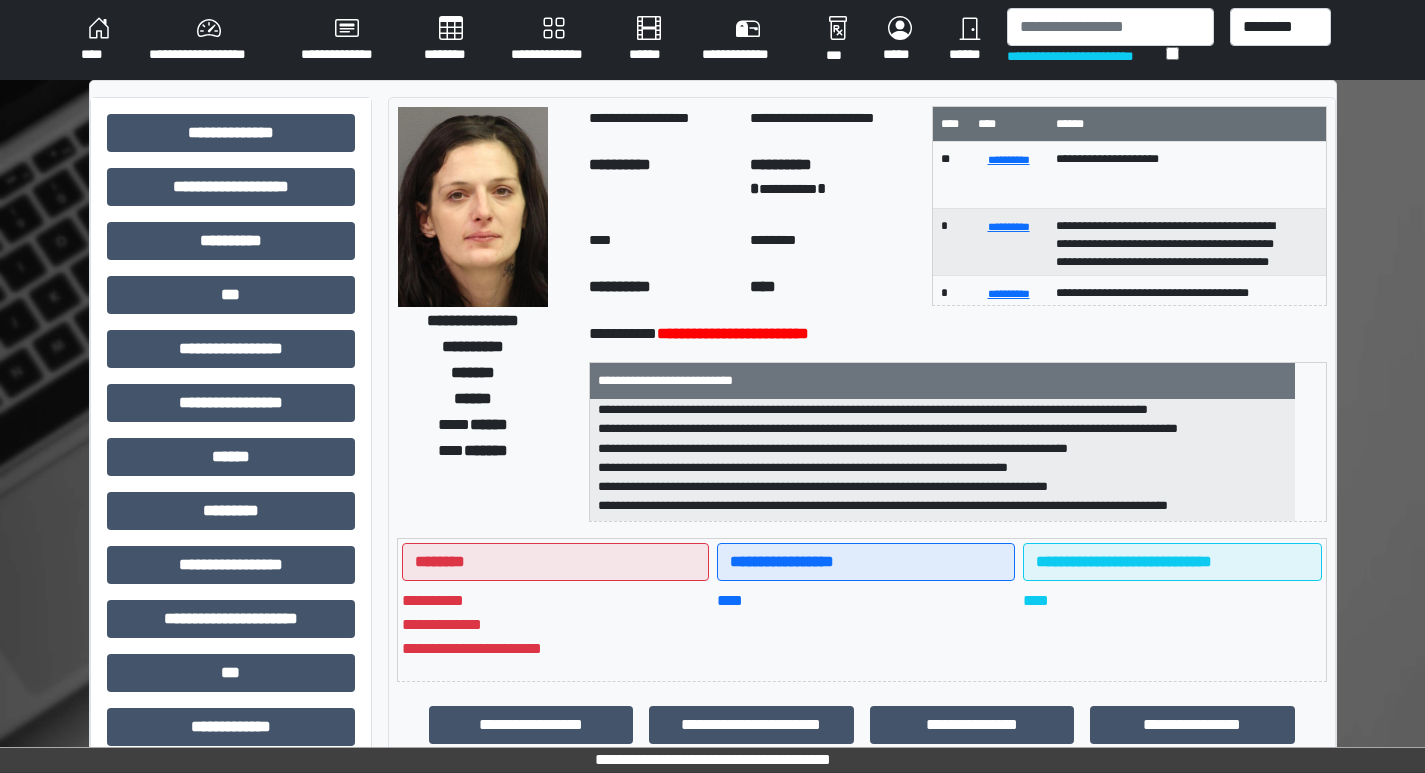 scroll, scrollTop: 140, scrollLeft: 0, axis: vertical 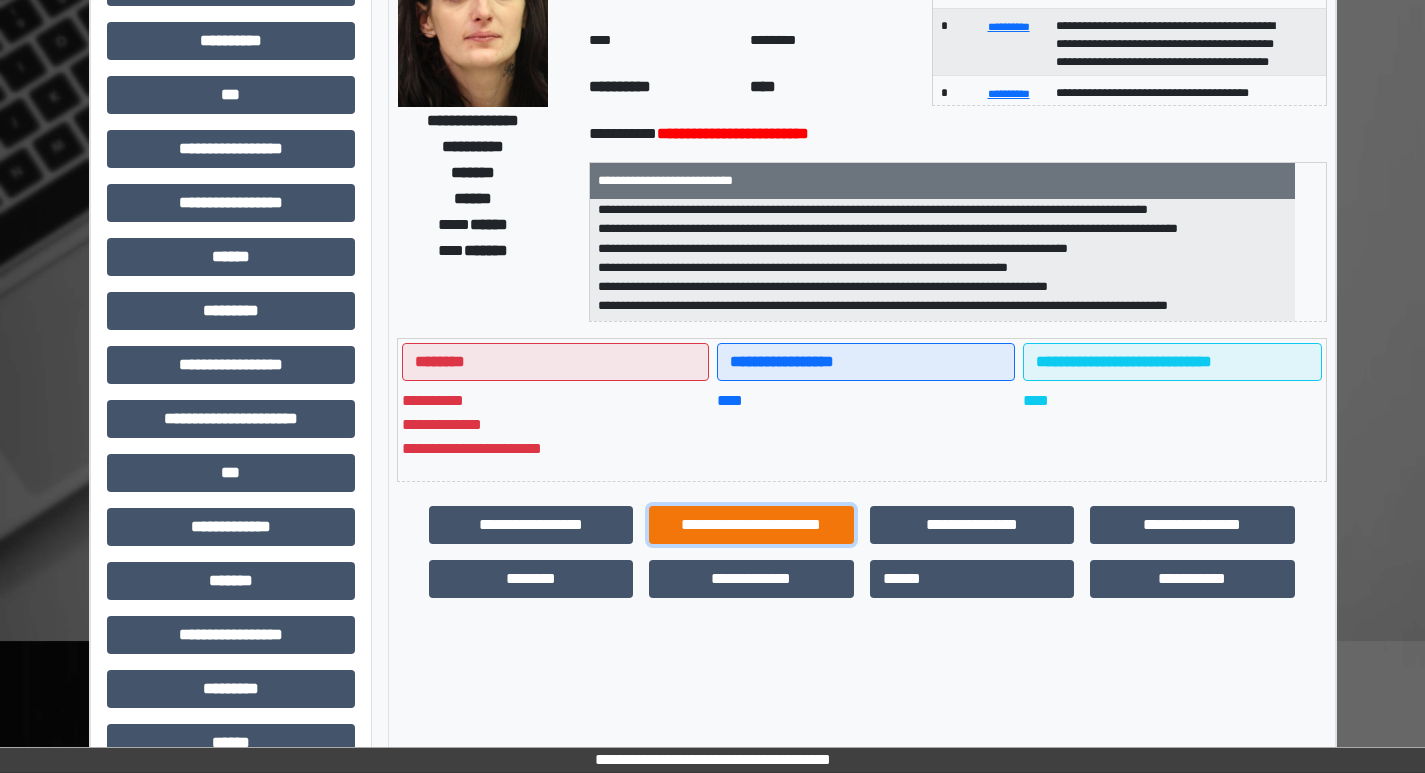 click on "**********" at bounding box center (751, 525) 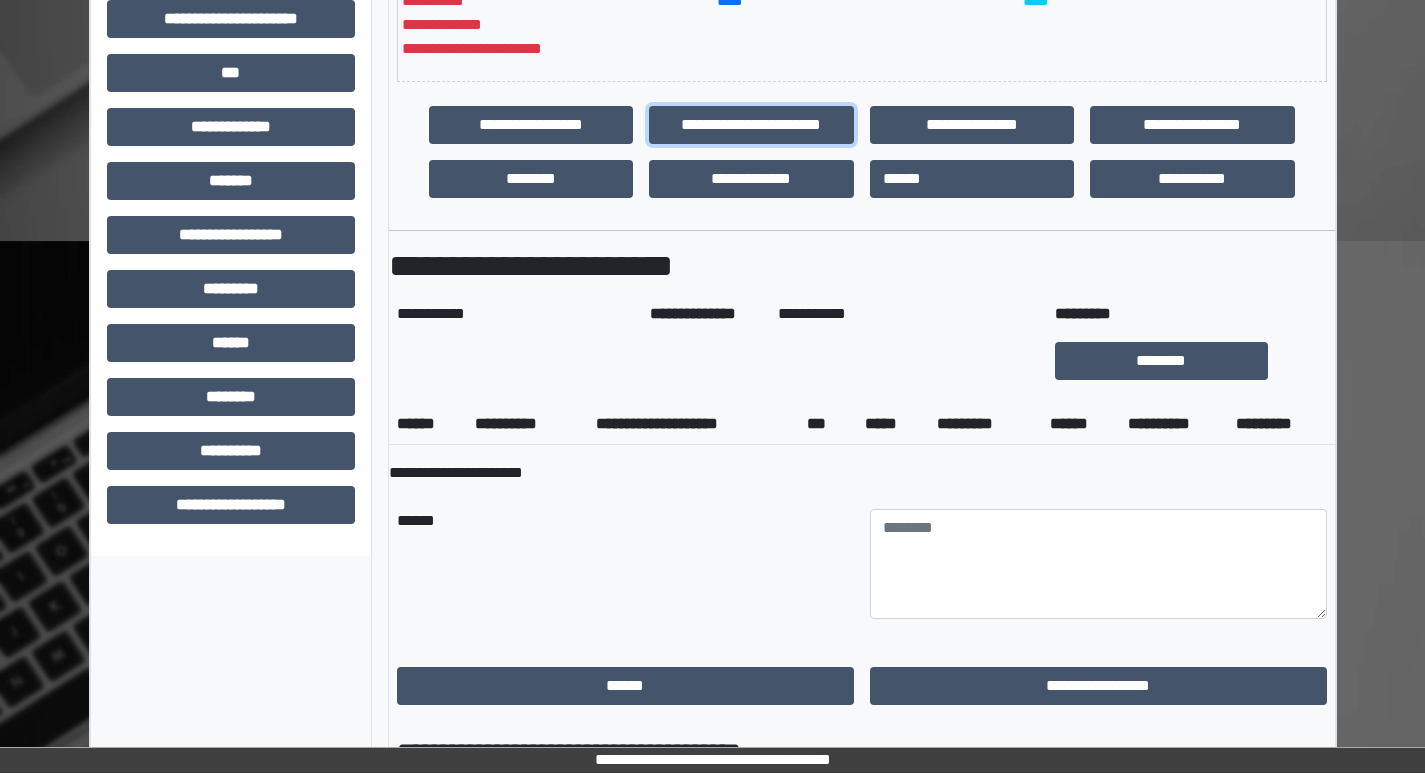 scroll, scrollTop: 500, scrollLeft: 0, axis: vertical 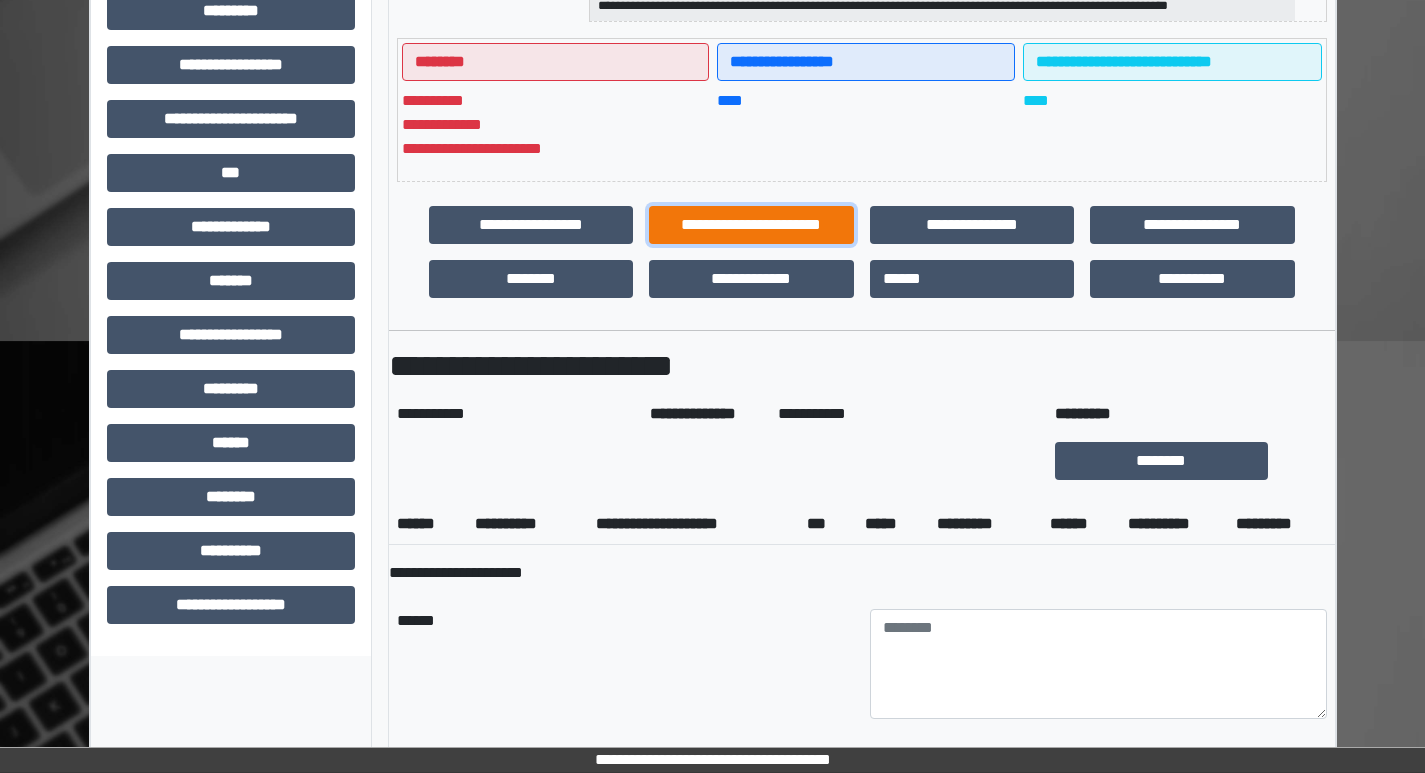 click on "**********" at bounding box center [751, 225] 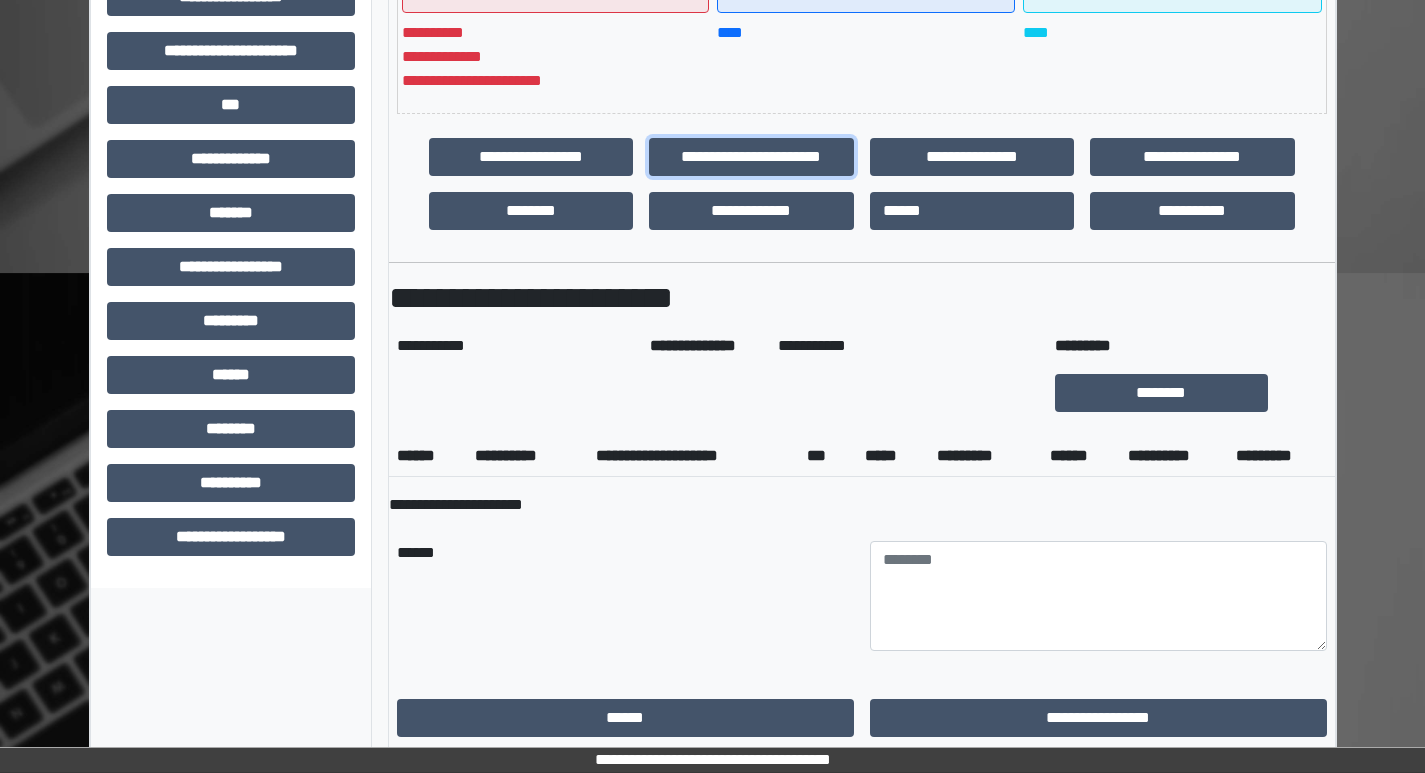 scroll, scrollTop: 535, scrollLeft: 0, axis: vertical 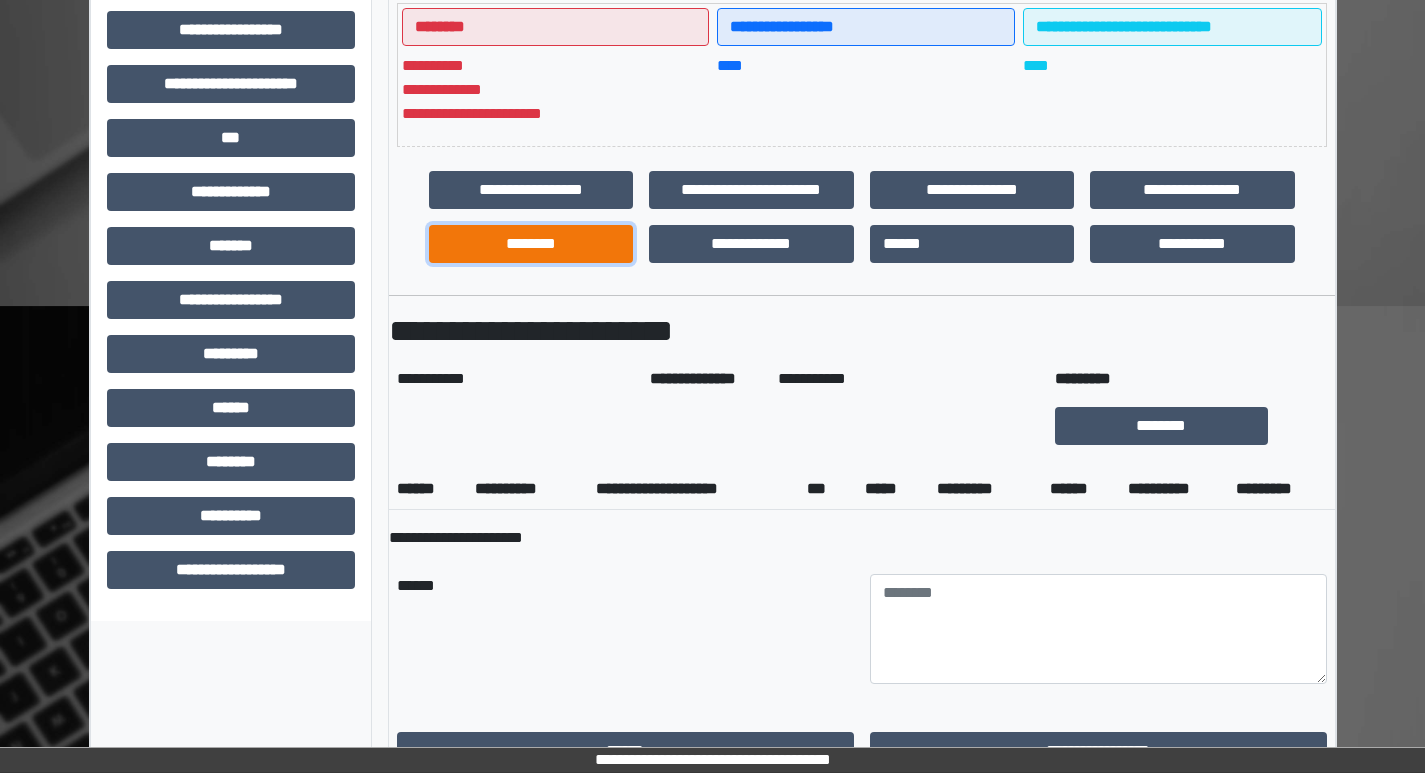click on "********" at bounding box center (531, 244) 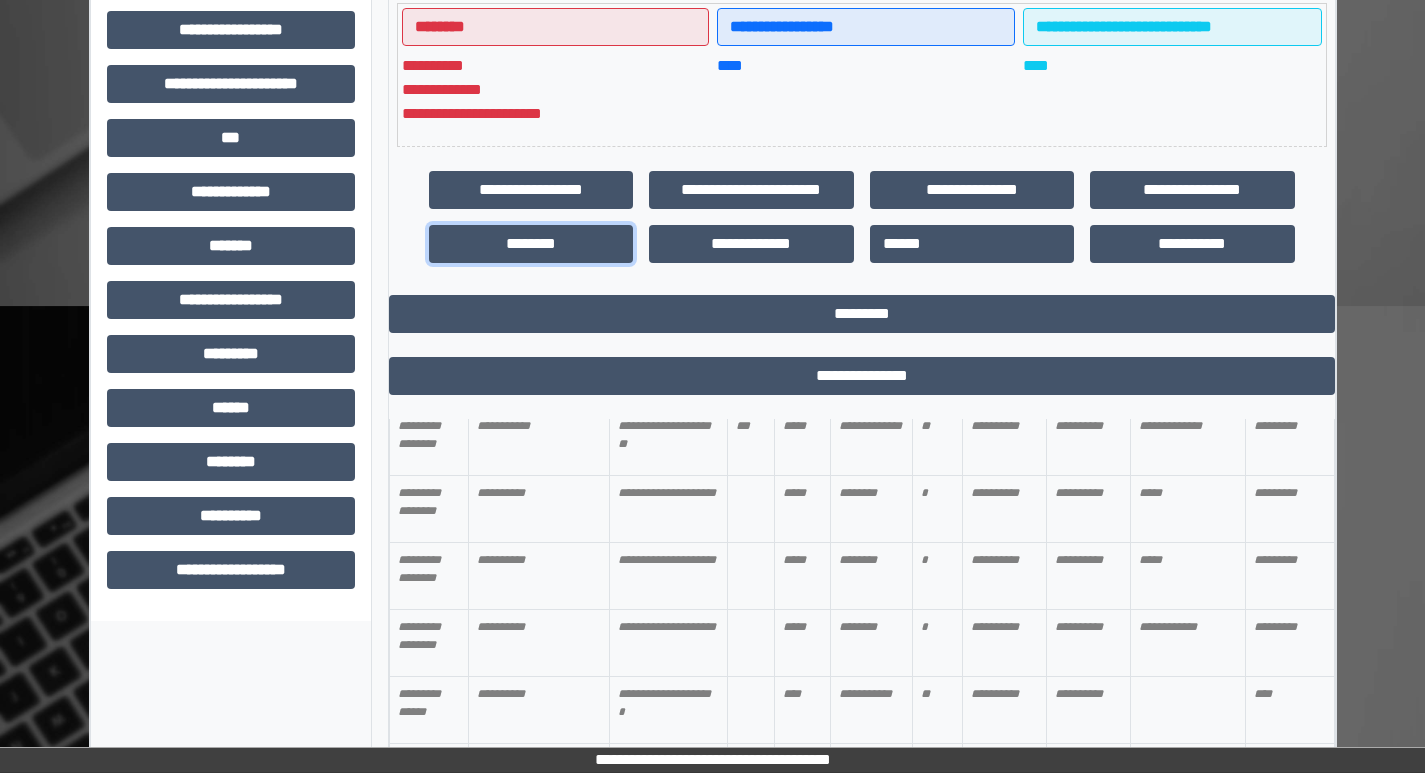 scroll, scrollTop: 3900, scrollLeft: 0, axis: vertical 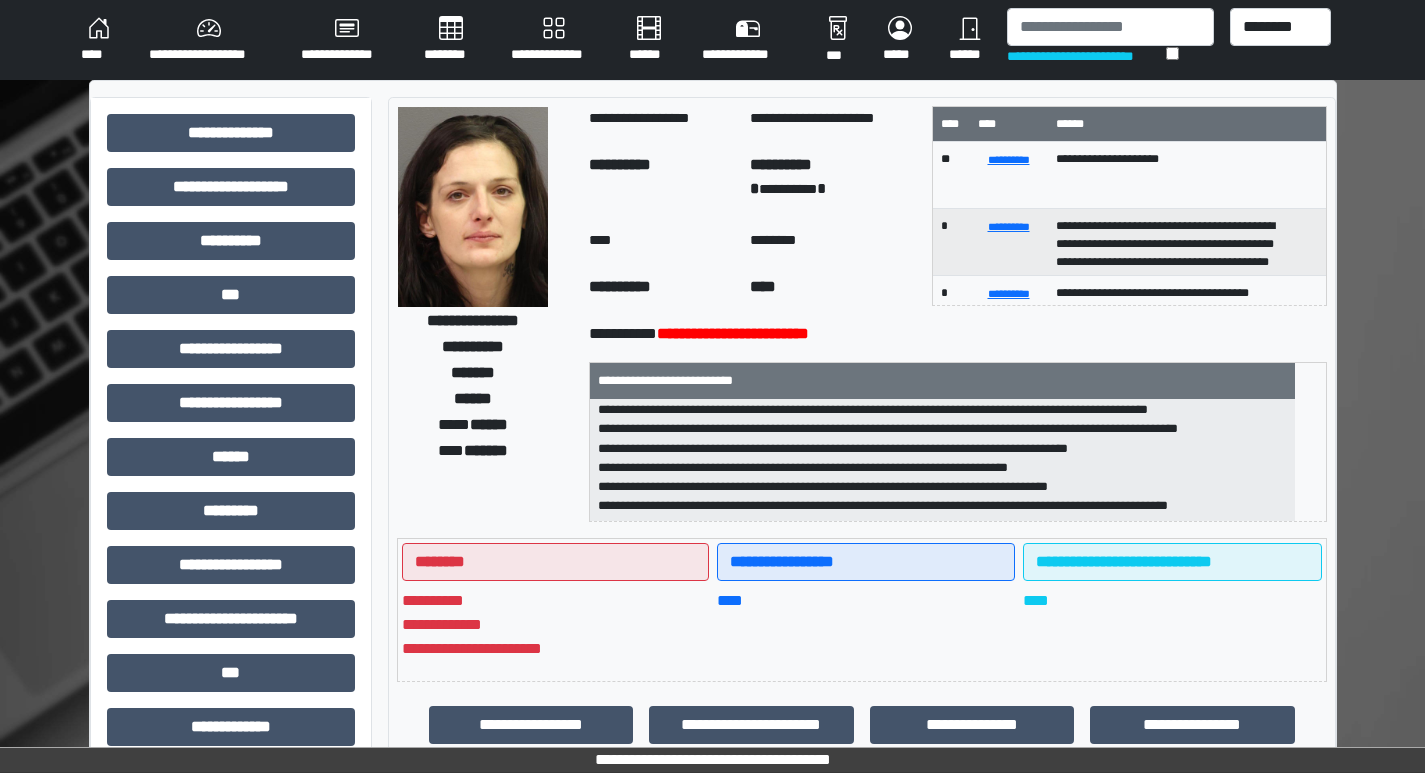 click on "********" at bounding box center [451, 40] 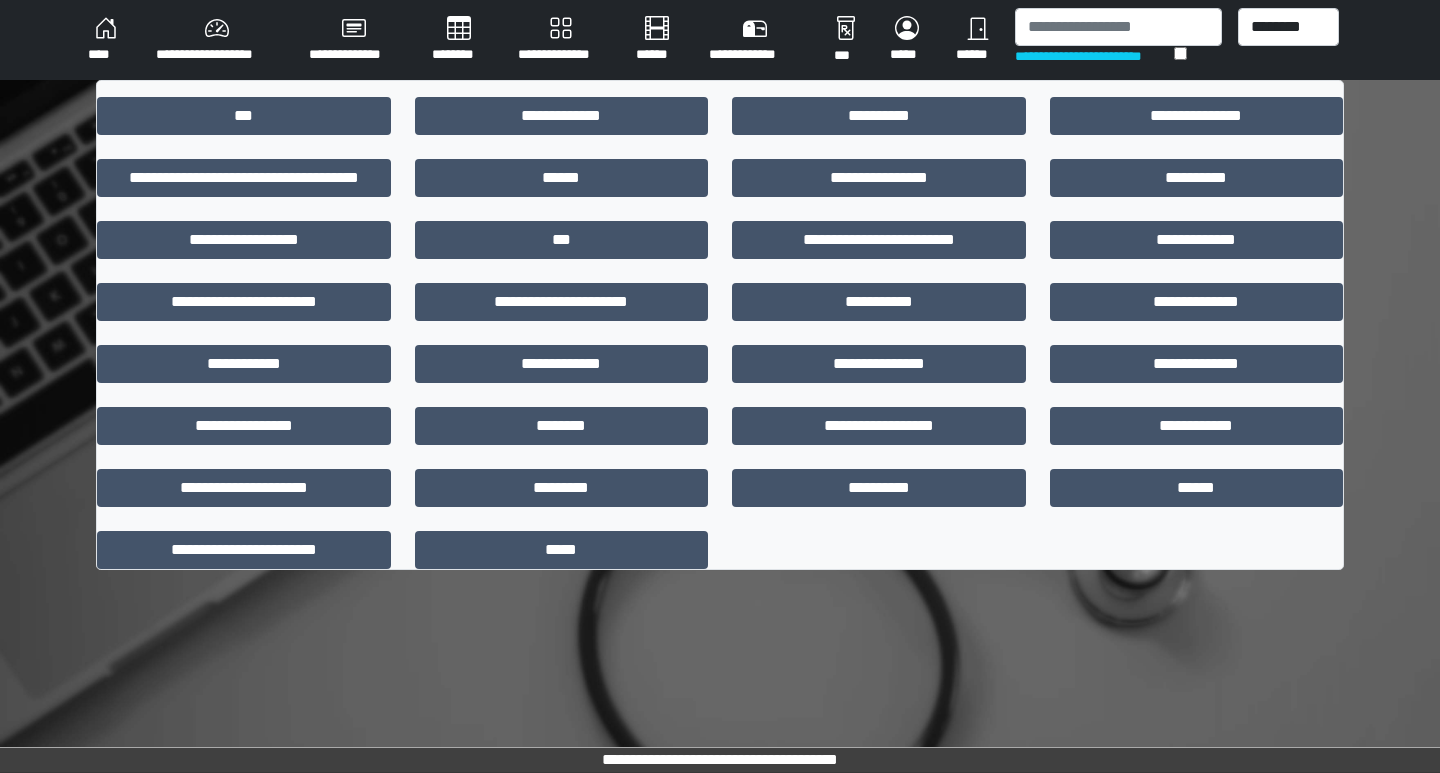 click on "****" at bounding box center (106, 40) 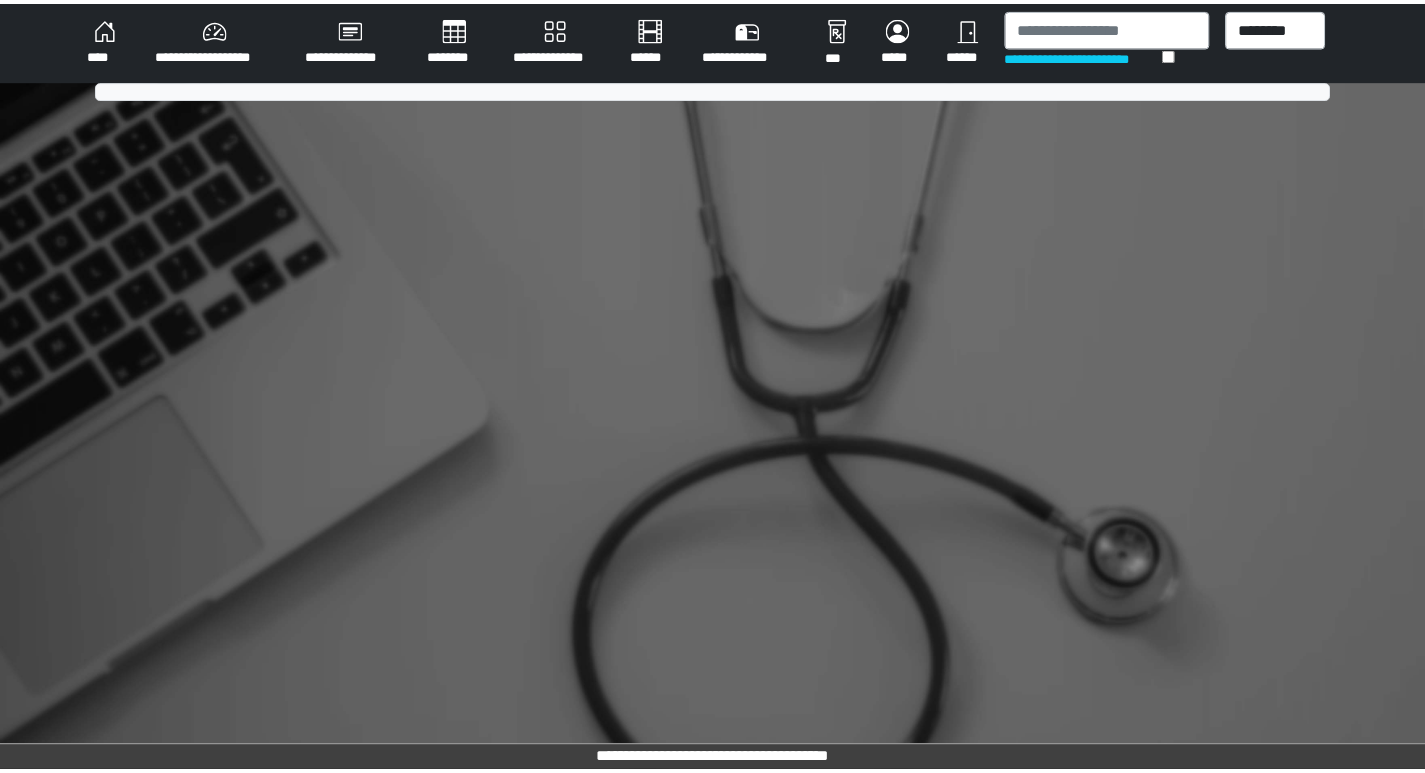 scroll, scrollTop: 0, scrollLeft: 0, axis: both 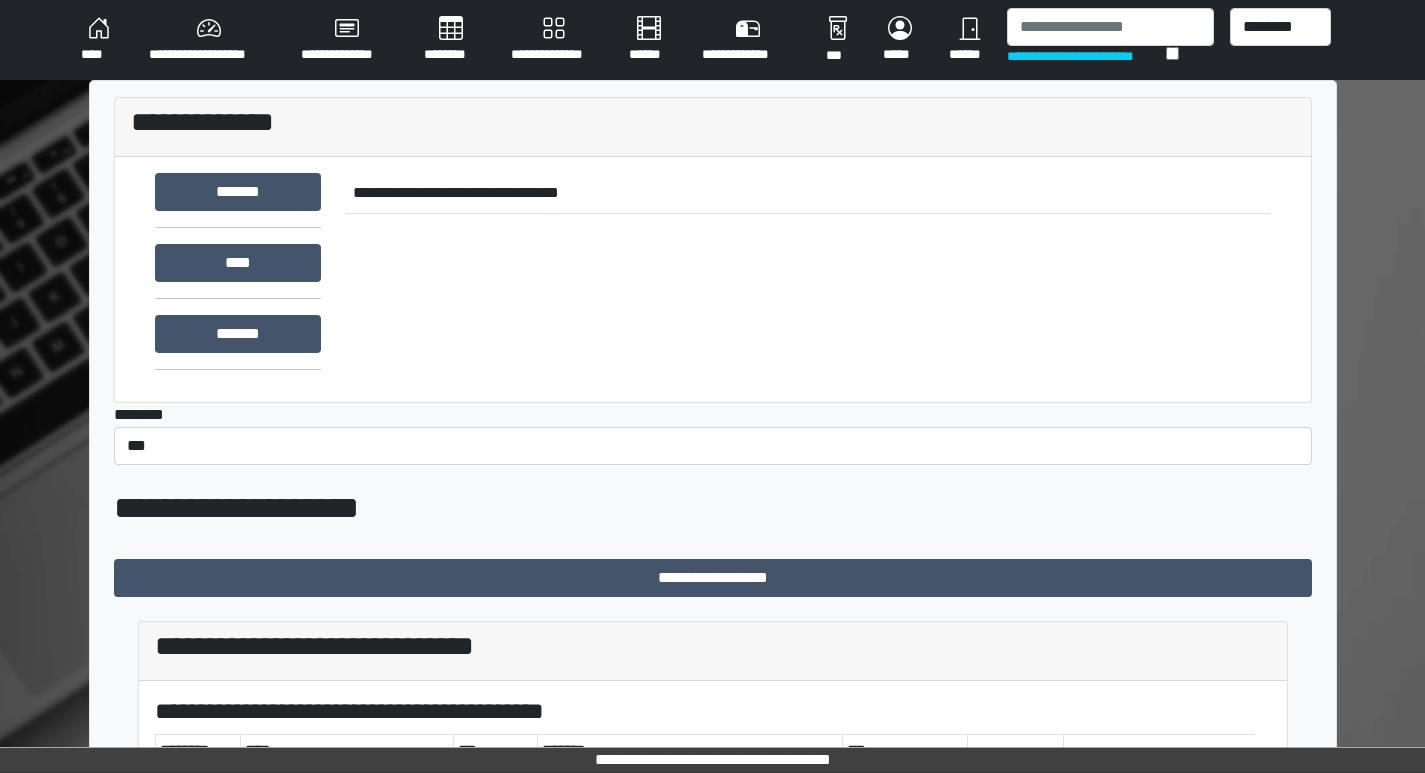 click on "********" at bounding box center [451, 40] 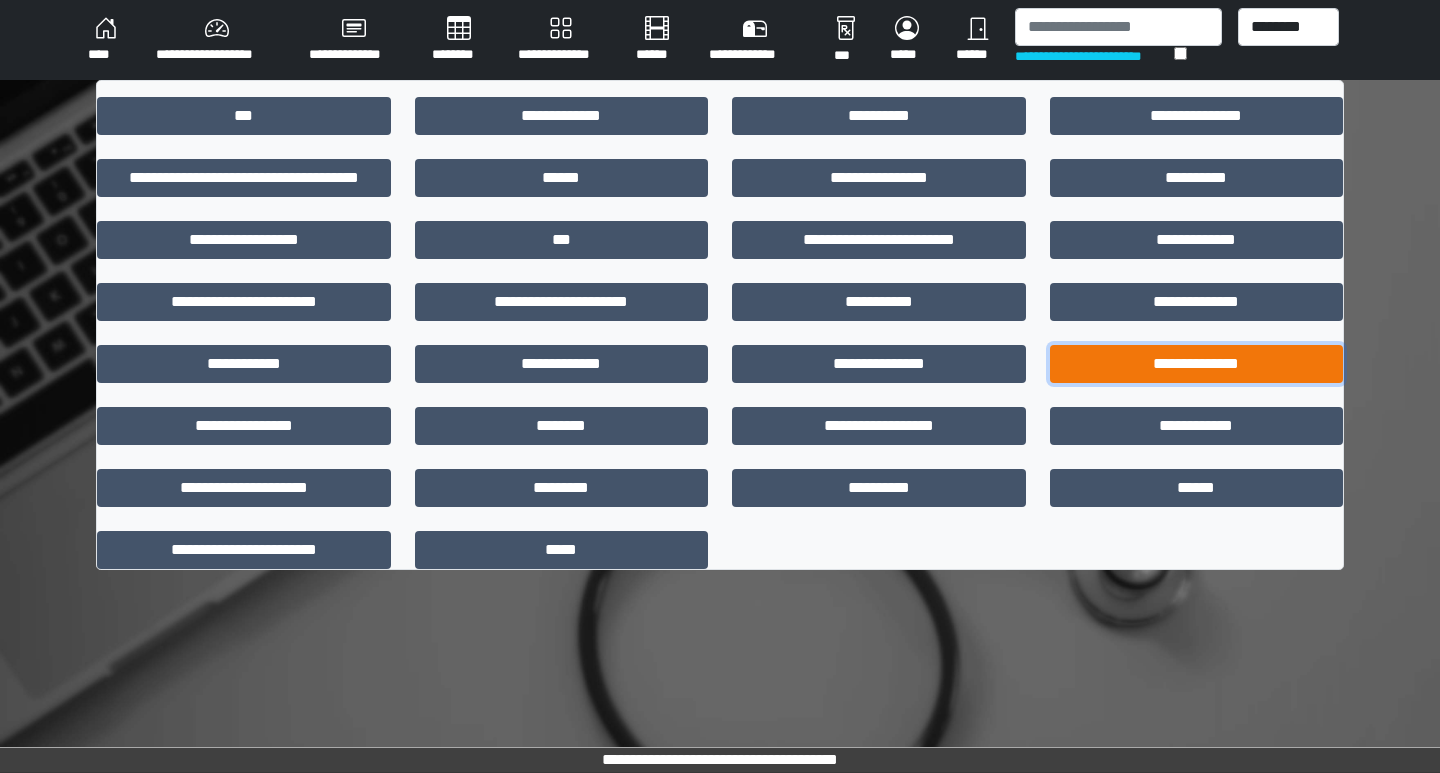 click on "**********" at bounding box center [1197, 364] 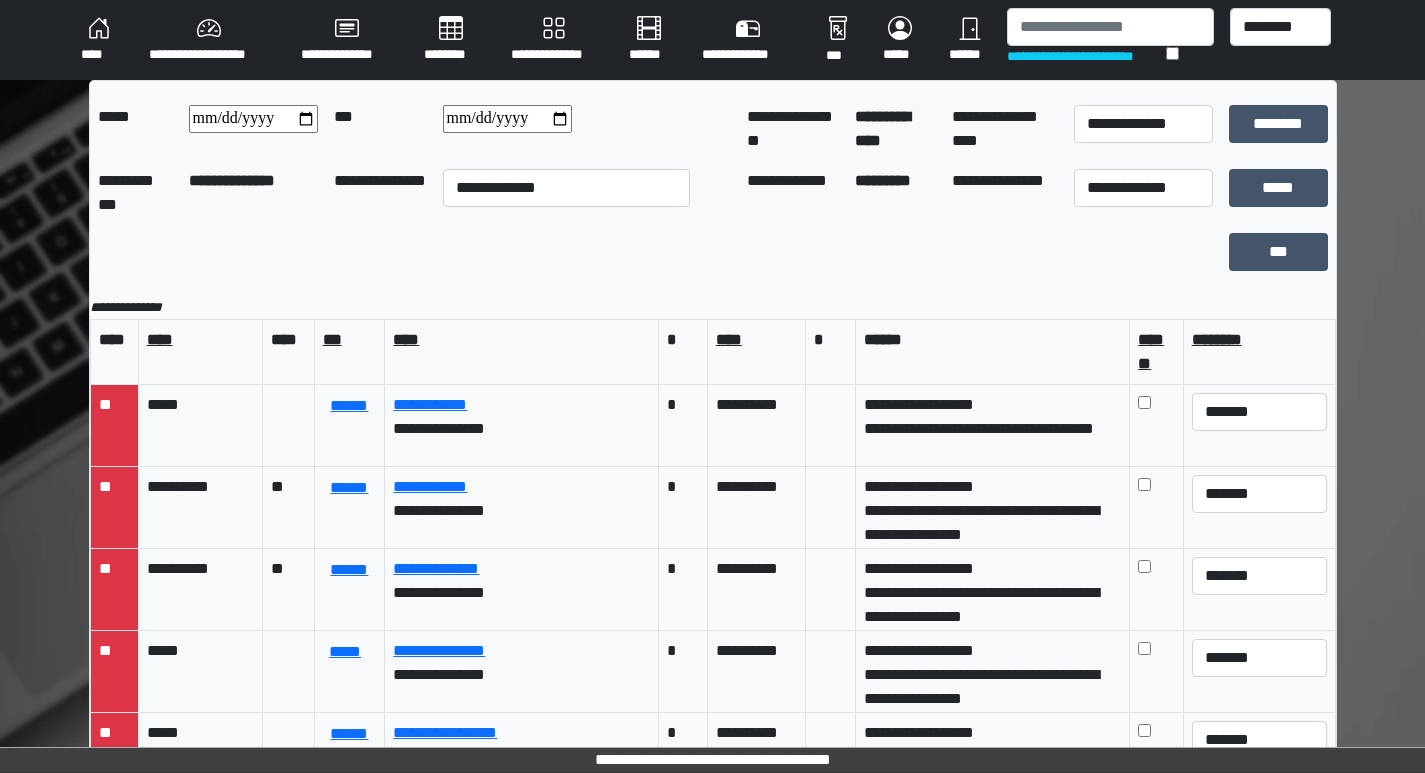 click at bounding box center (253, 119) 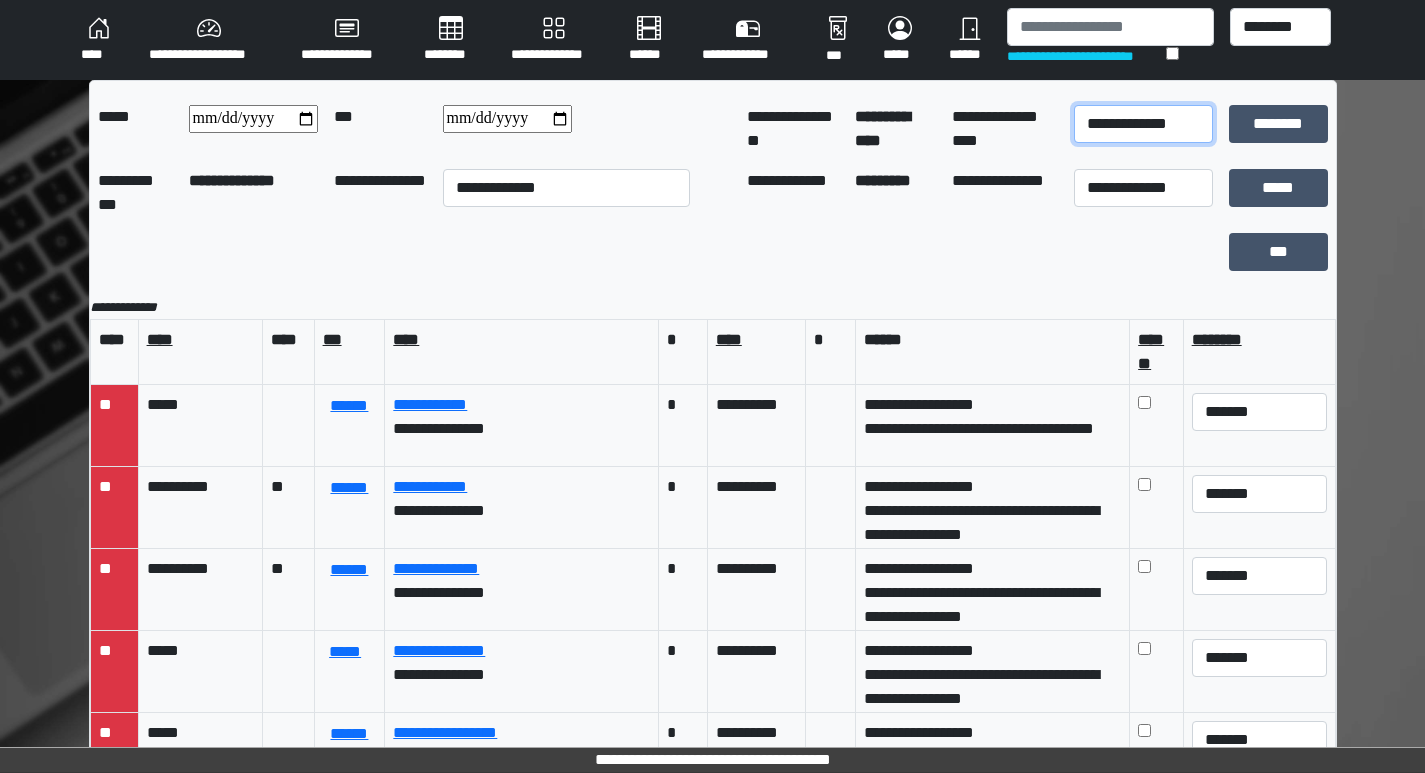 click on "**********" at bounding box center [1143, 124] 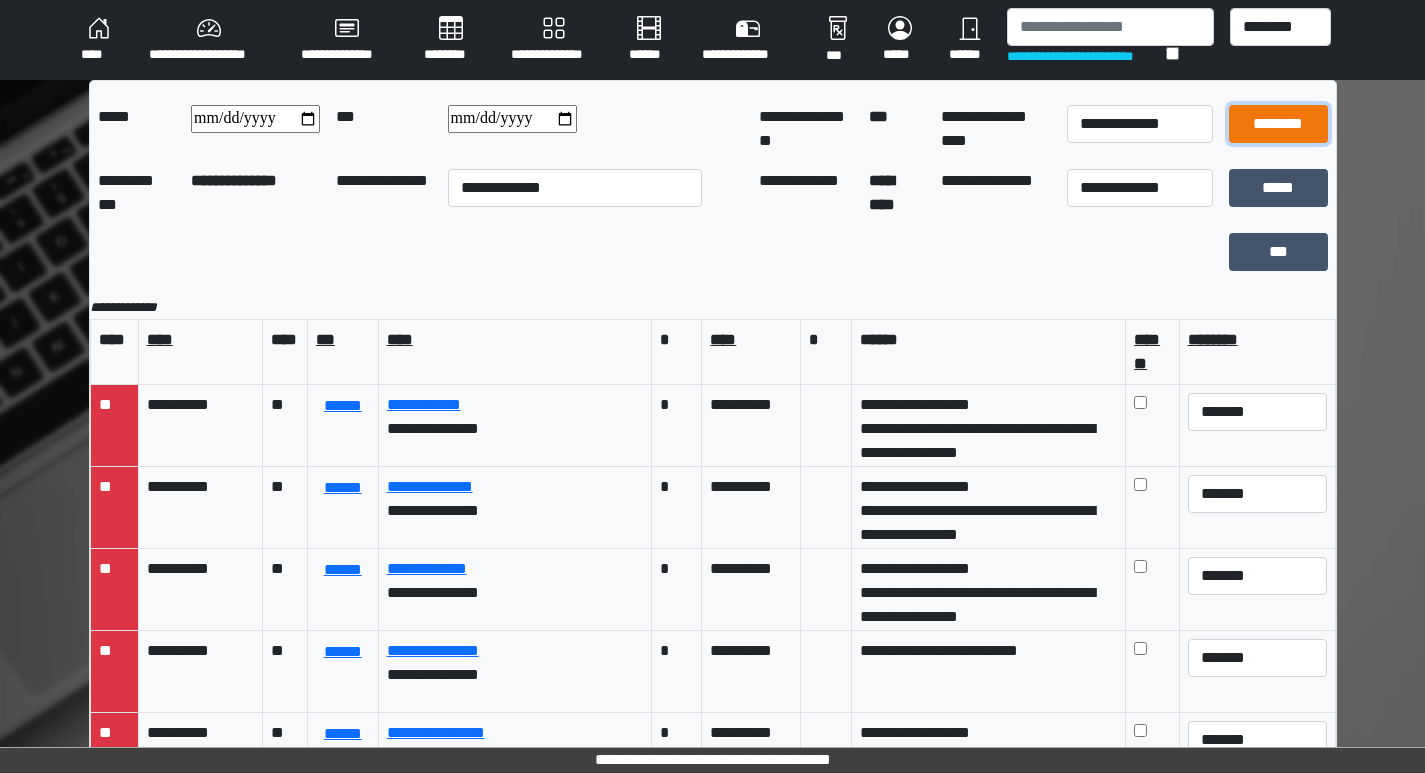 click on "********" at bounding box center [1278, 124] 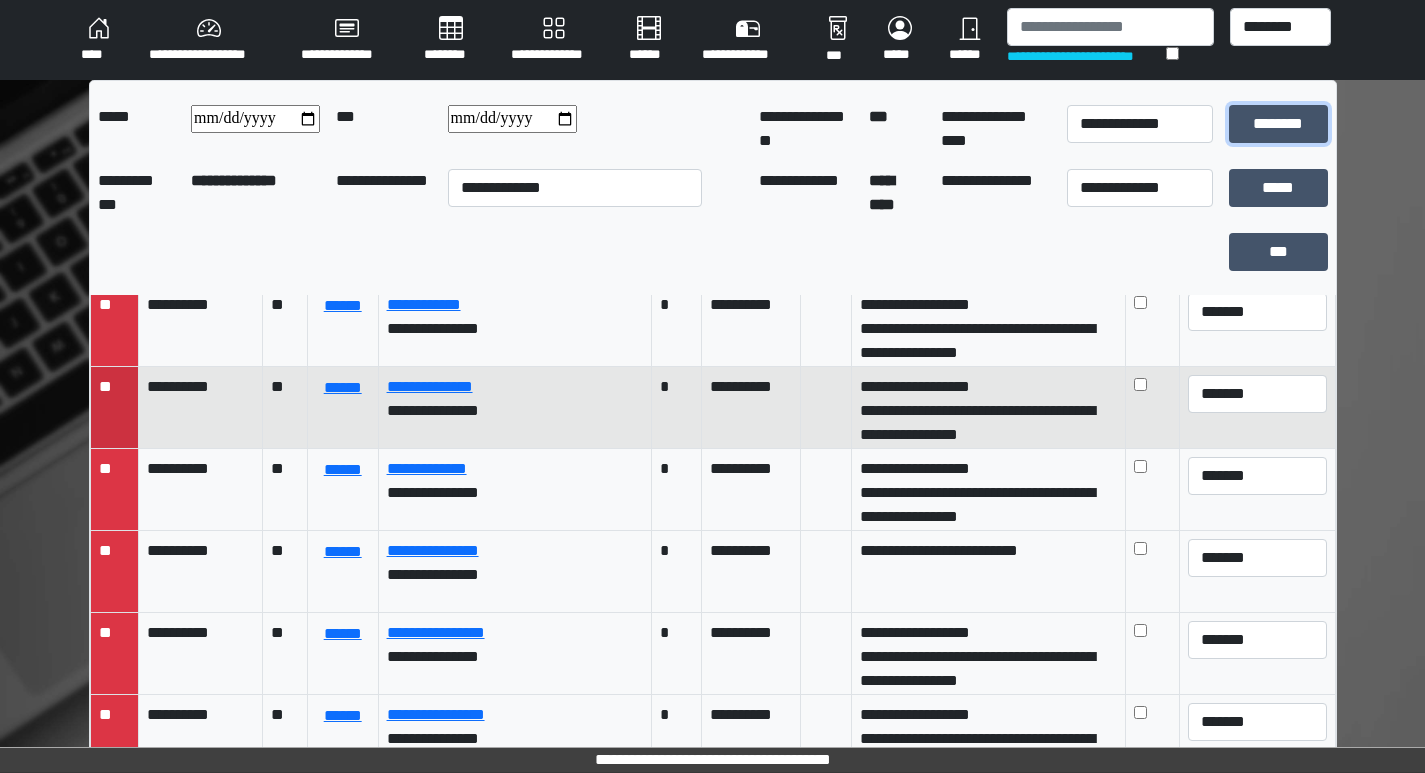 scroll, scrollTop: 0, scrollLeft: 0, axis: both 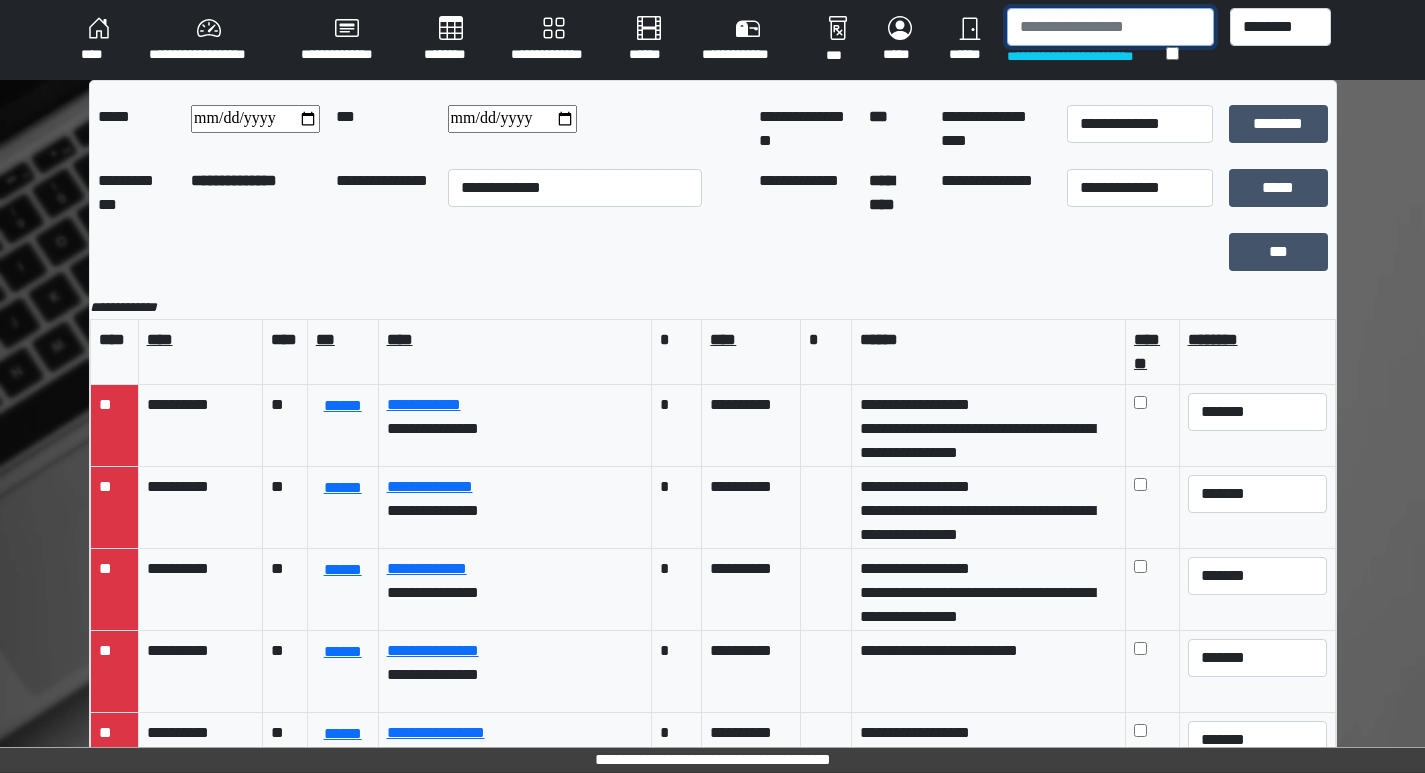 click at bounding box center [1110, 27] 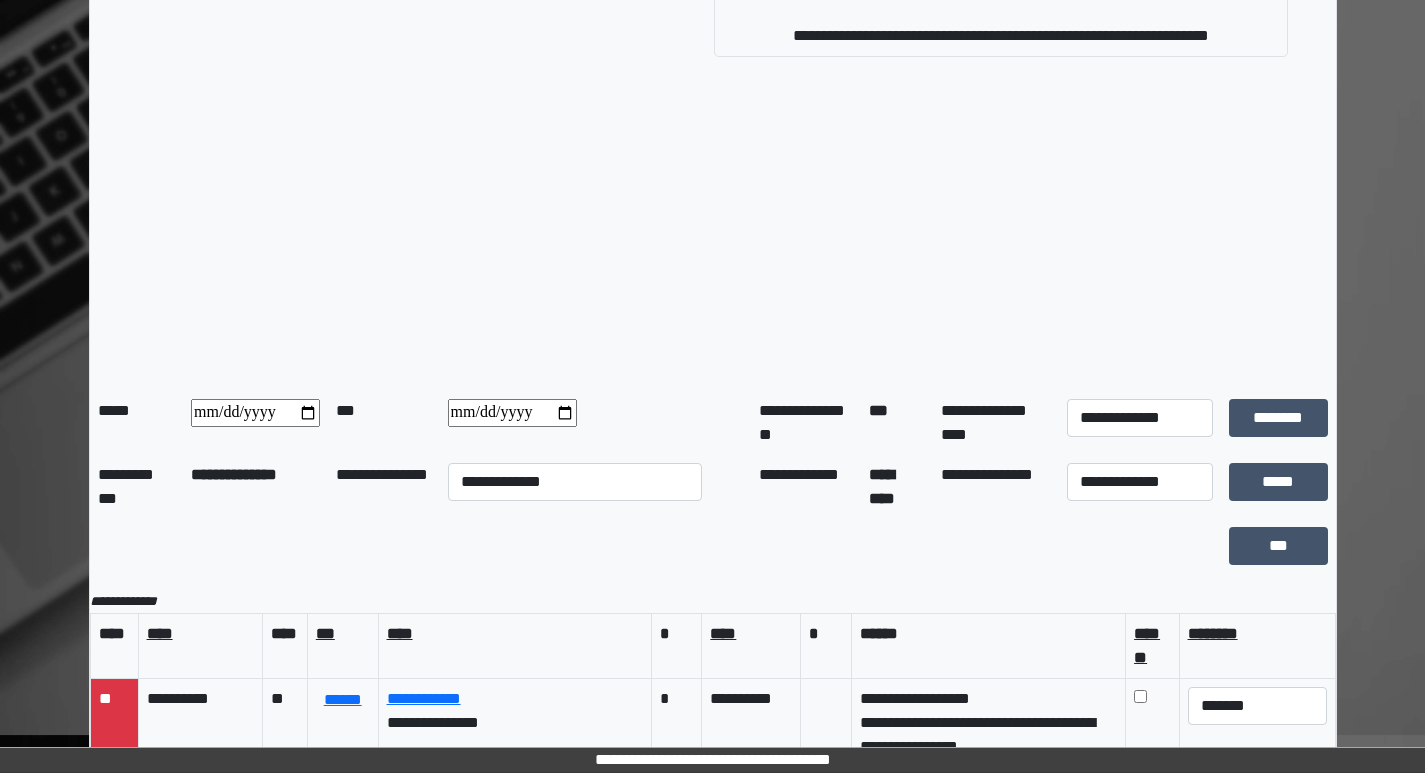 scroll, scrollTop: 0, scrollLeft: 0, axis: both 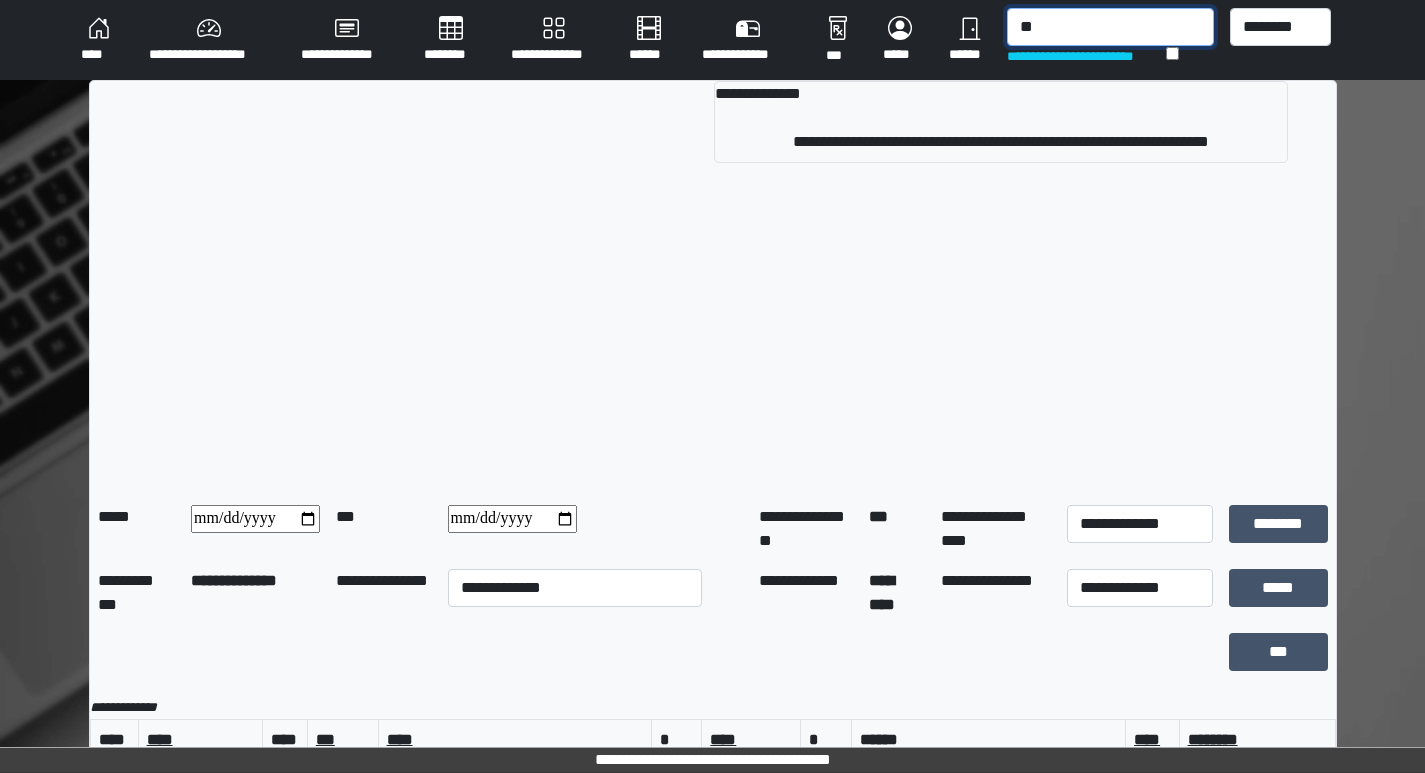 type on "*" 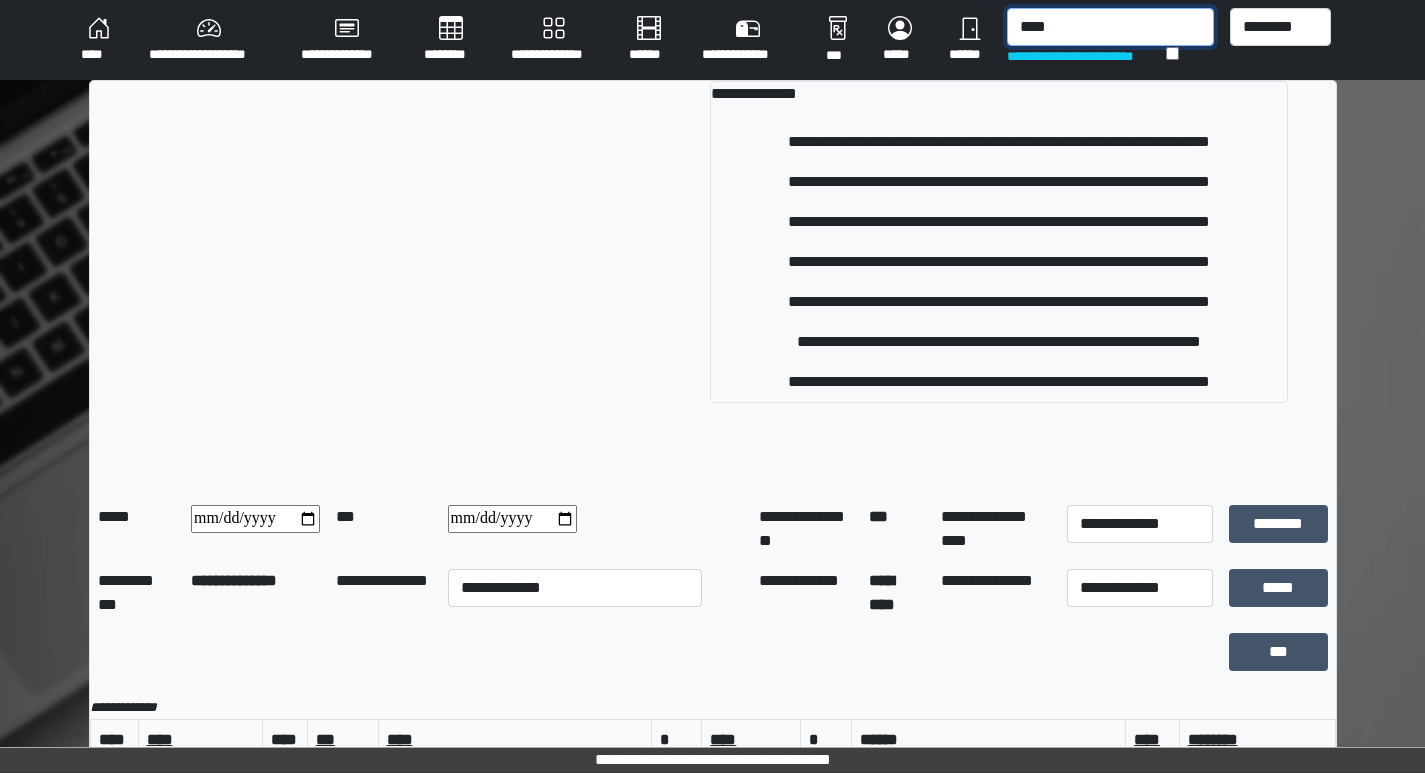 type on "****" 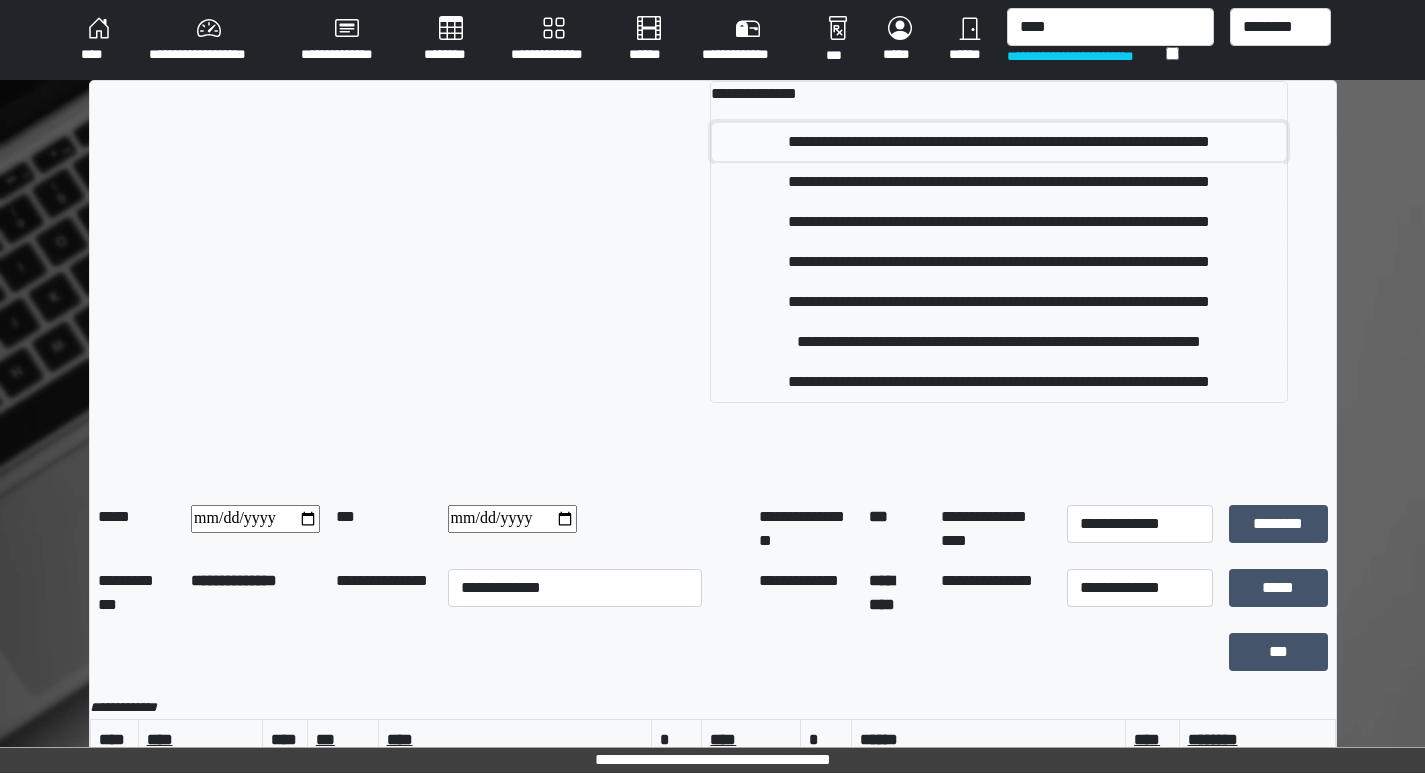 click on "**********" at bounding box center [999, 142] 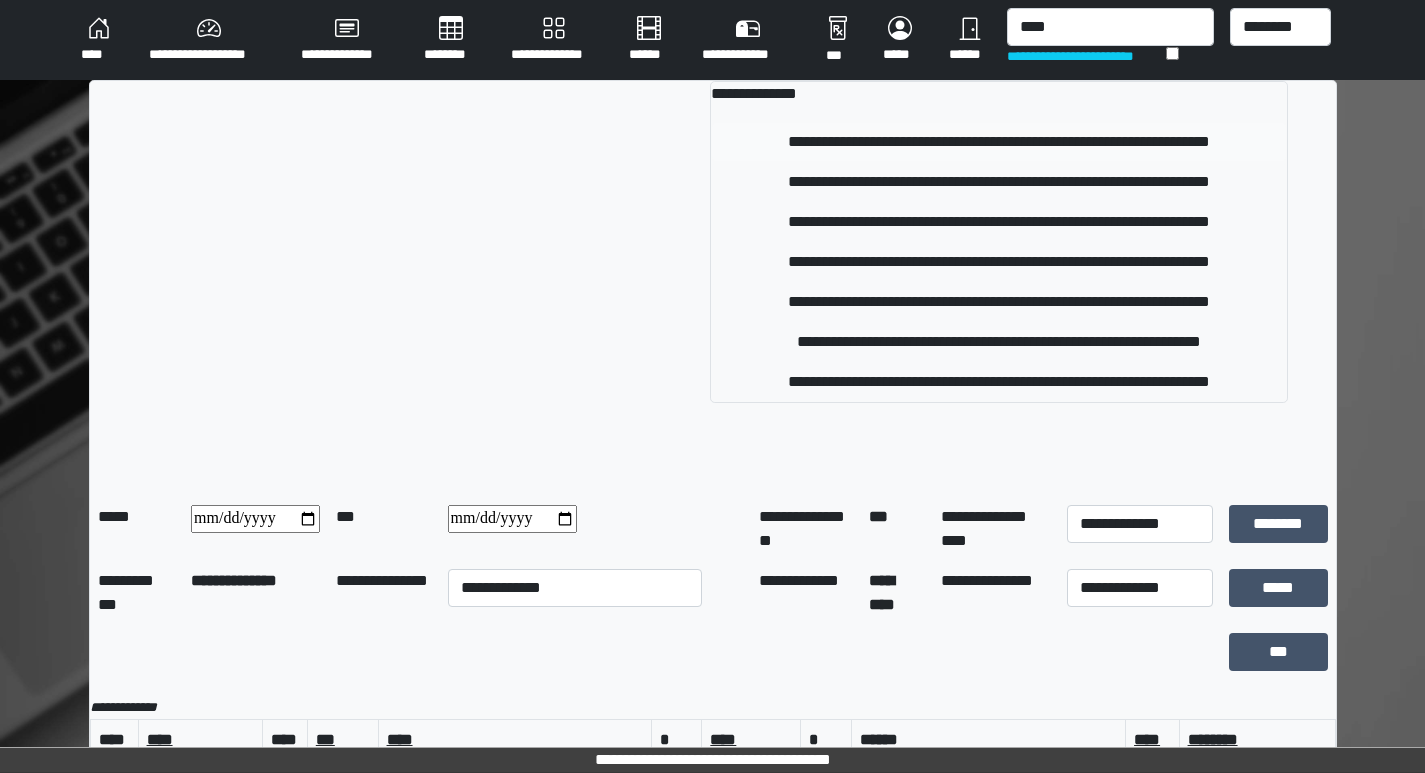 type 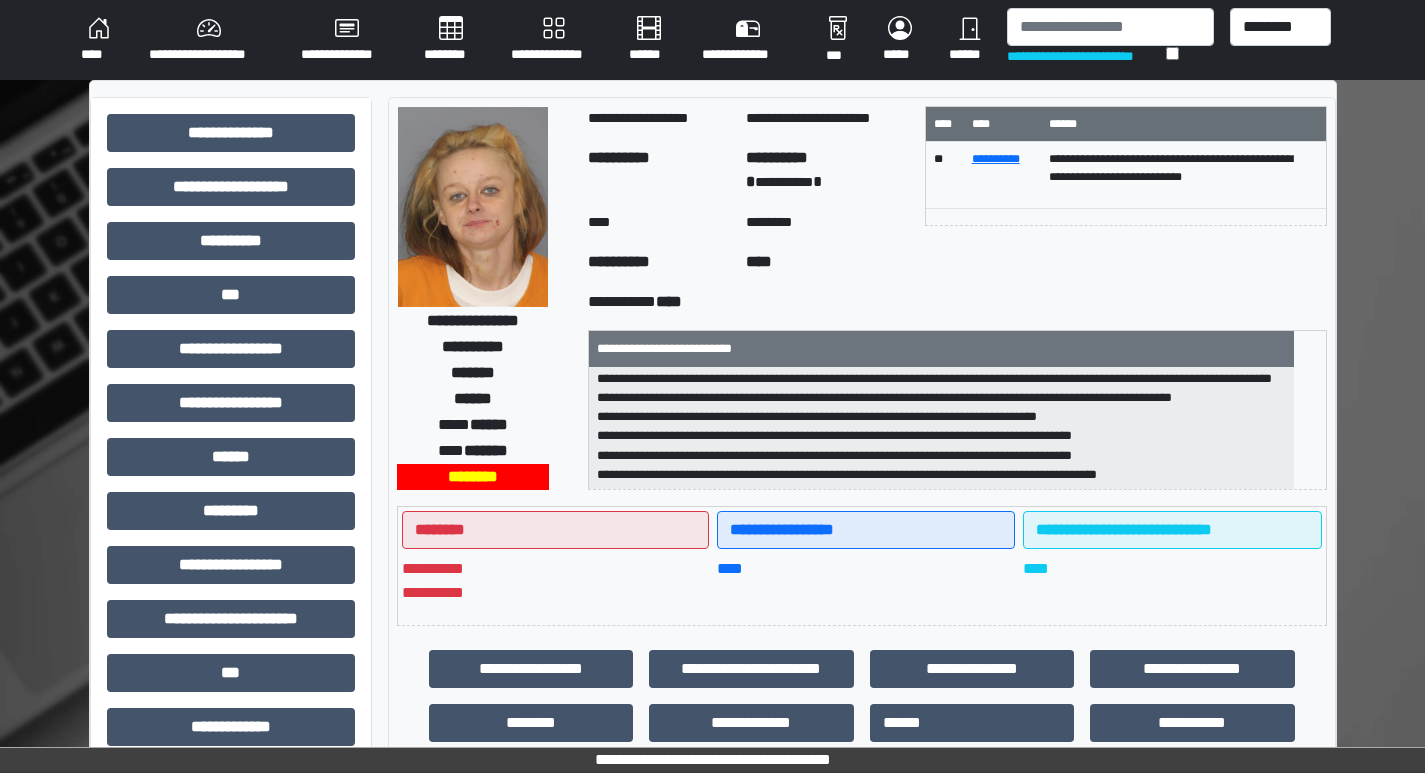 scroll, scrollTop: 63, scrollLeft: 0, axis: vertical 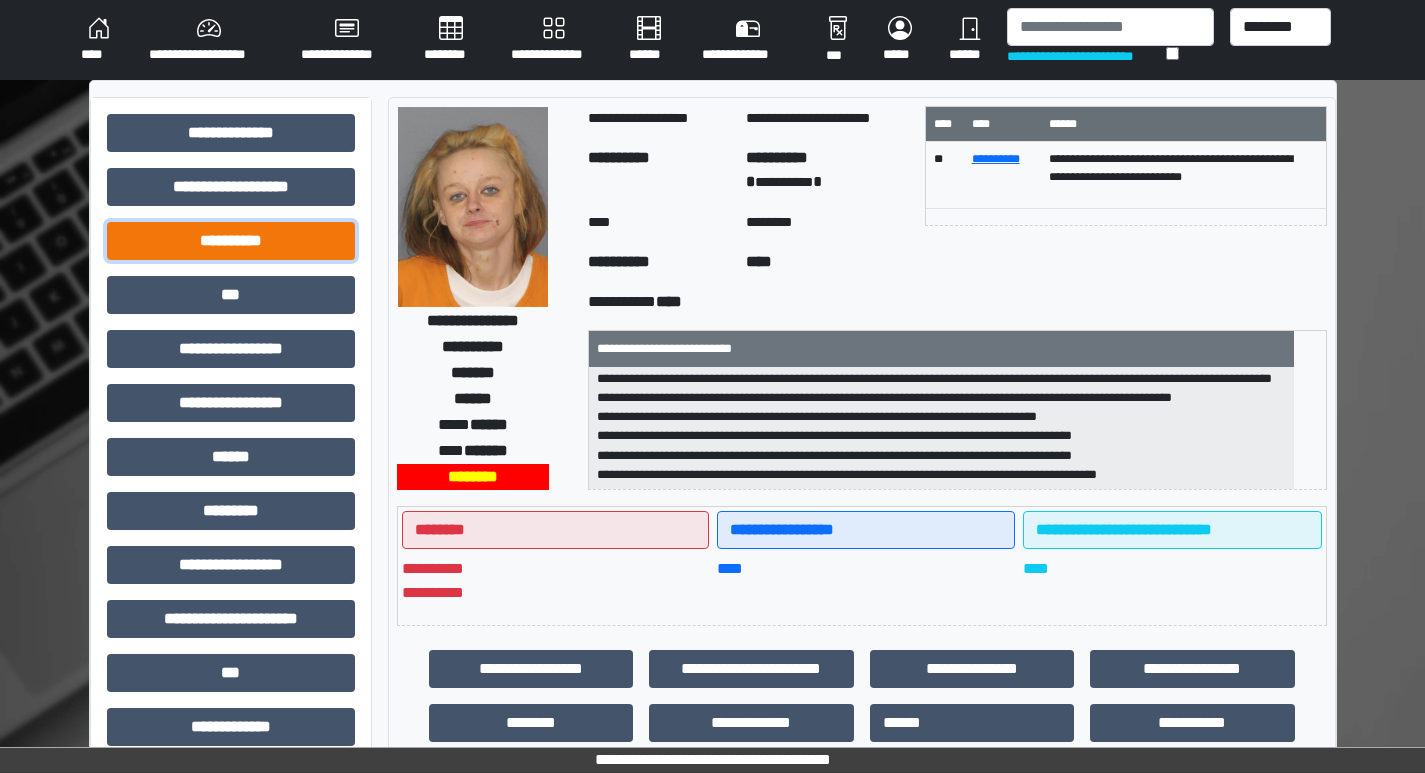 click on "**********" at bounding box center (231, 241) 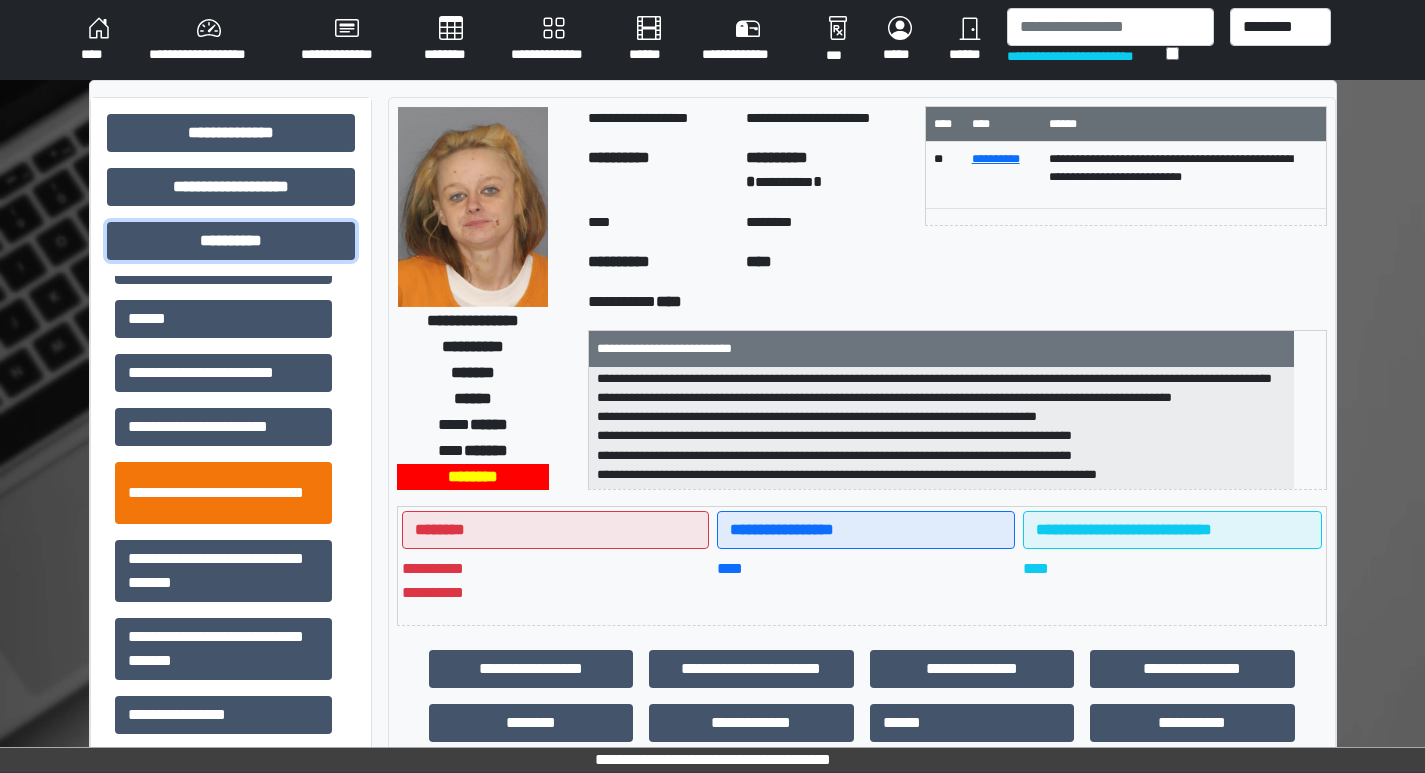 scroll, scrollTop: 202, scrollLeft: 0, axis: vertical 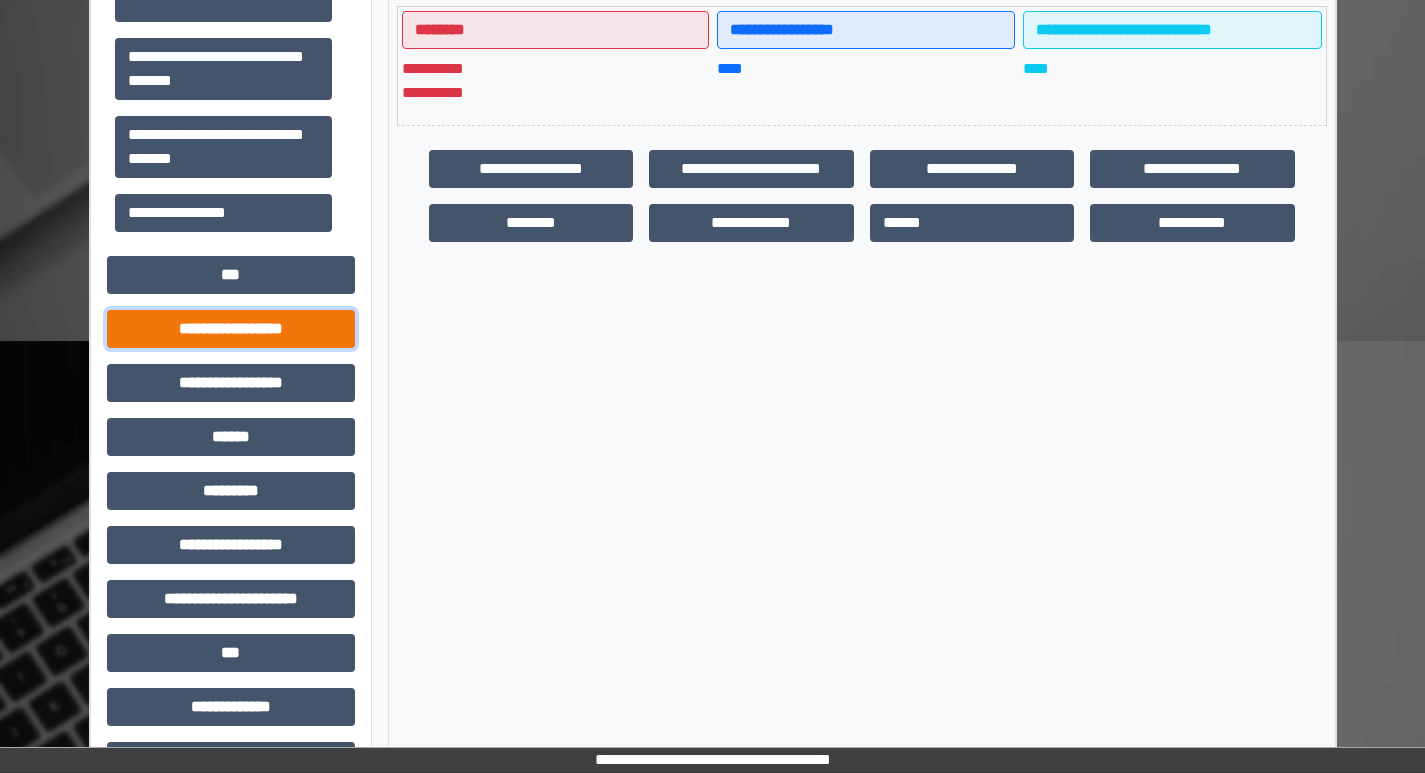 click on "**********" at bounding box center (231, 329) 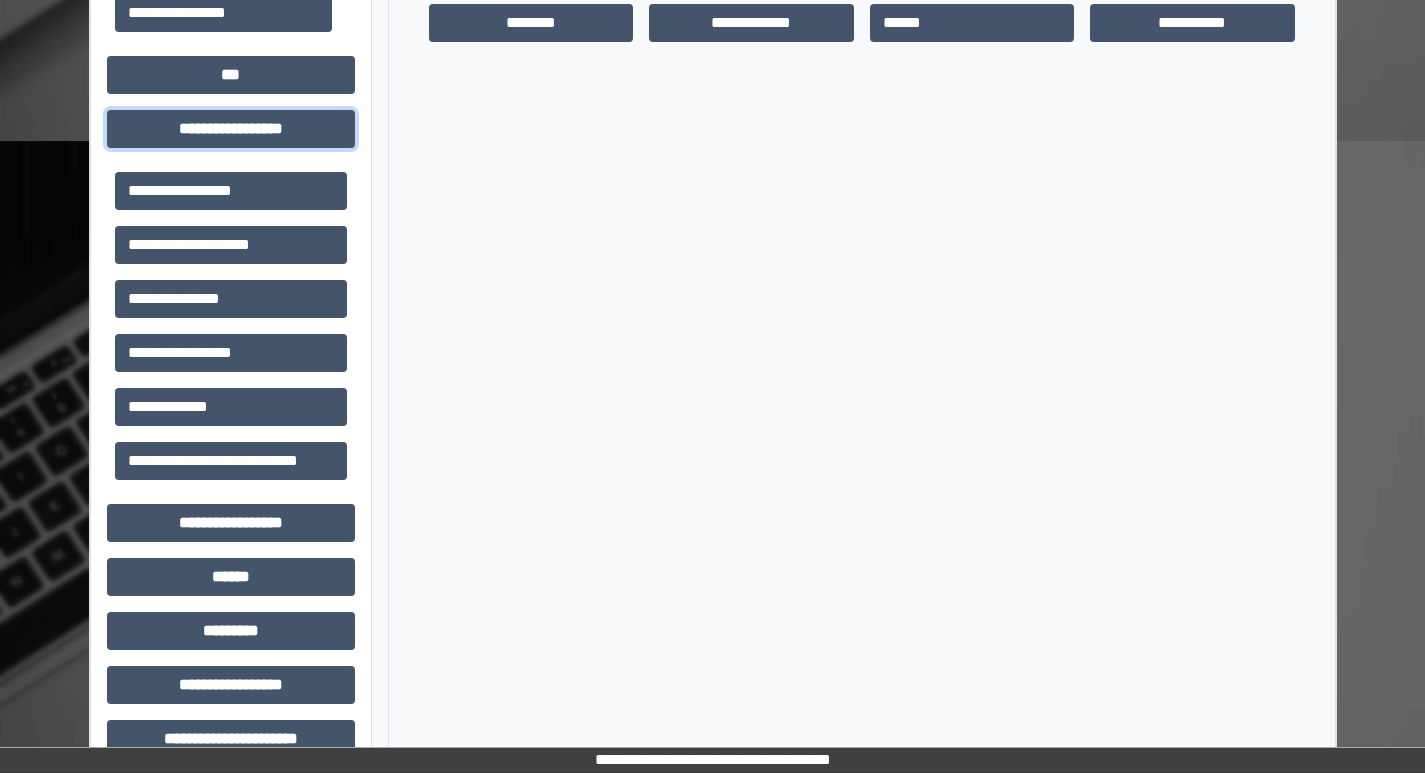 scroll, scrollTop: 1221, scrollLeft: 0, axis: vertical 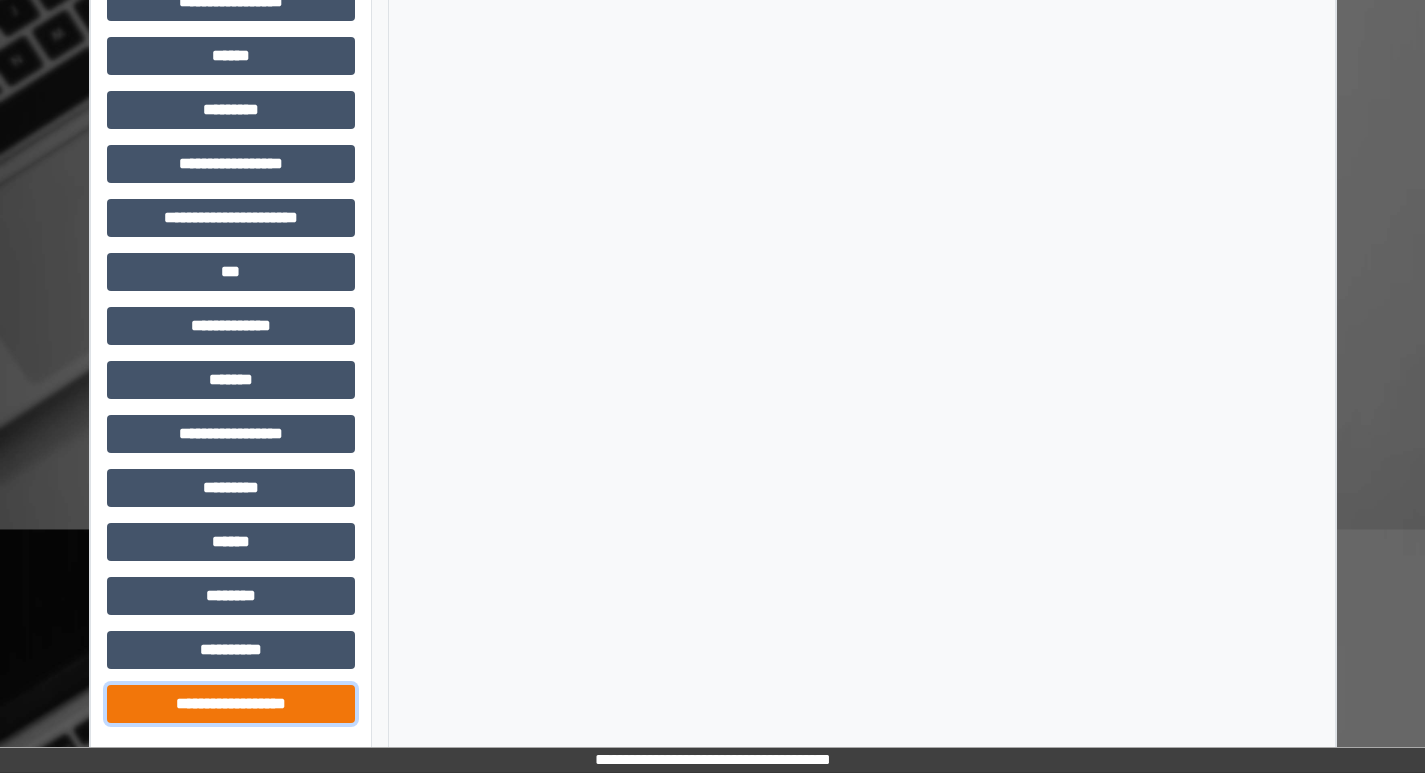 click on "**********" at bounding box center [231, 704] 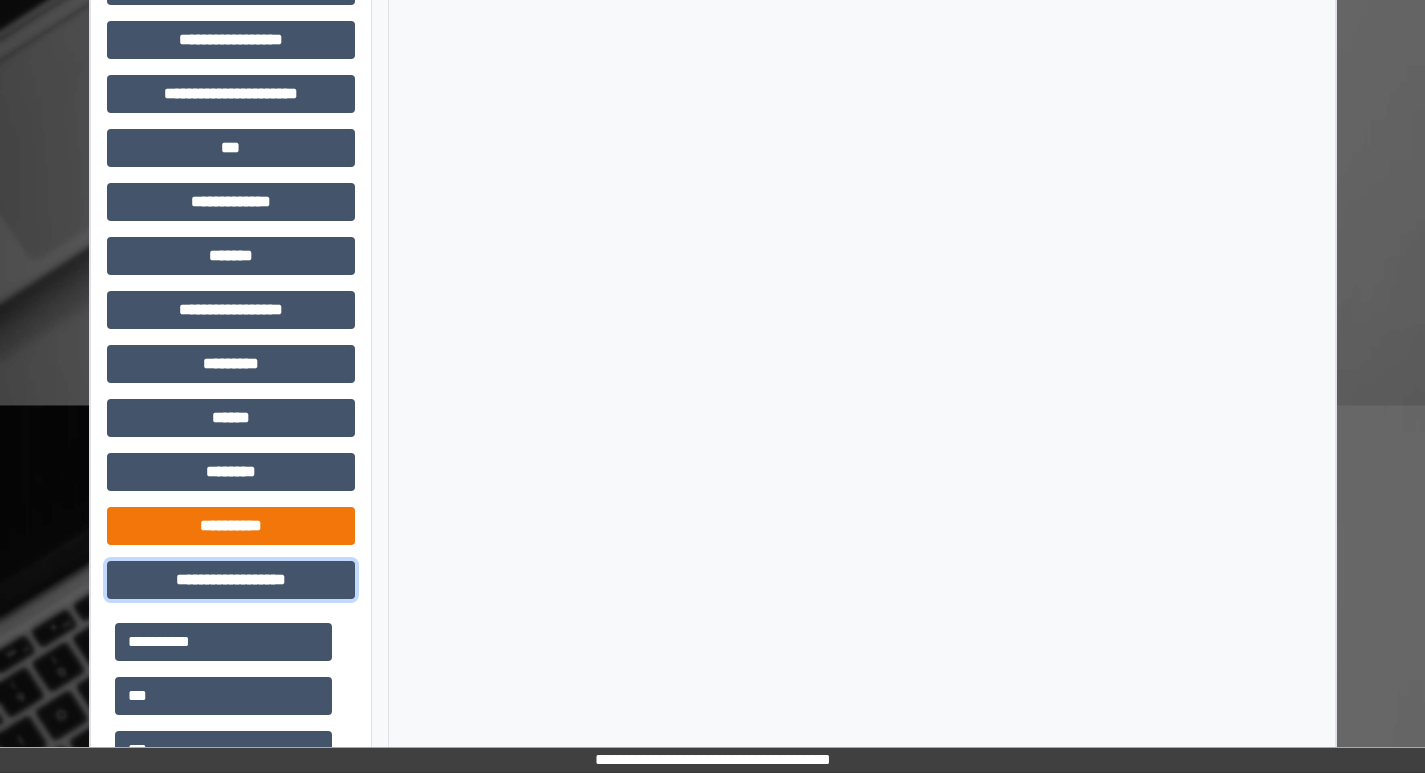 scroll, scrollTop: 1521, scrollLeft: 0, axis: vertical 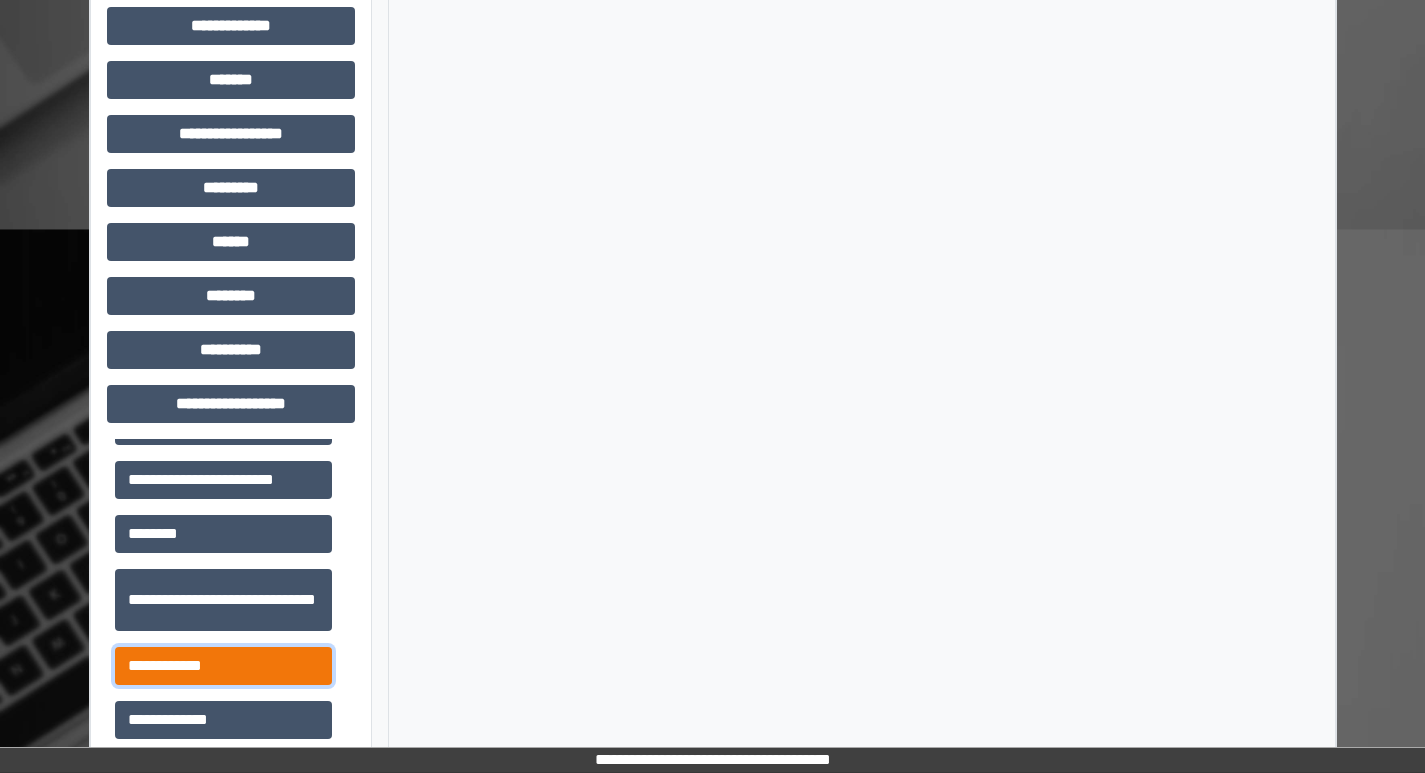 click on "**********" at bounding box center [223, 666] 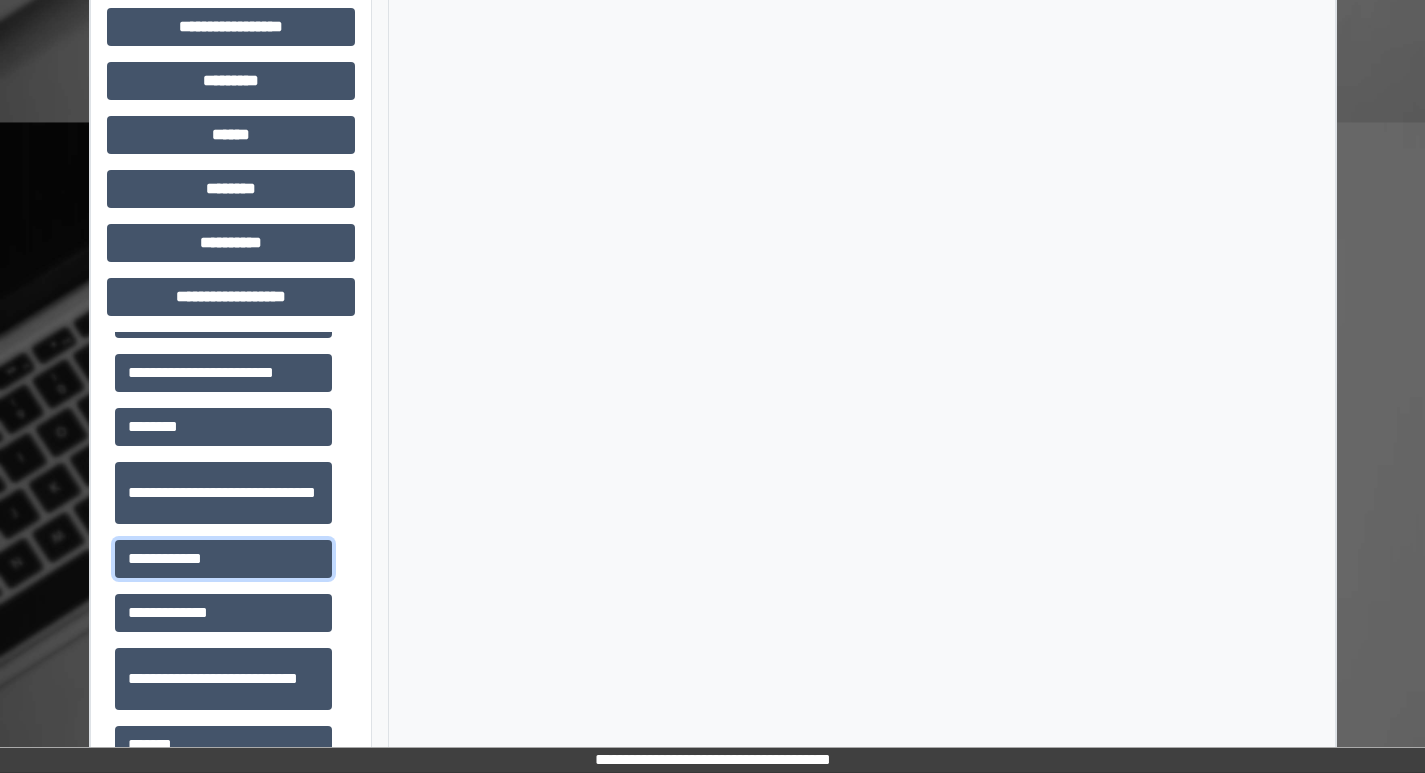 scroll, scrollTop: 1701, scrollLeft: 0, axis: vertical 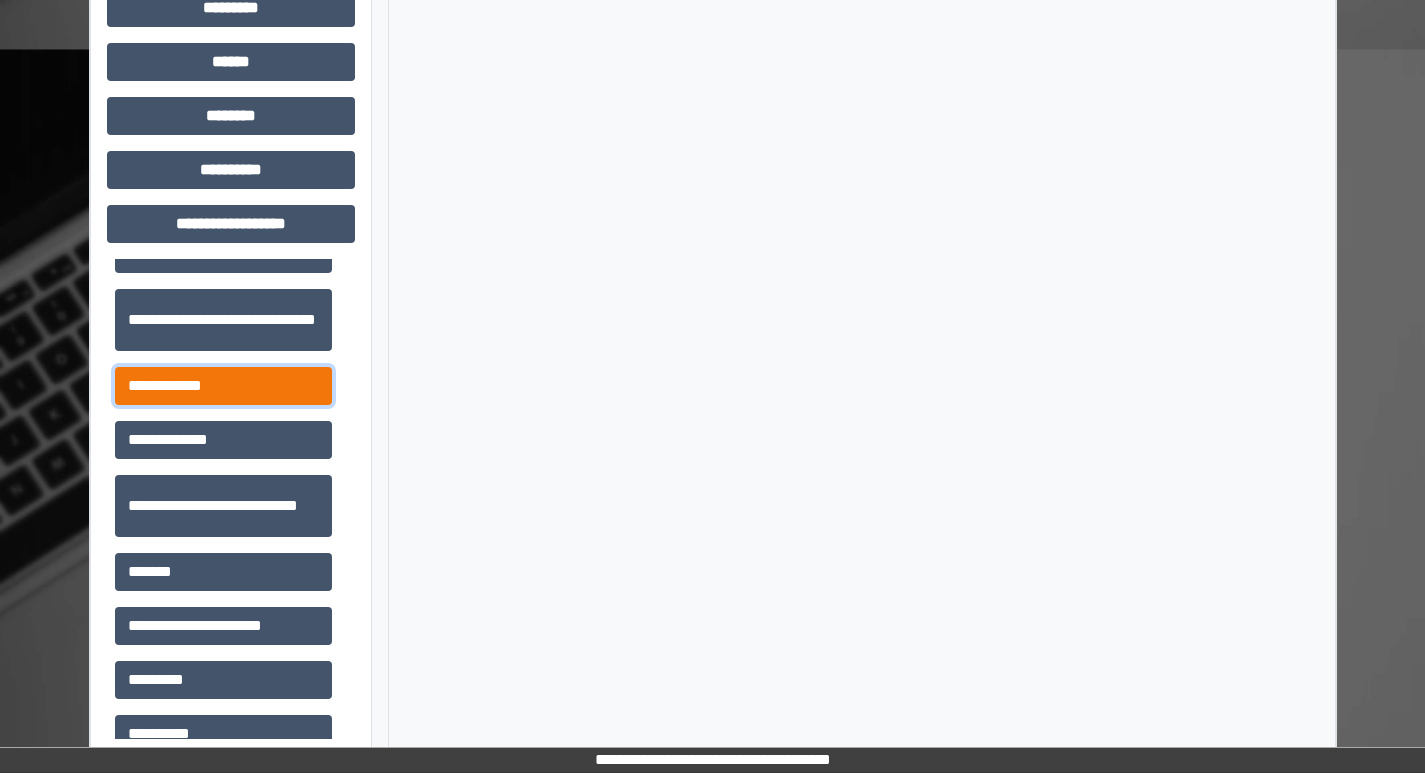 click on "**********" at bounding box center [223, 386] 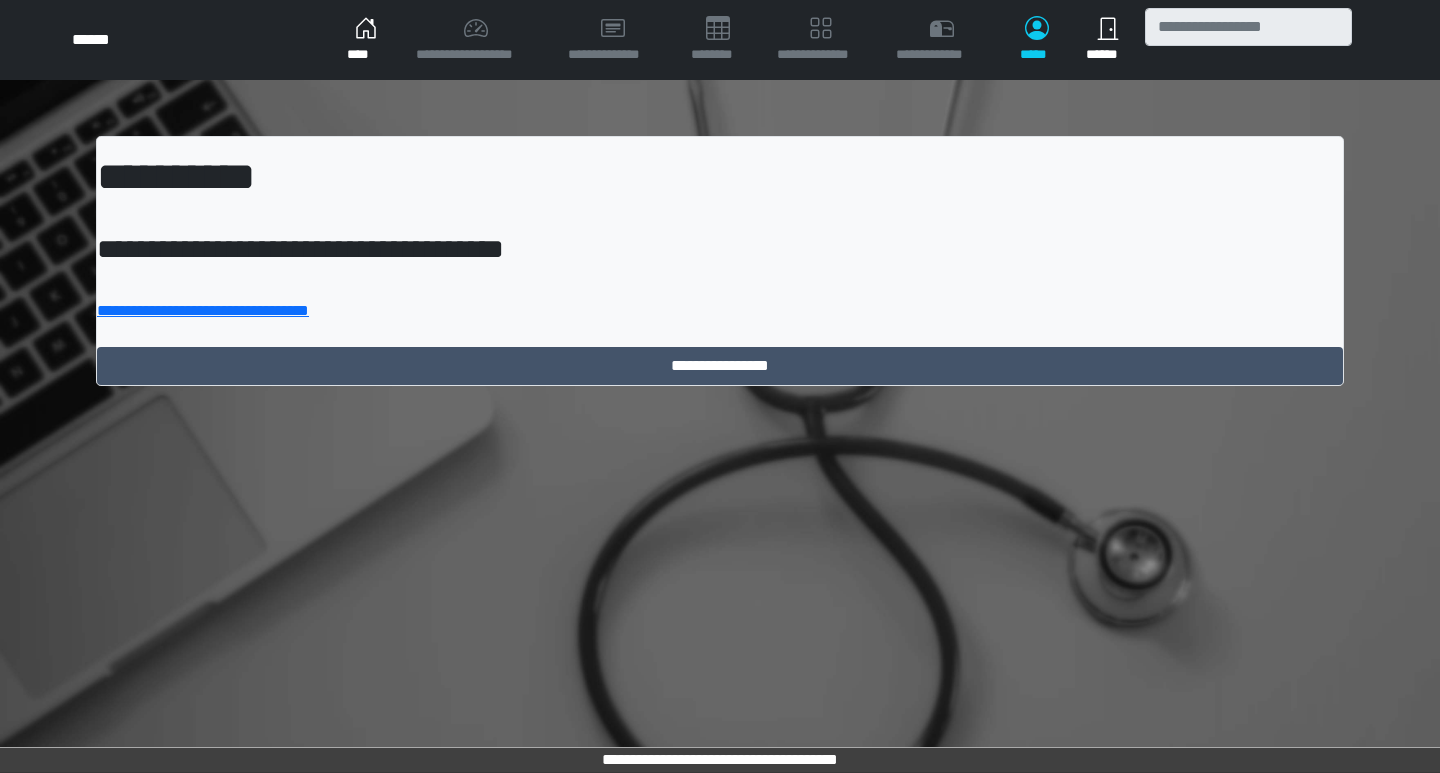 scroll, scrollTop: 0, scrollLeft: 0, axis: both 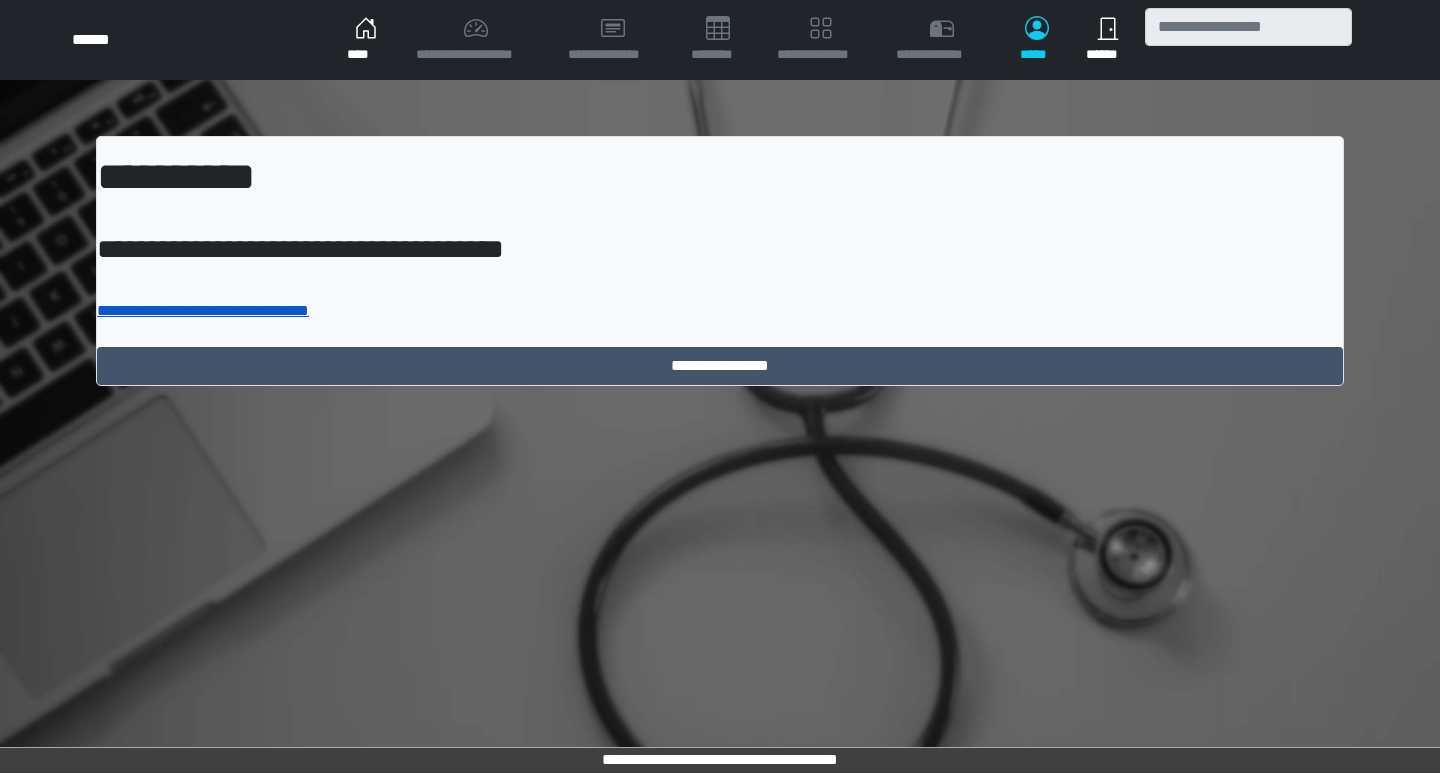click on "**********" at bounding box center [203, 310] 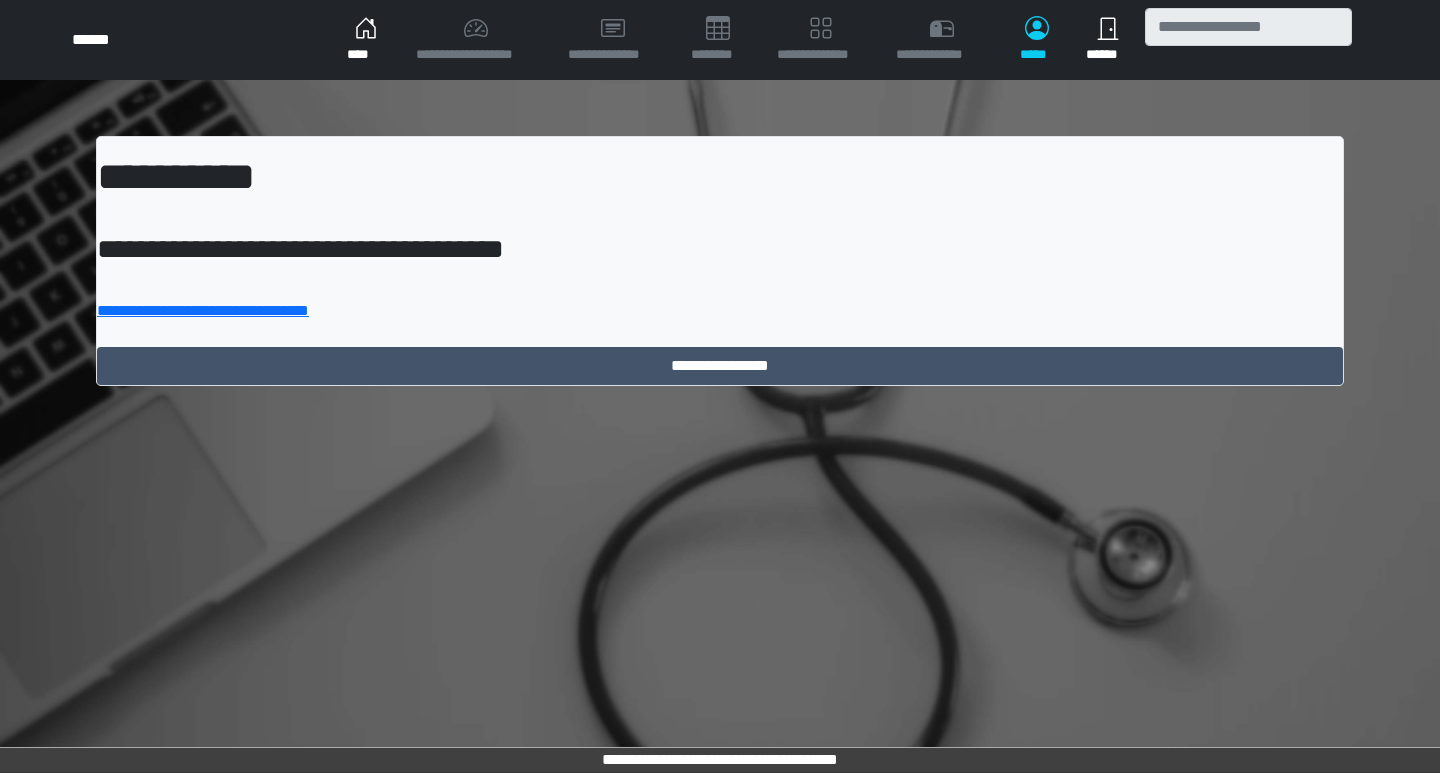 click on "****" at bounding box center [365, 40] 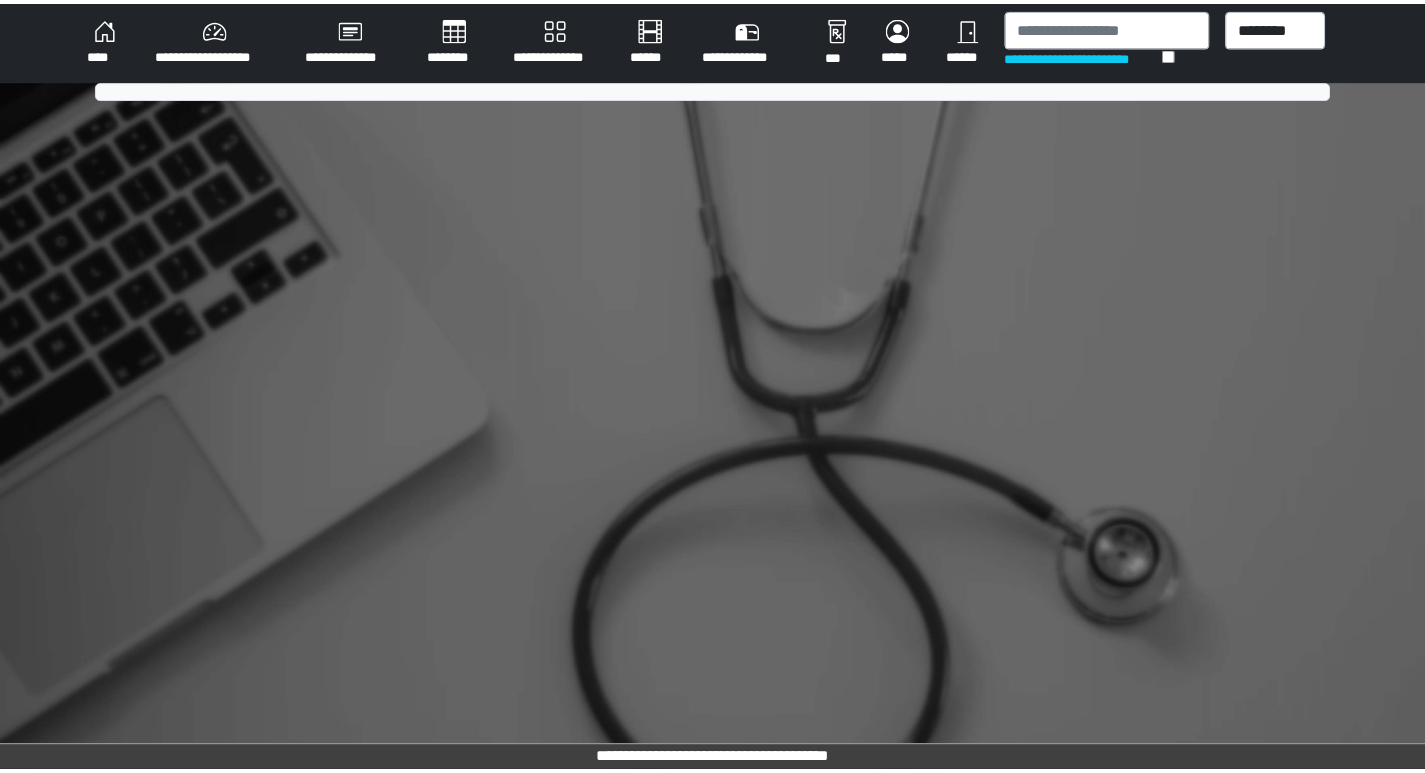 scroll, scrollTop: 0, scrollLeft: 0, axis: both 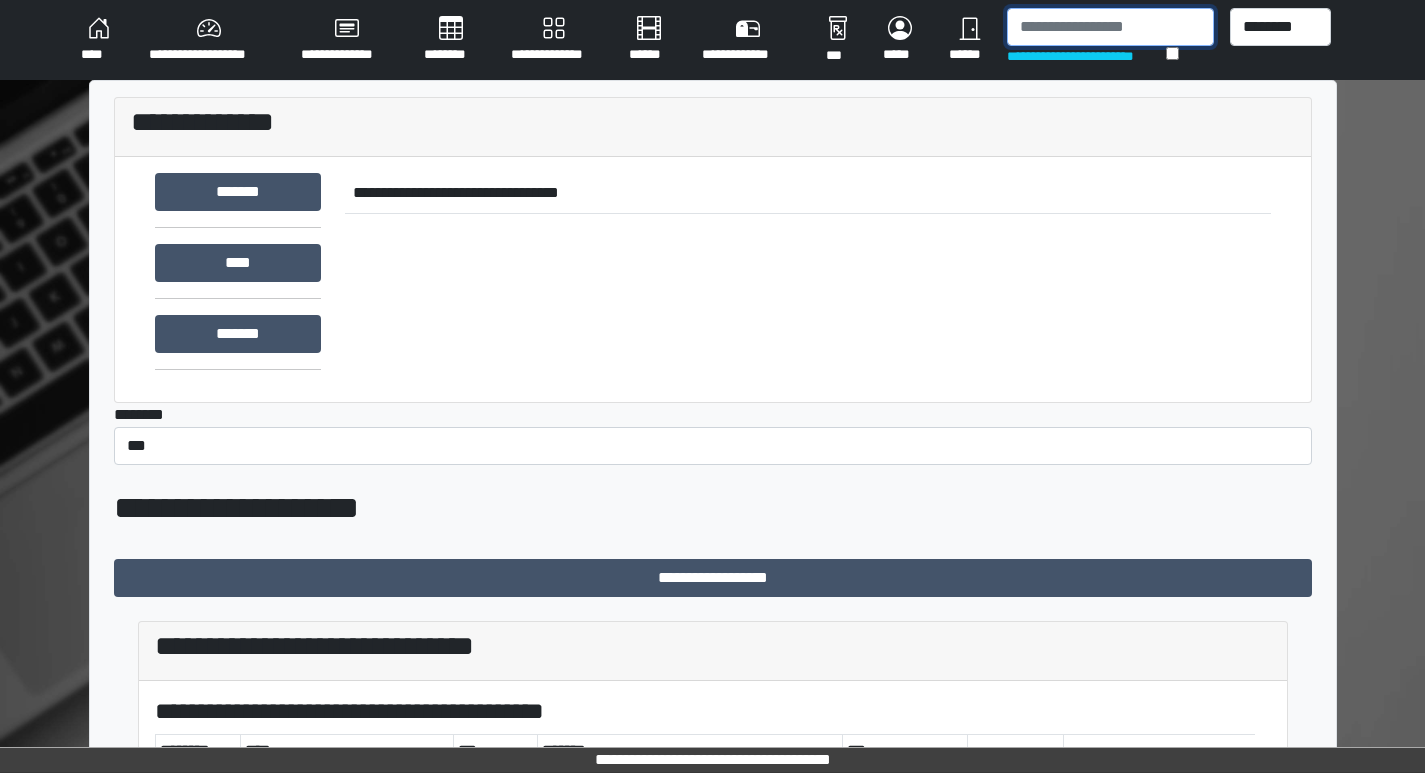 click at bounding box center [1110, 27] 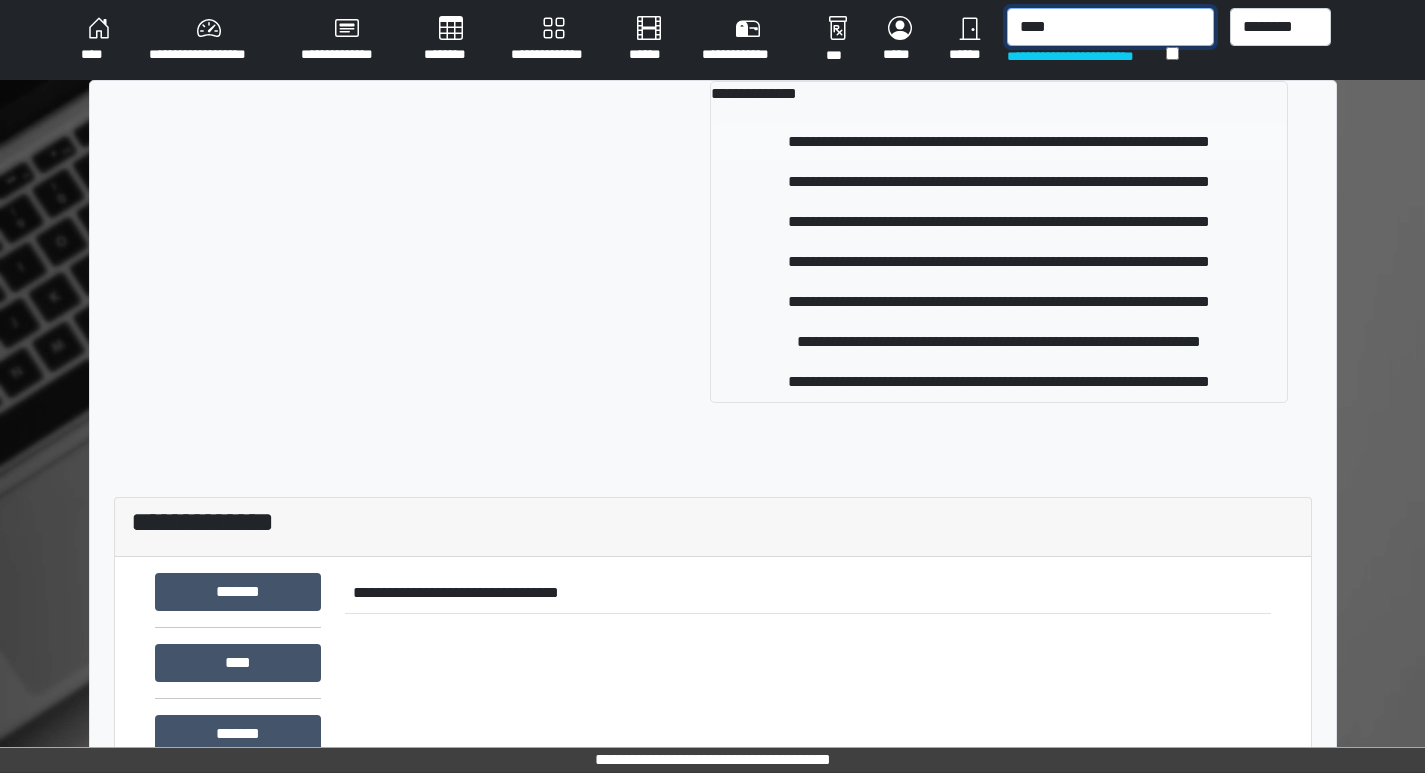 type on "****" 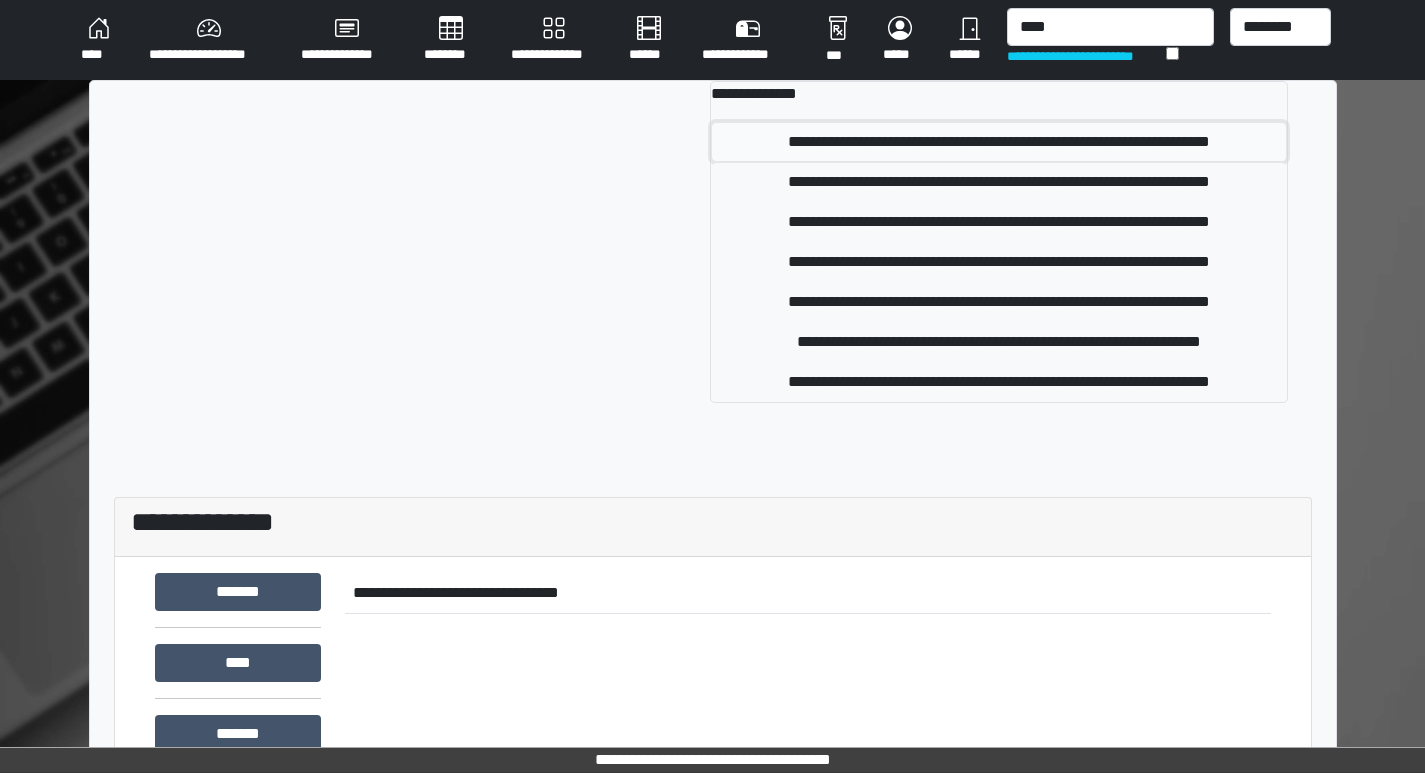 click on "**********" at bounding box center [999, 142] 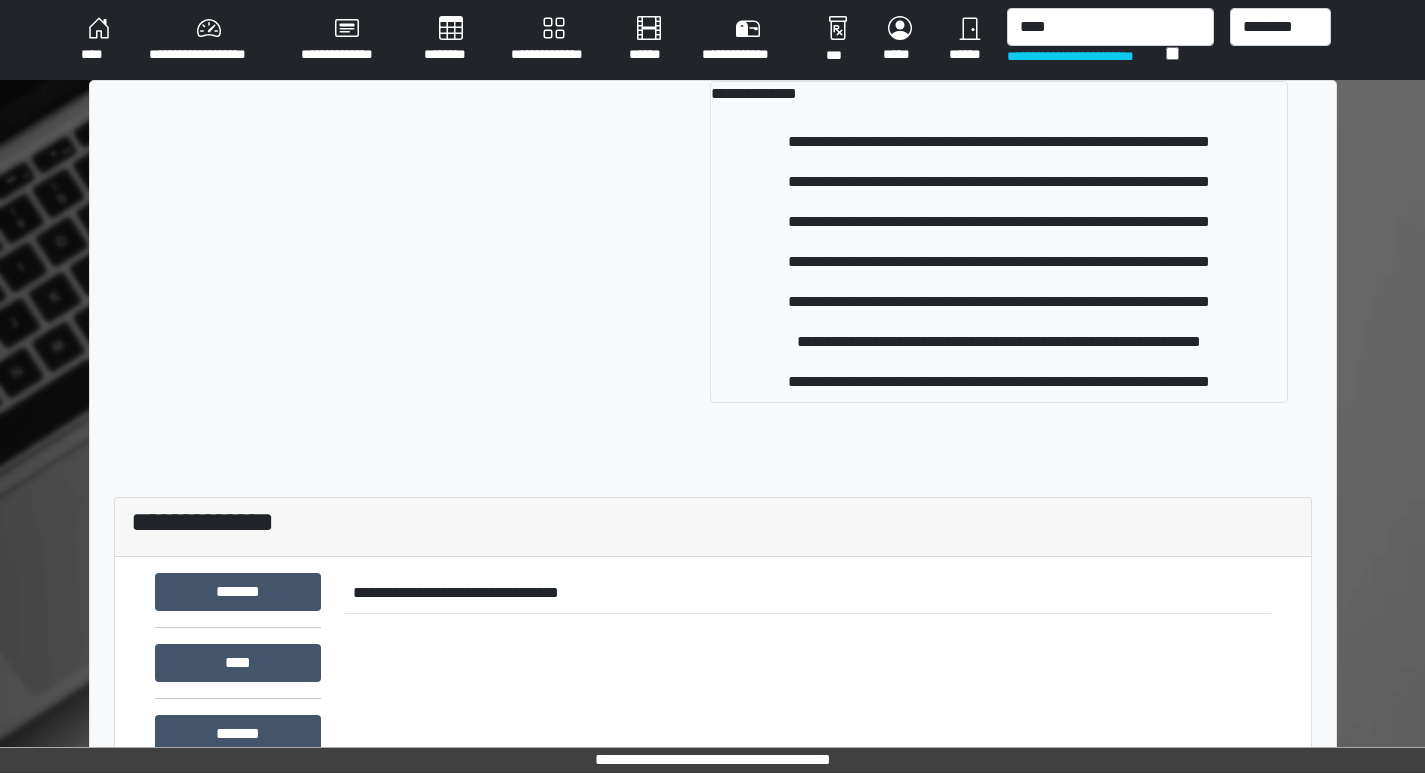 type 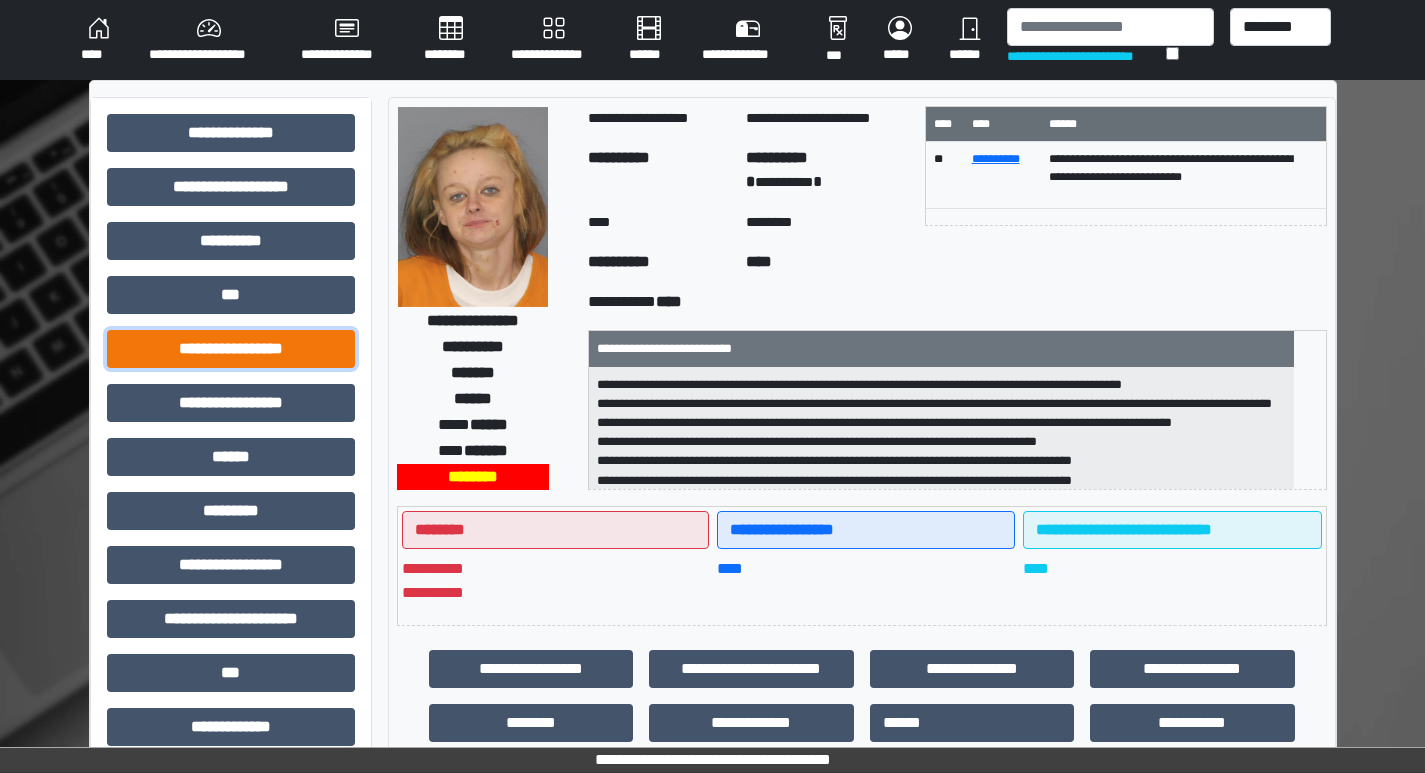 click on "**********" at bounding box center (231, 349) 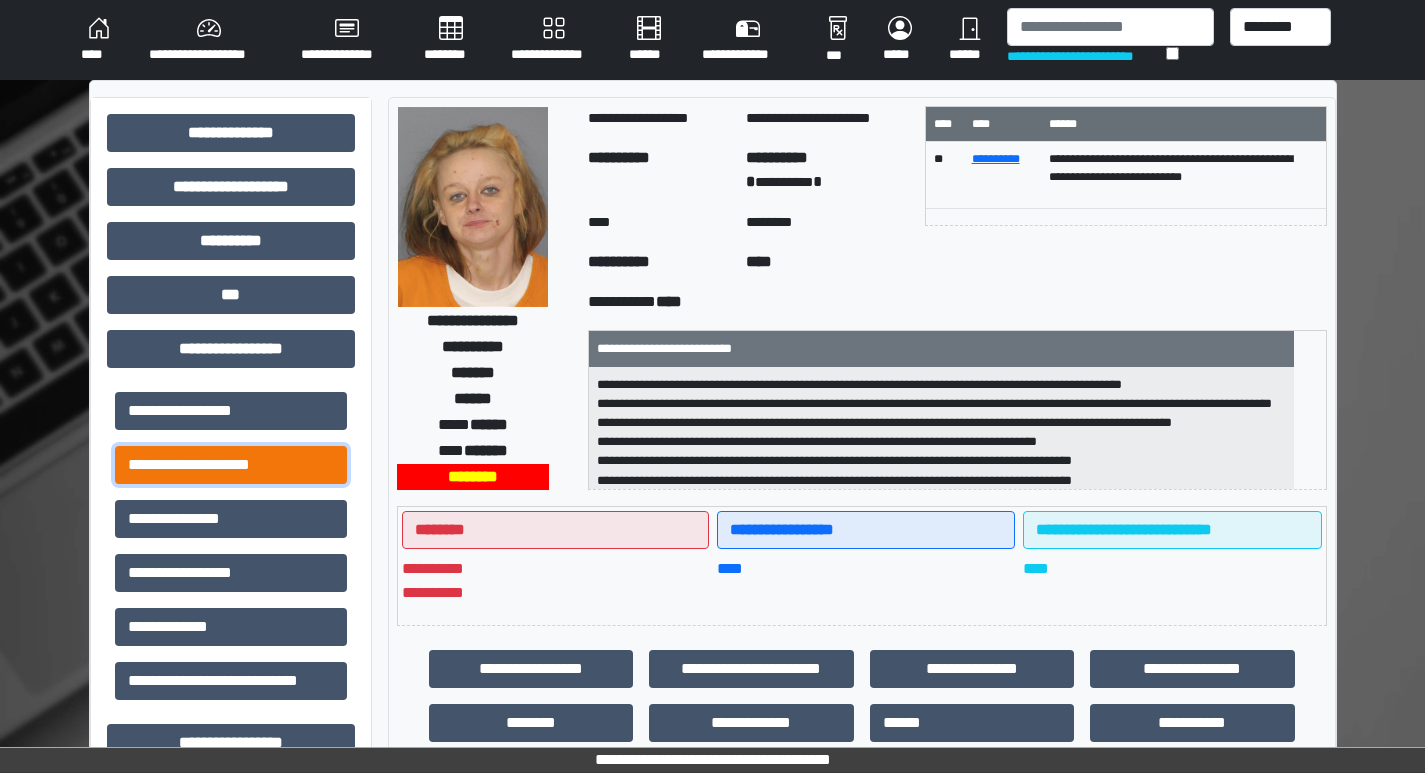 click on "**********" at bounding box center [231, 465] 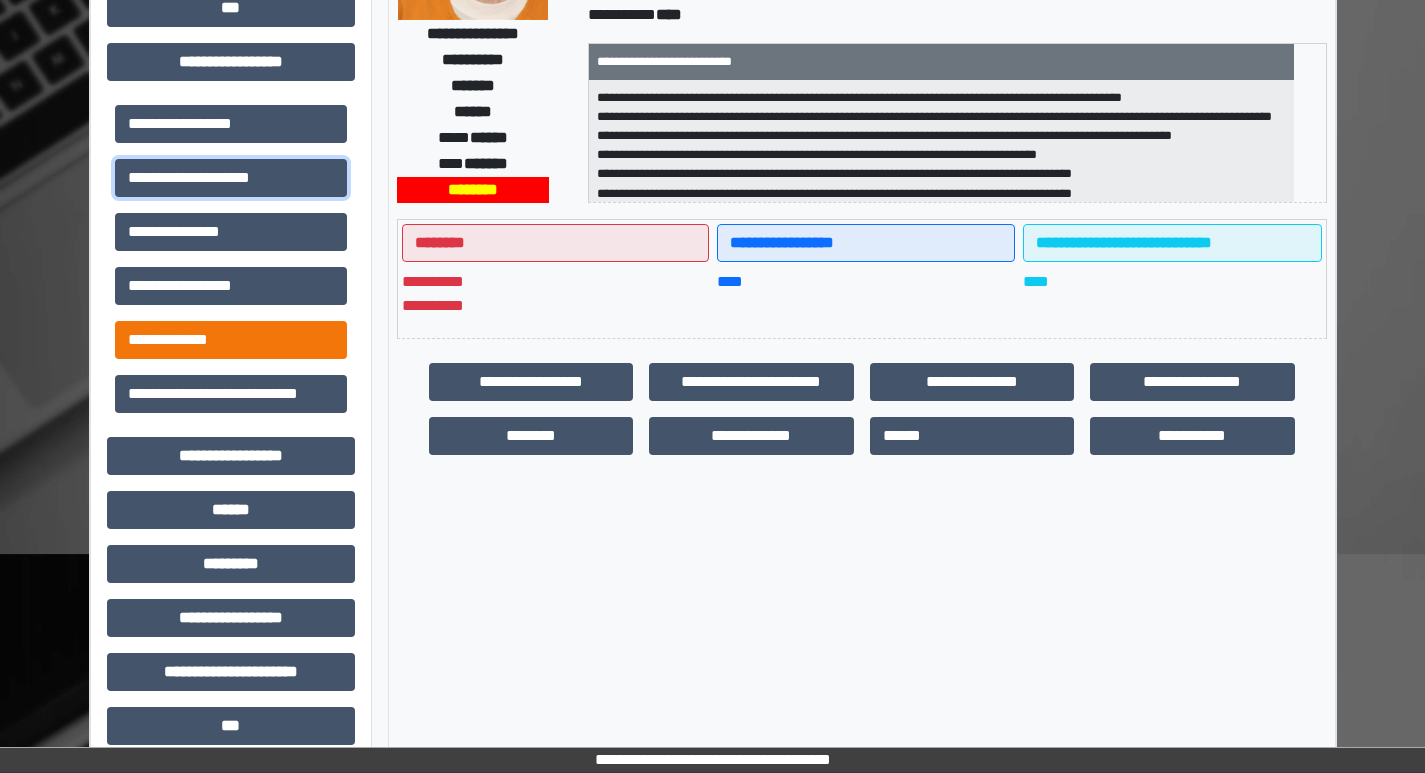 scroll, scrollTop: 741, scrollLeft: 0, axis: vertical 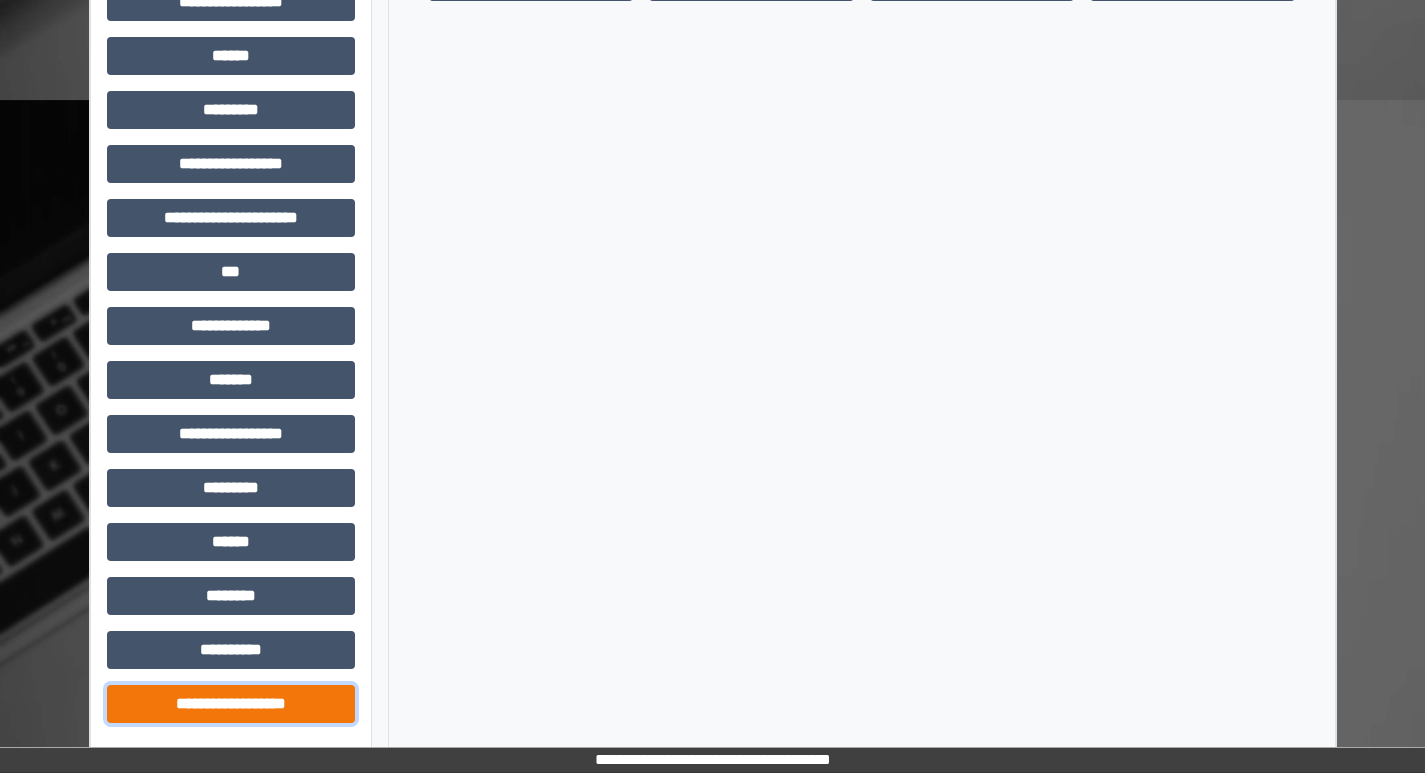 click on "**********" at bounding box center [231, 704] 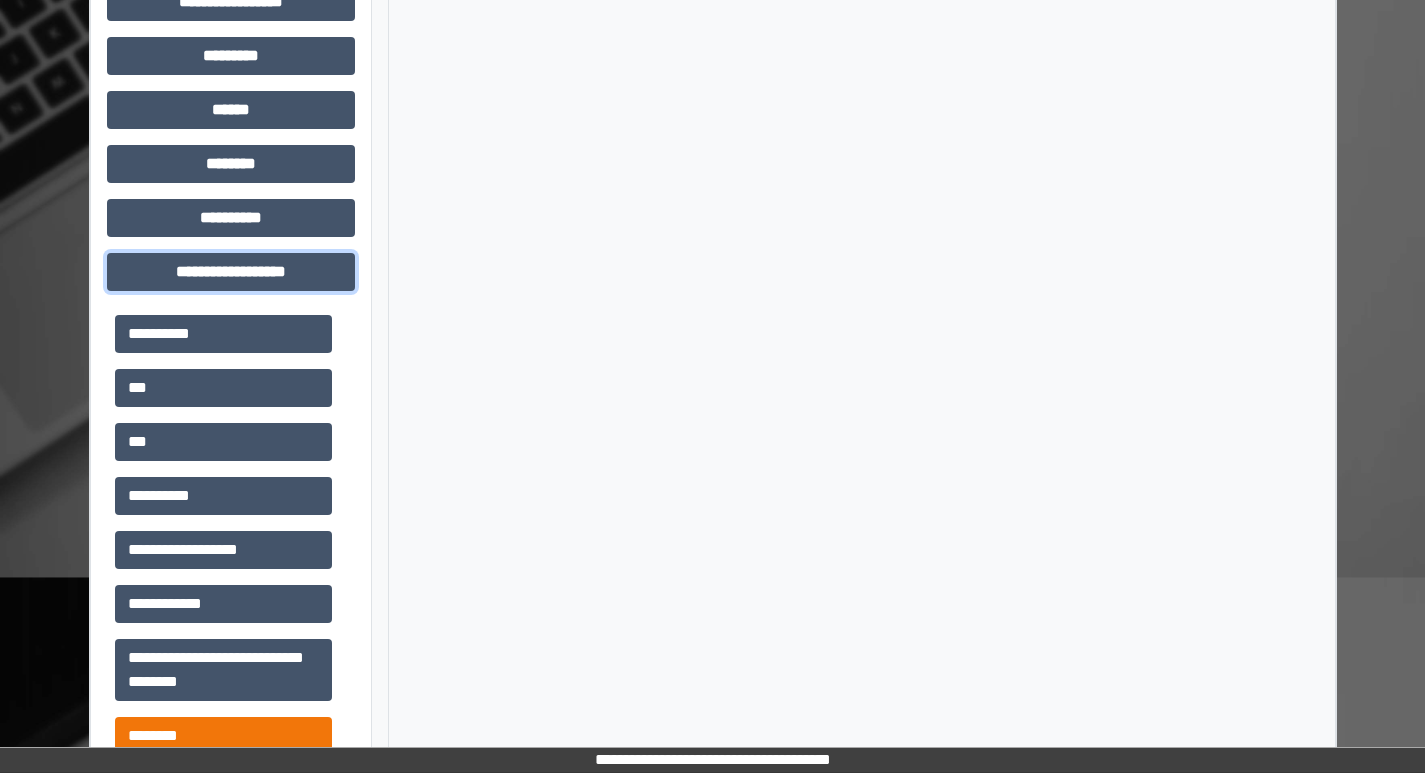 scroll, scrollTop: 1221, scrollLeft: 0, axis: vertical 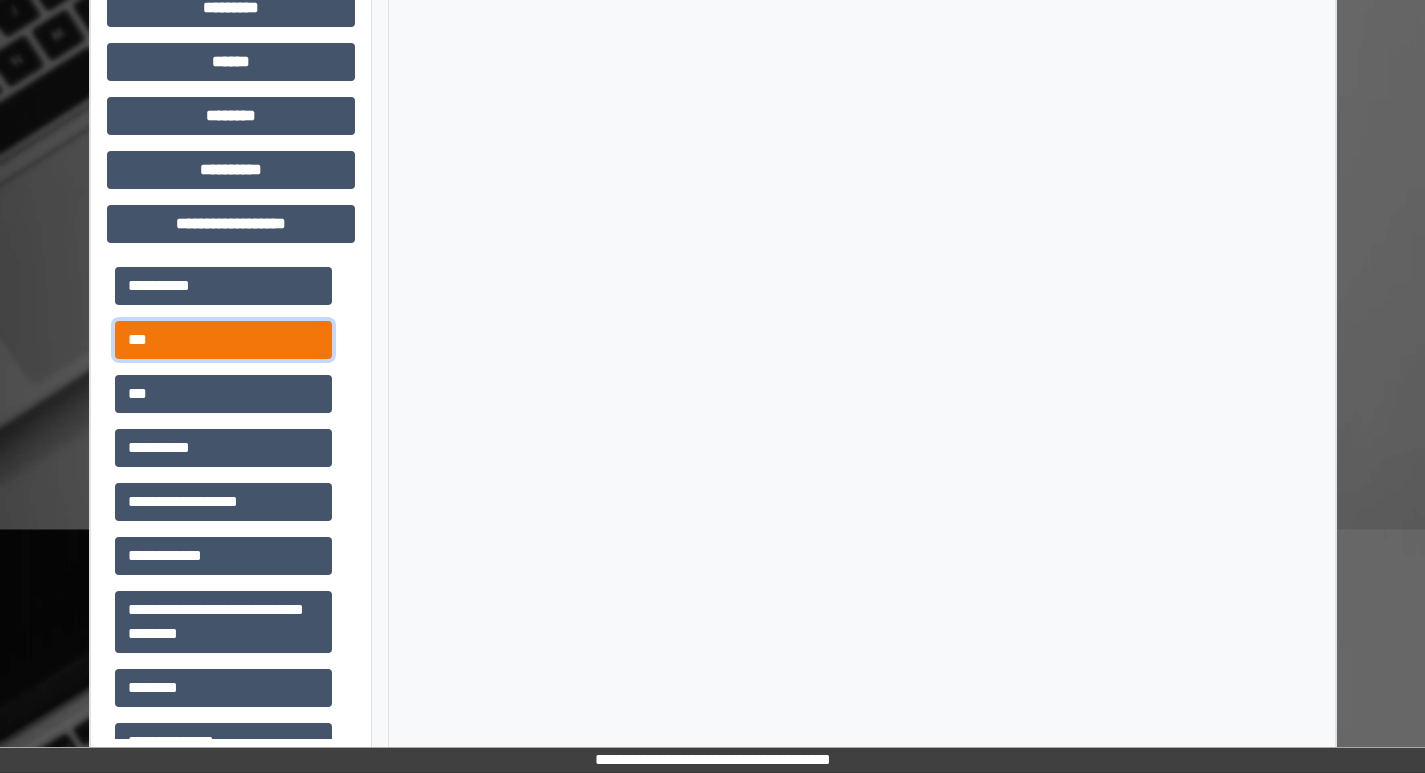 click on "***" at bounding box center [223, 340] 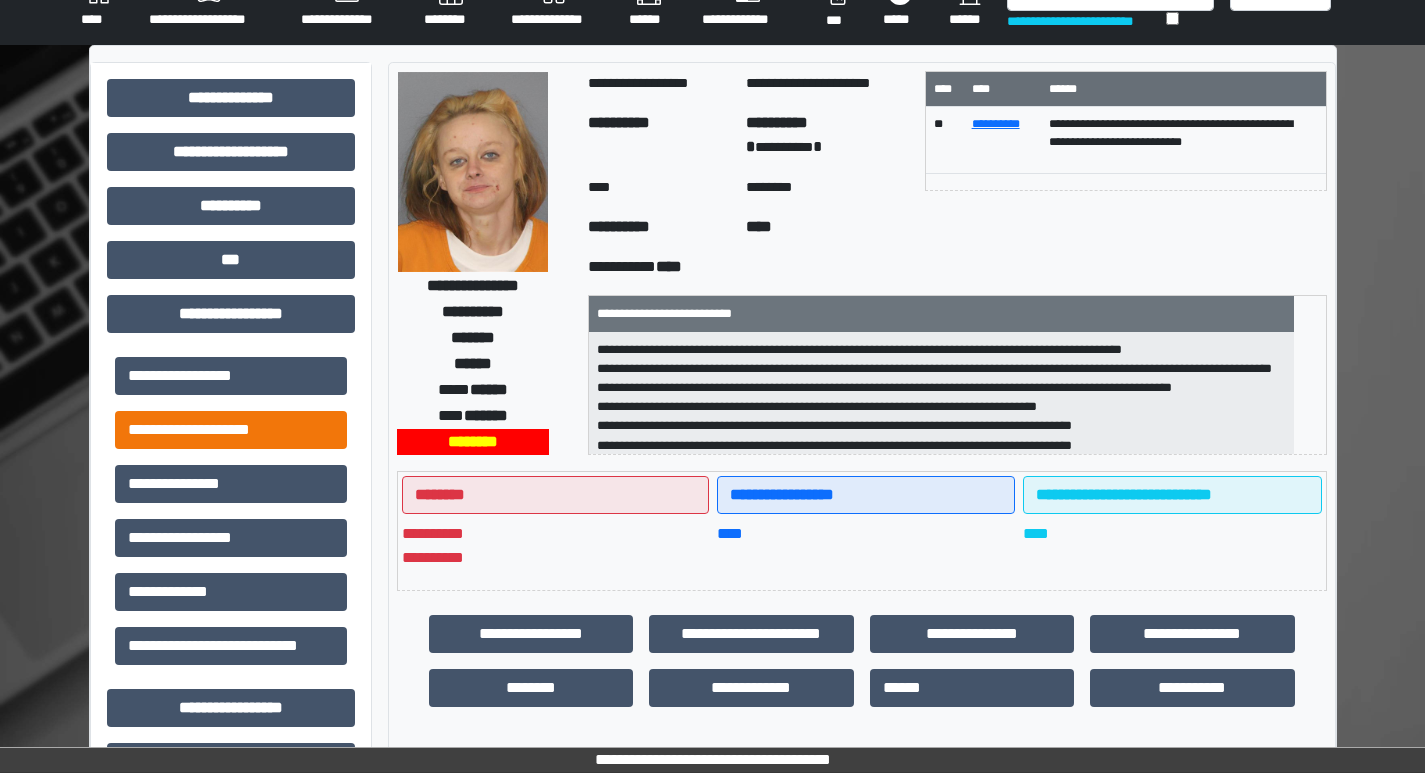 scroll, scrollTop: 0, scrollLeft: 0, axis: both 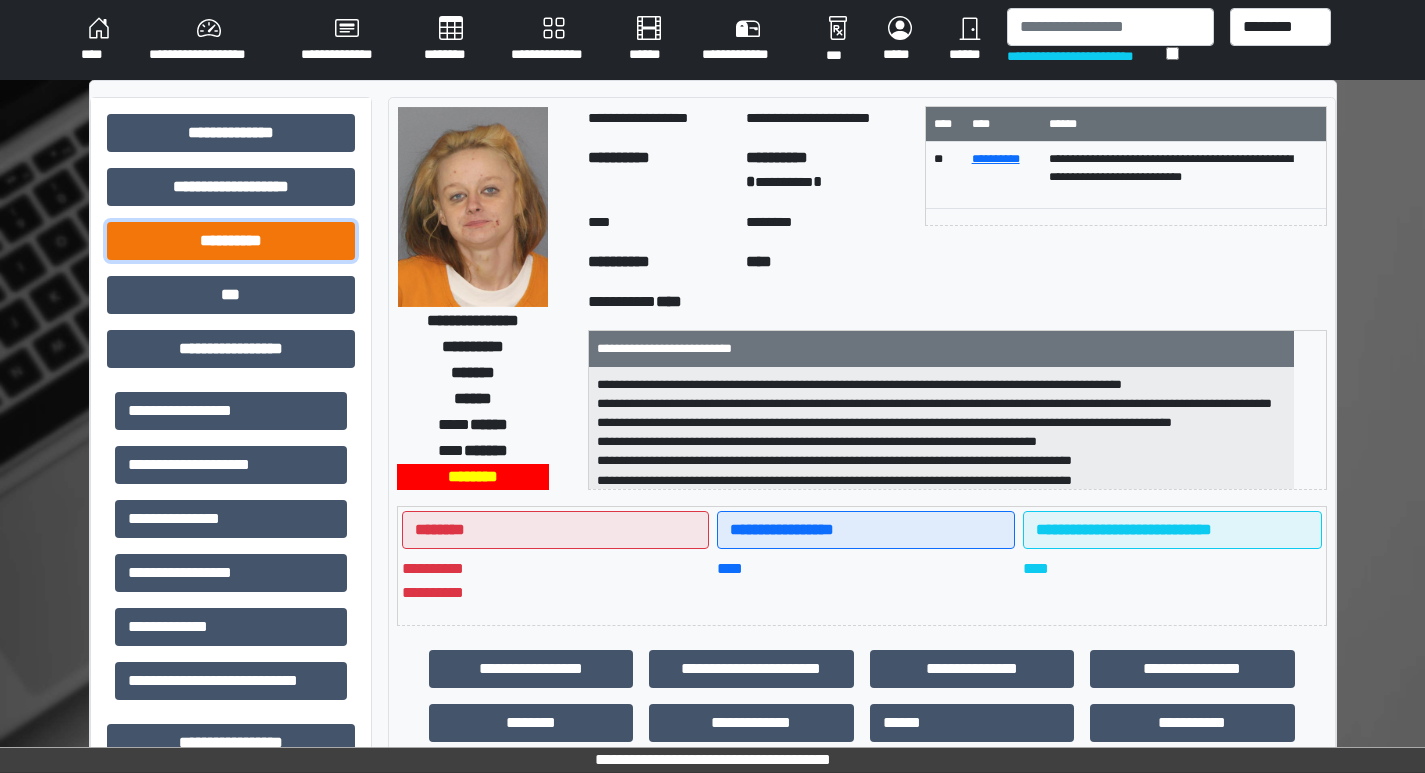 click on "**********" at bounding box center (231, 241) 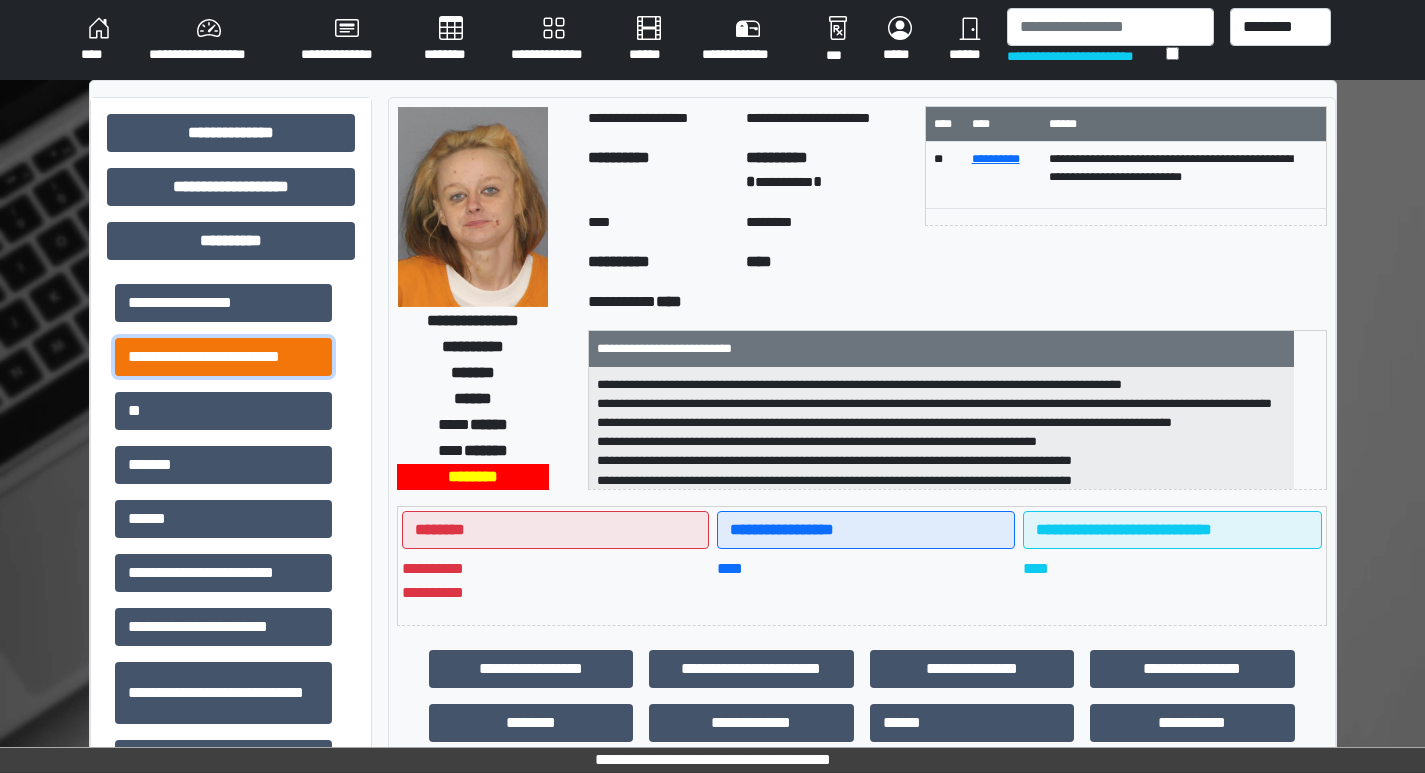 click on "**********" at bounding box center (223, 357) 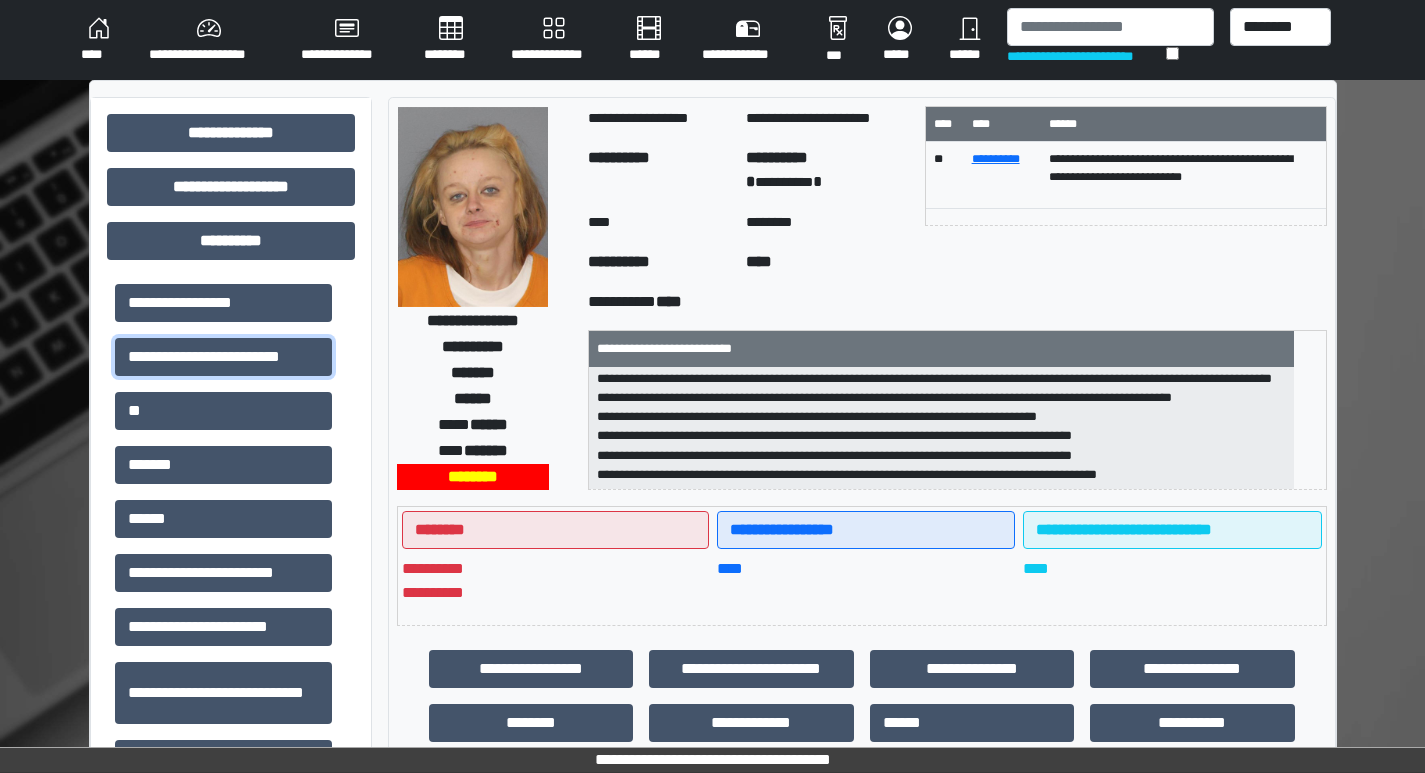 scroll, scrollTop: 63, scrollLeft: 0, axis: vertical 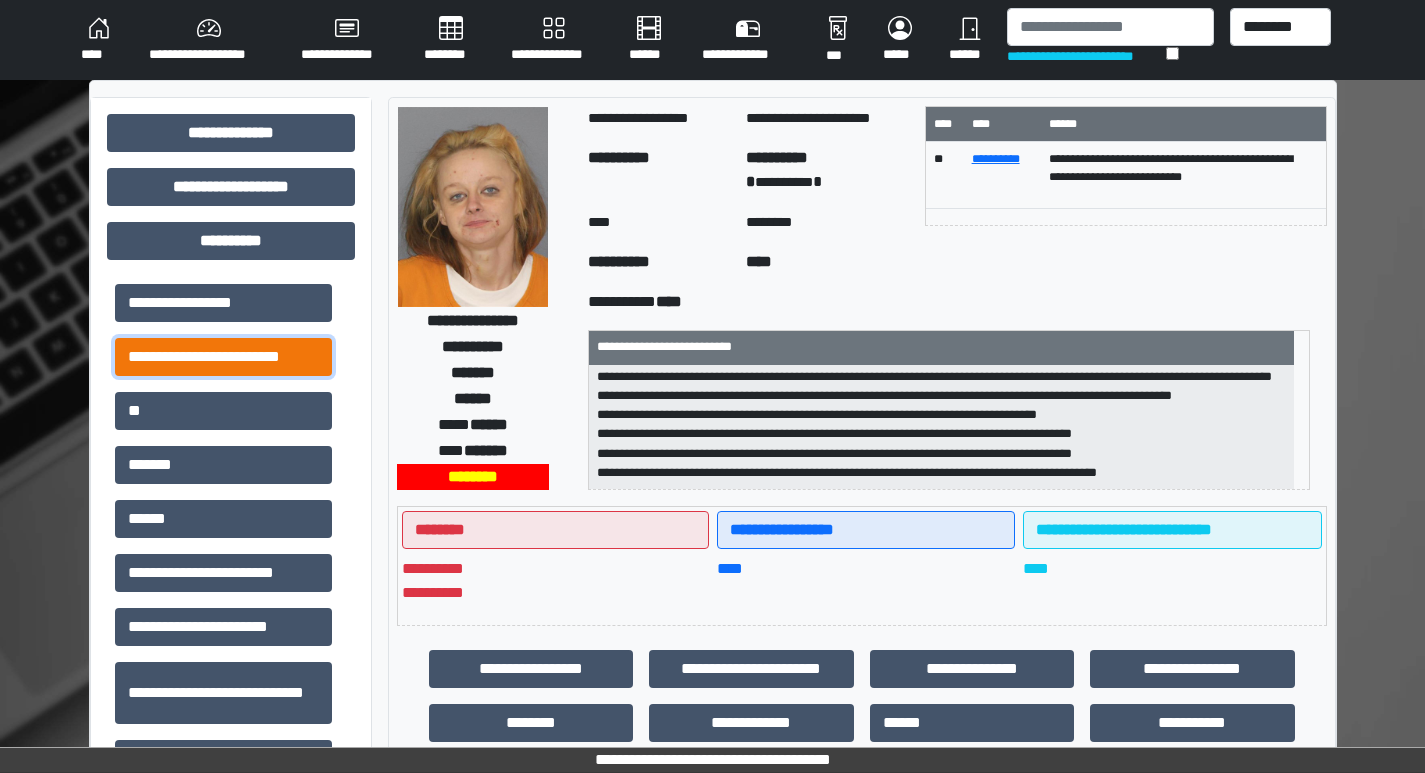 click on "**********" at bounding box center (223, 357) 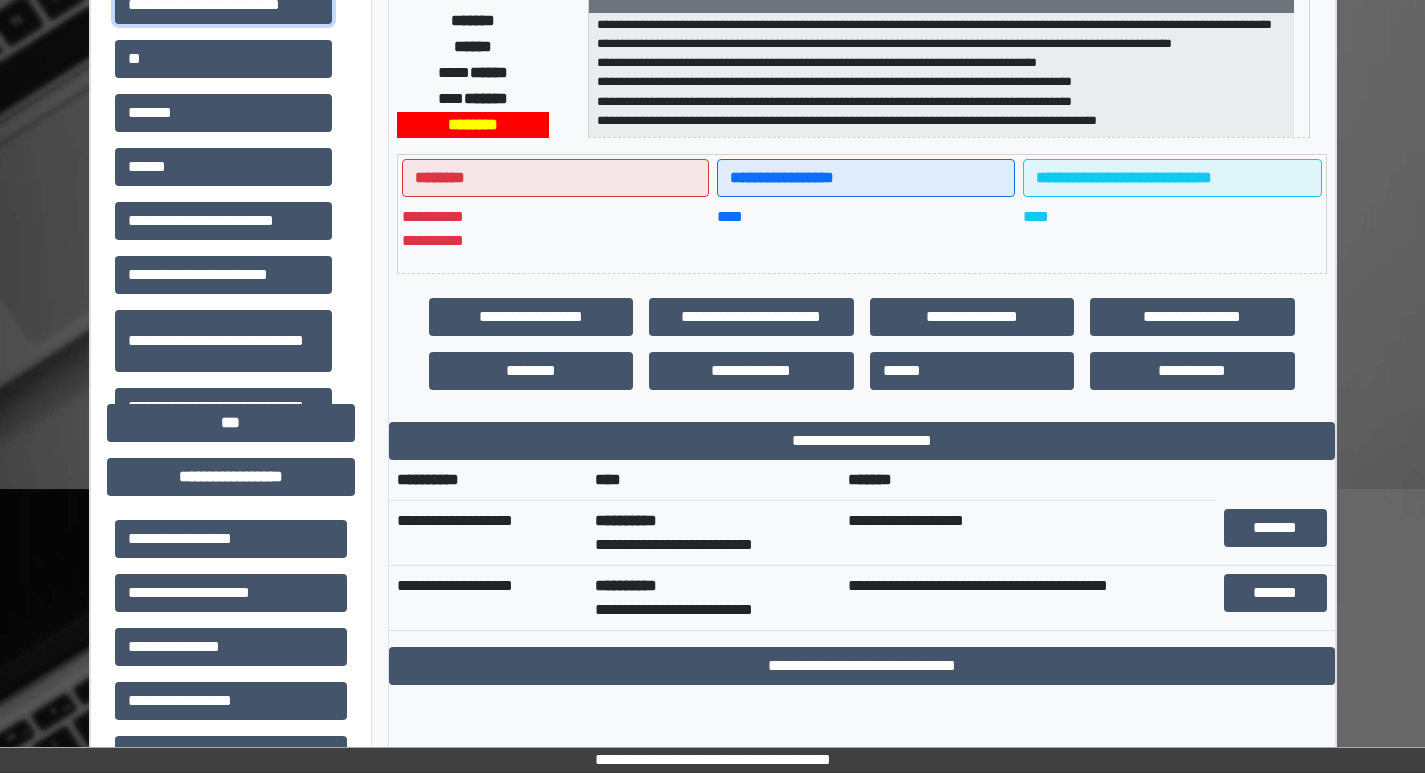 scroll, scrollTop: 419, scrollLeft: 0, axis: vertical 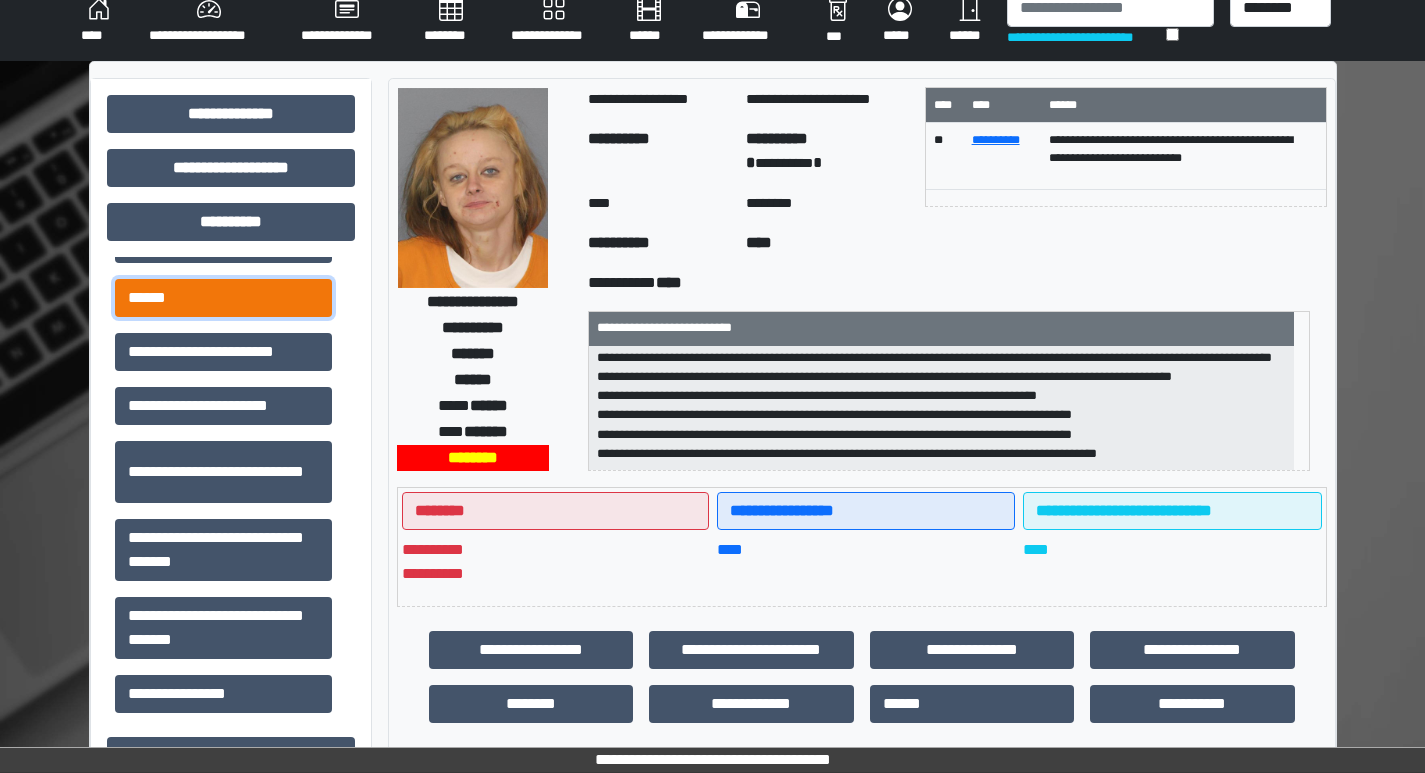 click on "******" at bounding box center [223, 298] 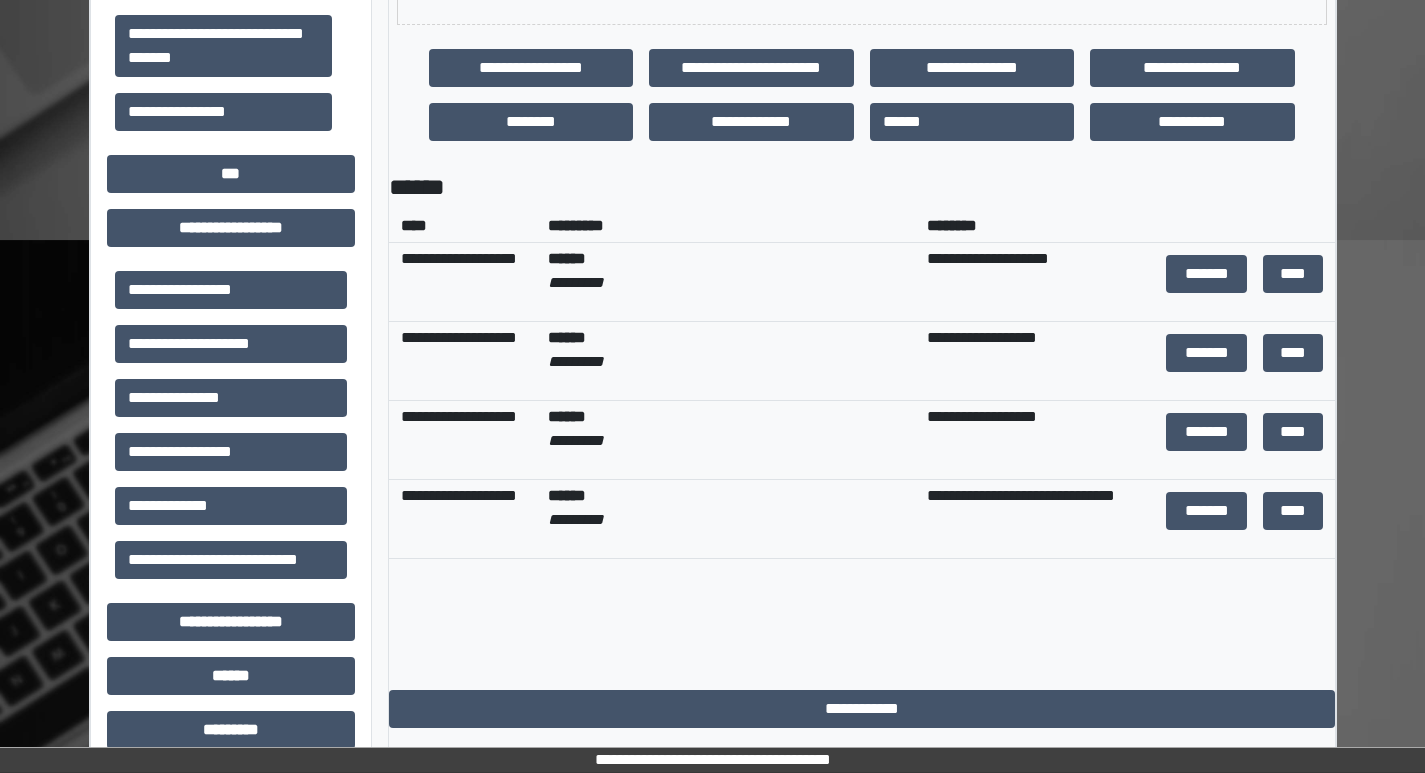scroll, scrollTop: 619, scrollLeft: 0, axis: vertical 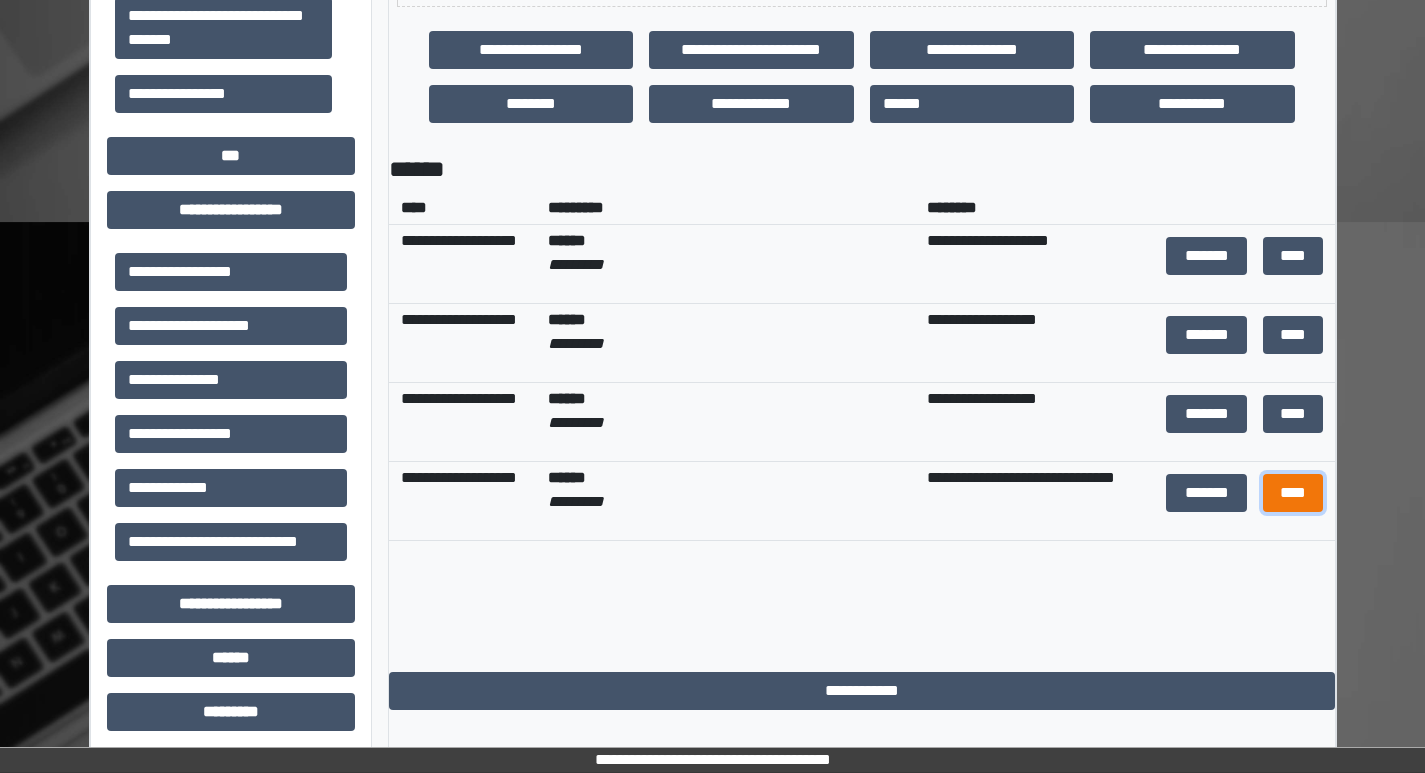 click on "****" at bounding box center (1293, 493) 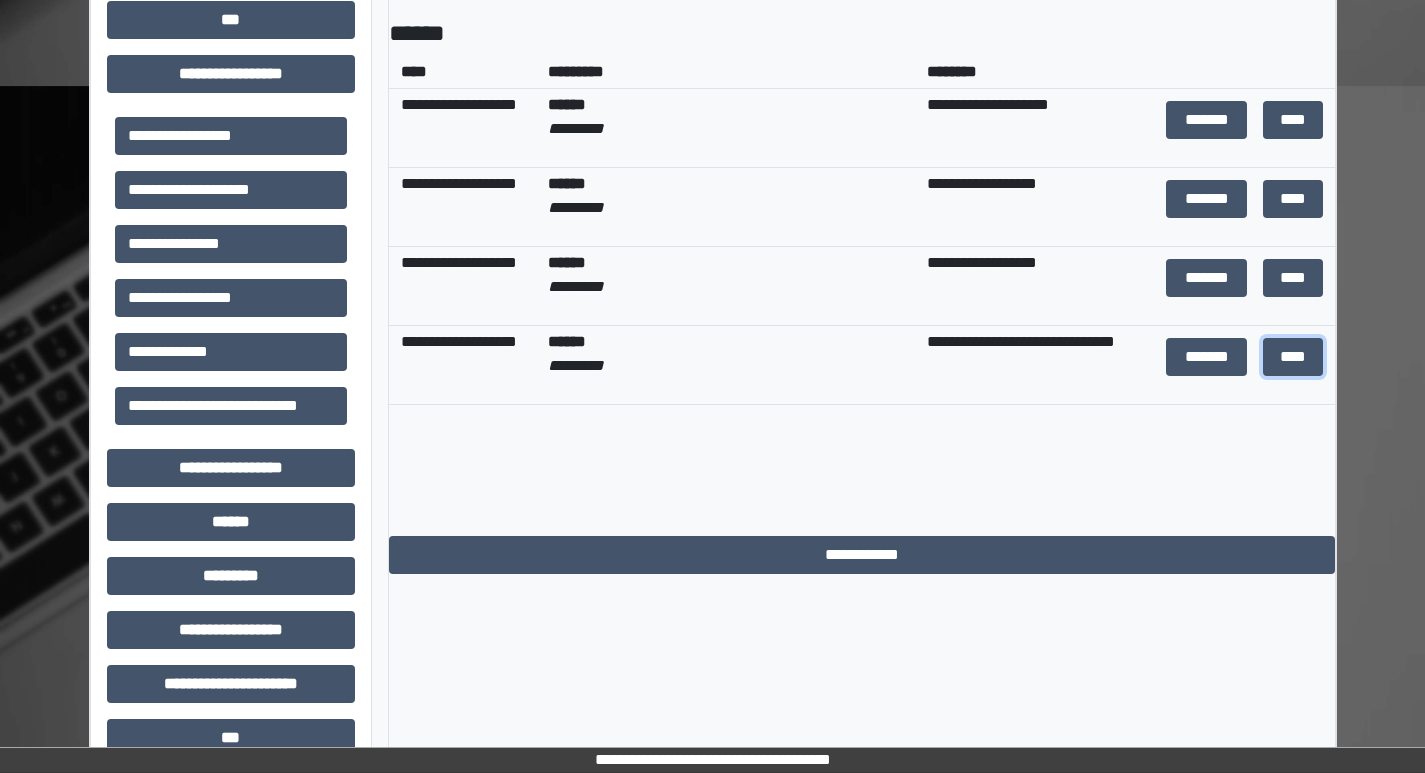 scroll, scrollTop: 719, scrollLeft: 0, axis: vertical 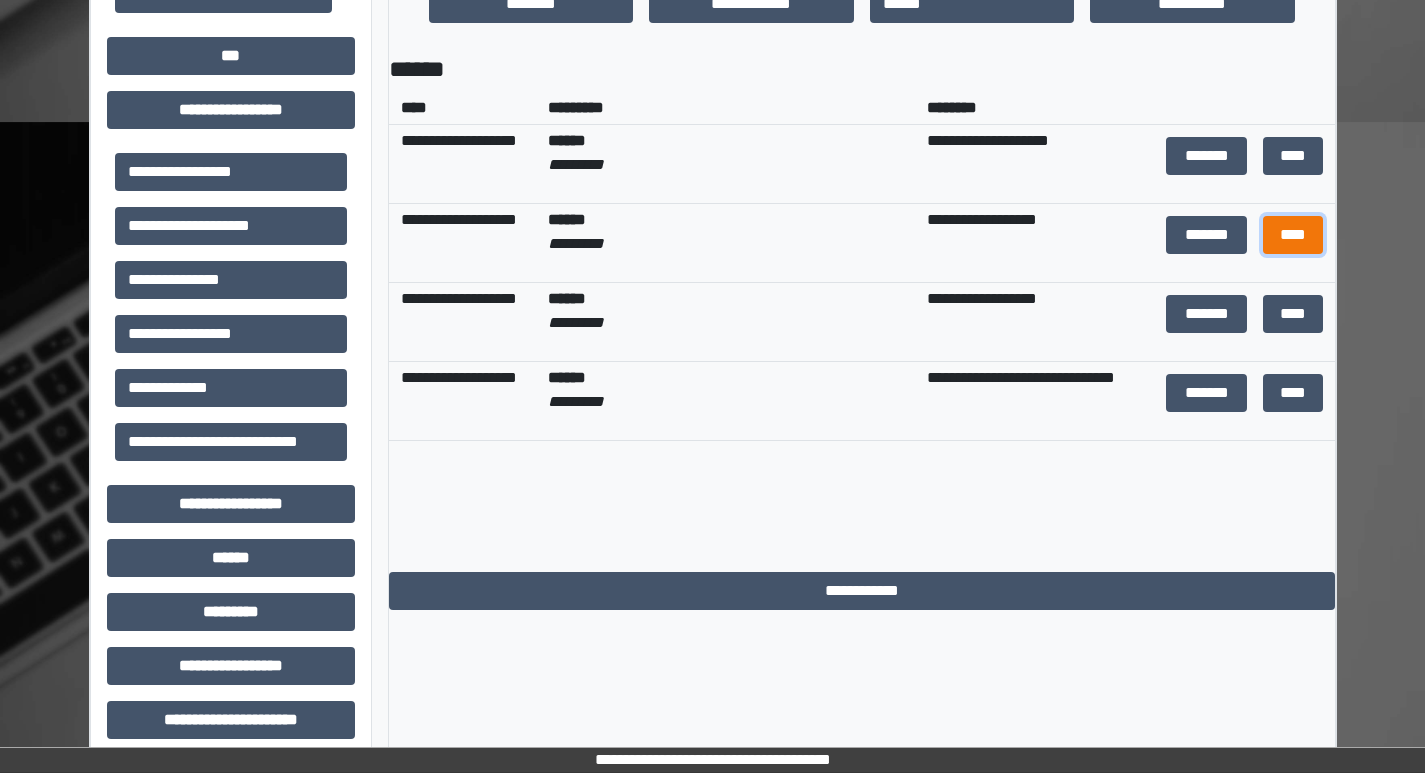 click on "****" at bounding box center (1293, 235) 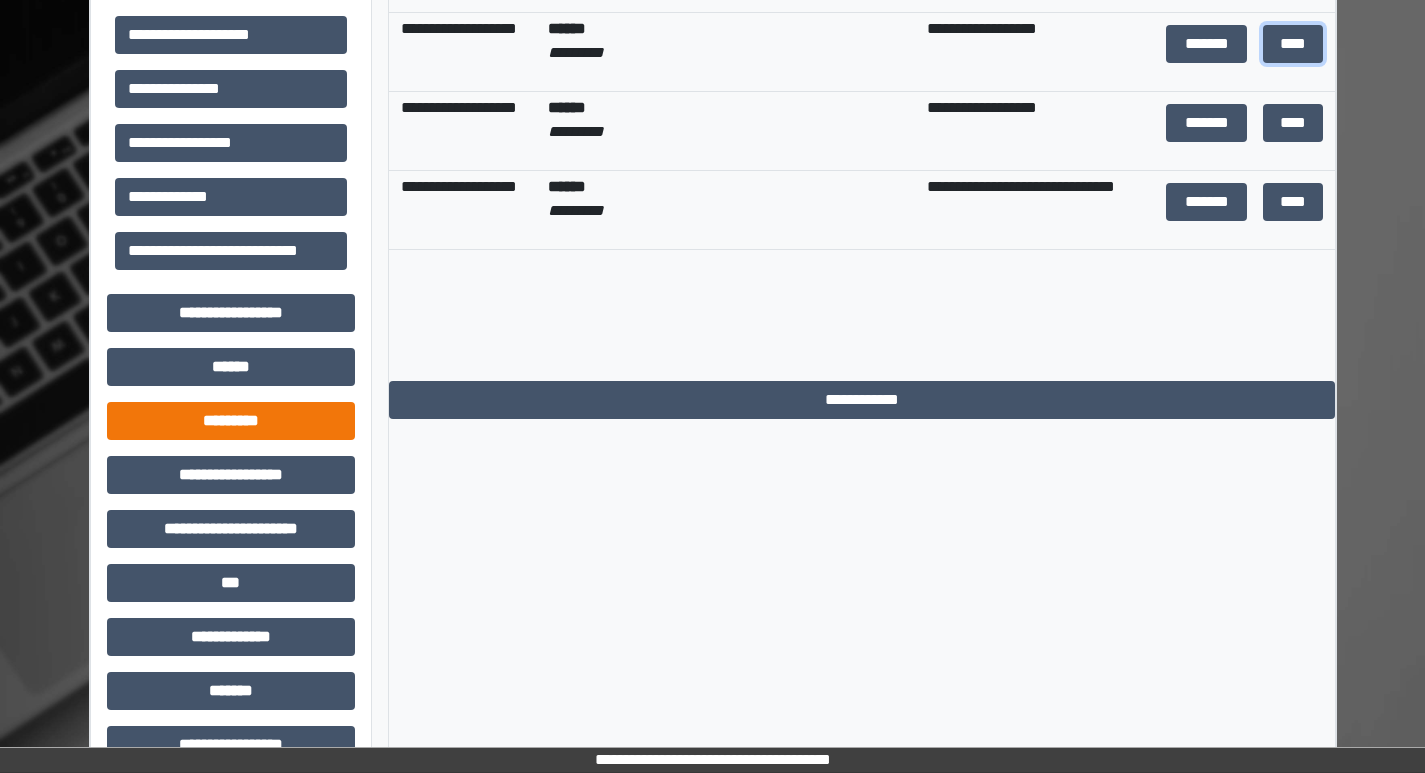 scroll, scrollTop: 1219, scrollLeft: 0, axis: vertical 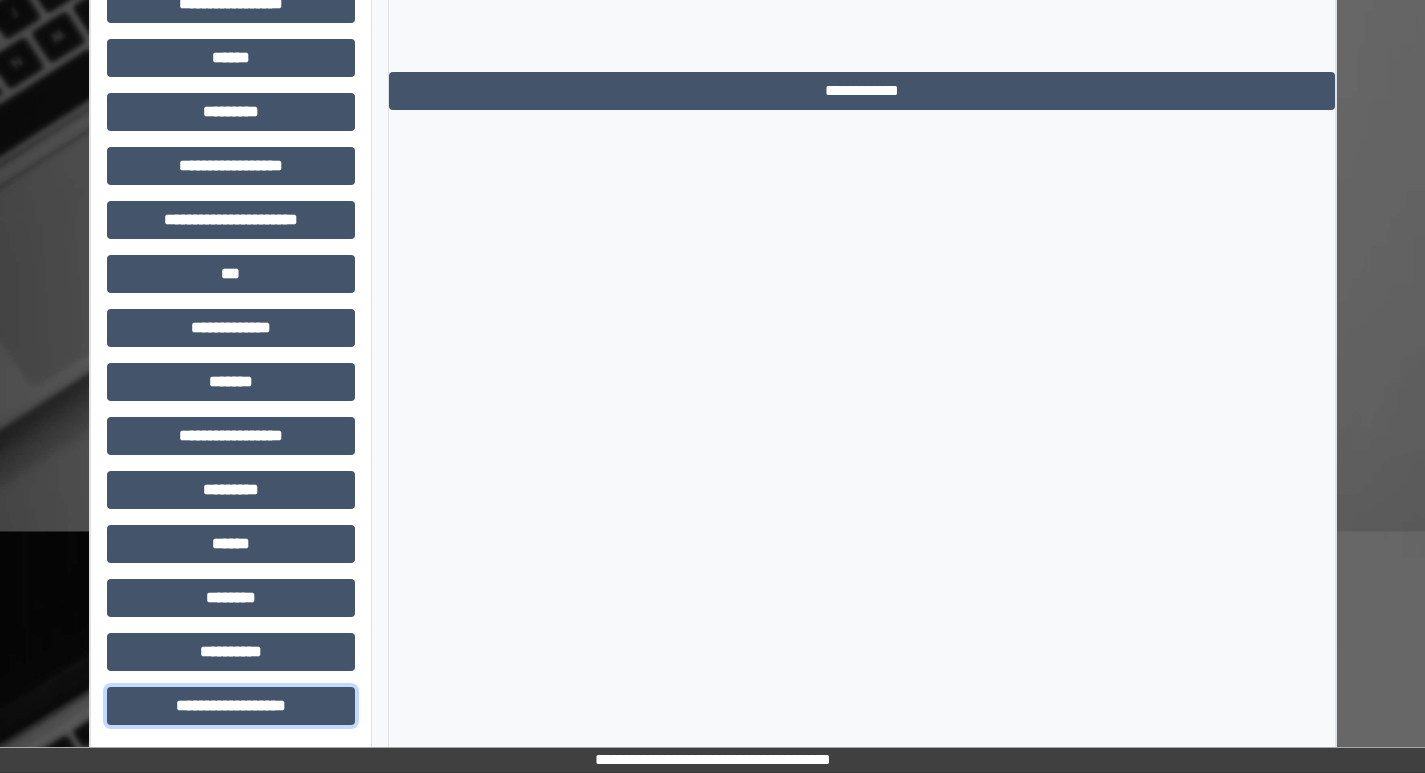 drag, startPoint x: 206, startPoint y: 698, endPoint x: 507, endPoint y: 548, distance: 336.30493 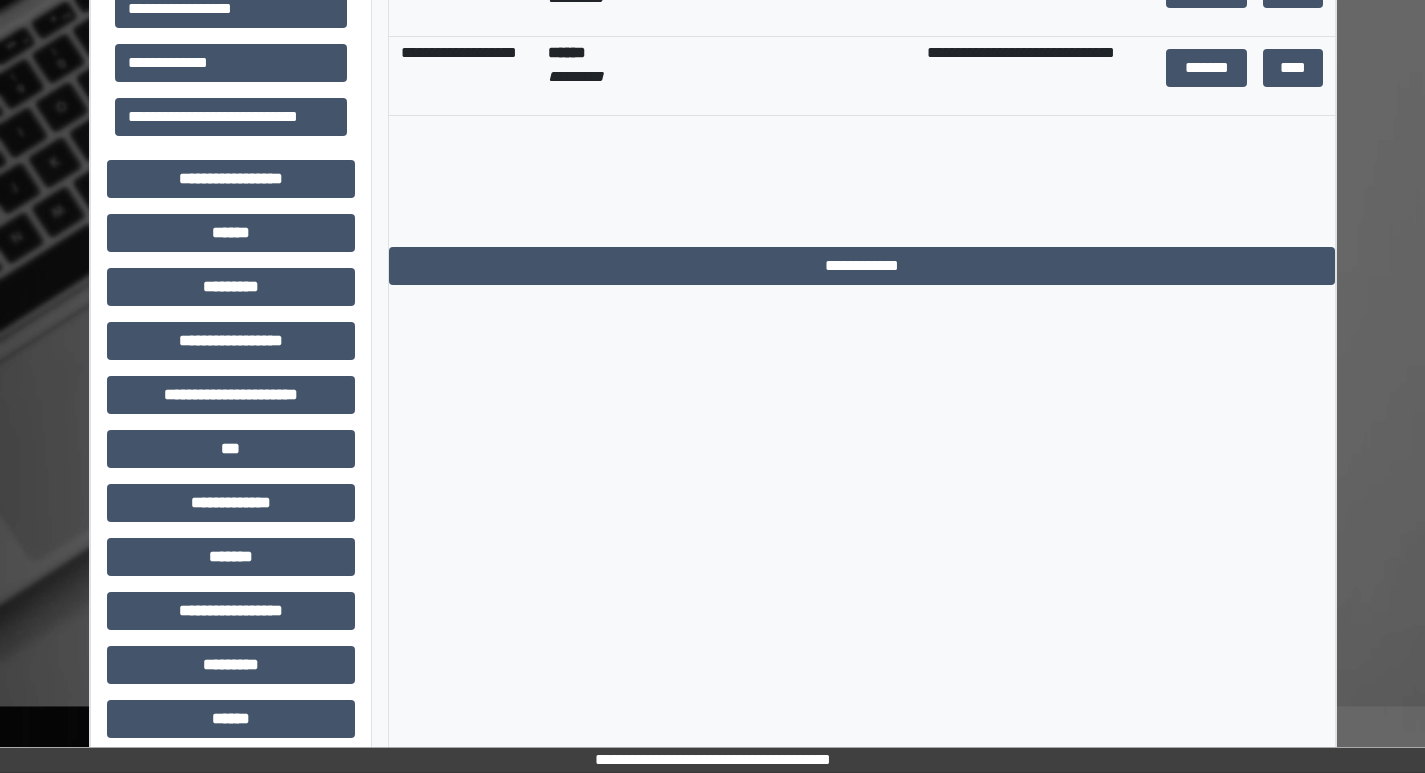 scroll, scrollTop: 1221, scrollLeft: 0, axis: vertical 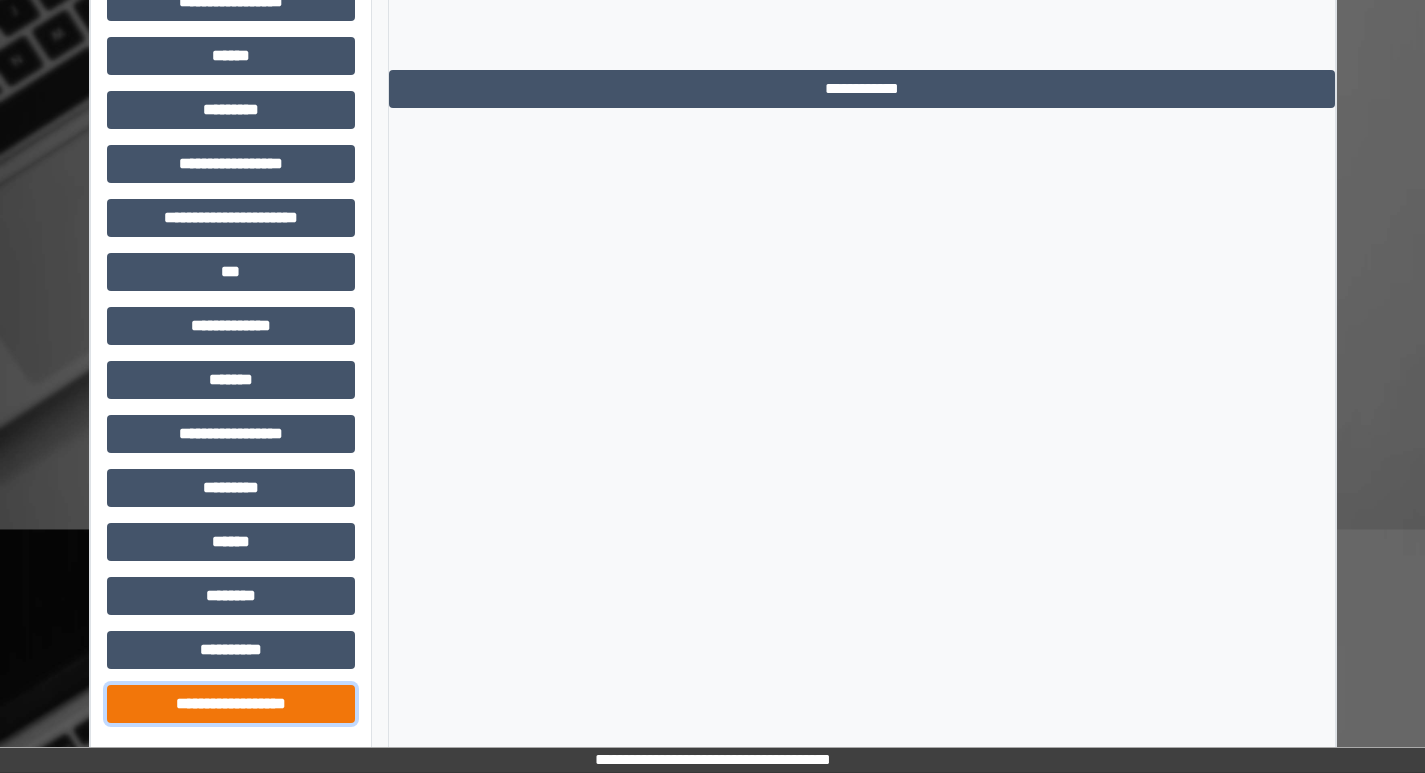 click on "**********" at bounding box center (231, 704) 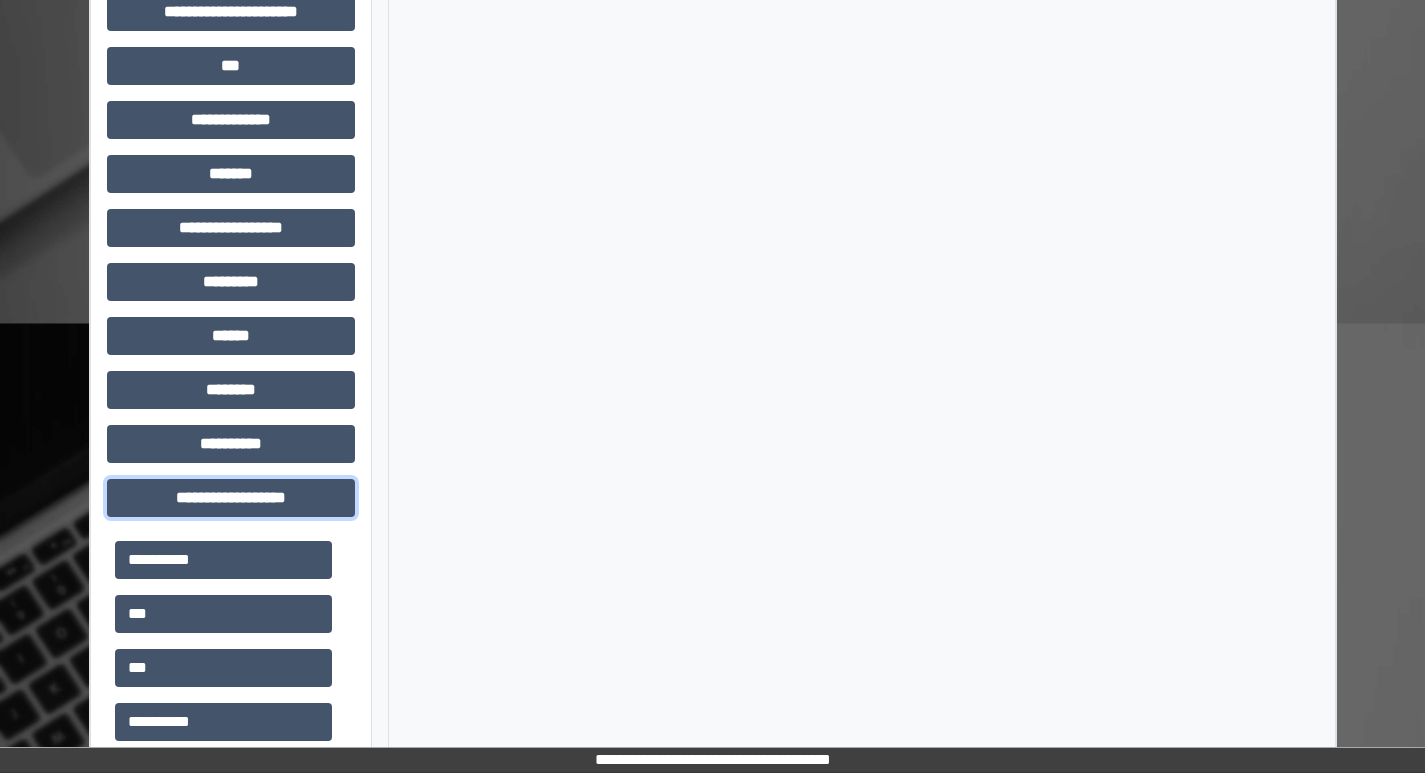 scroll, scrollTop: 1701, scrollLeft: 0, axis: vertical 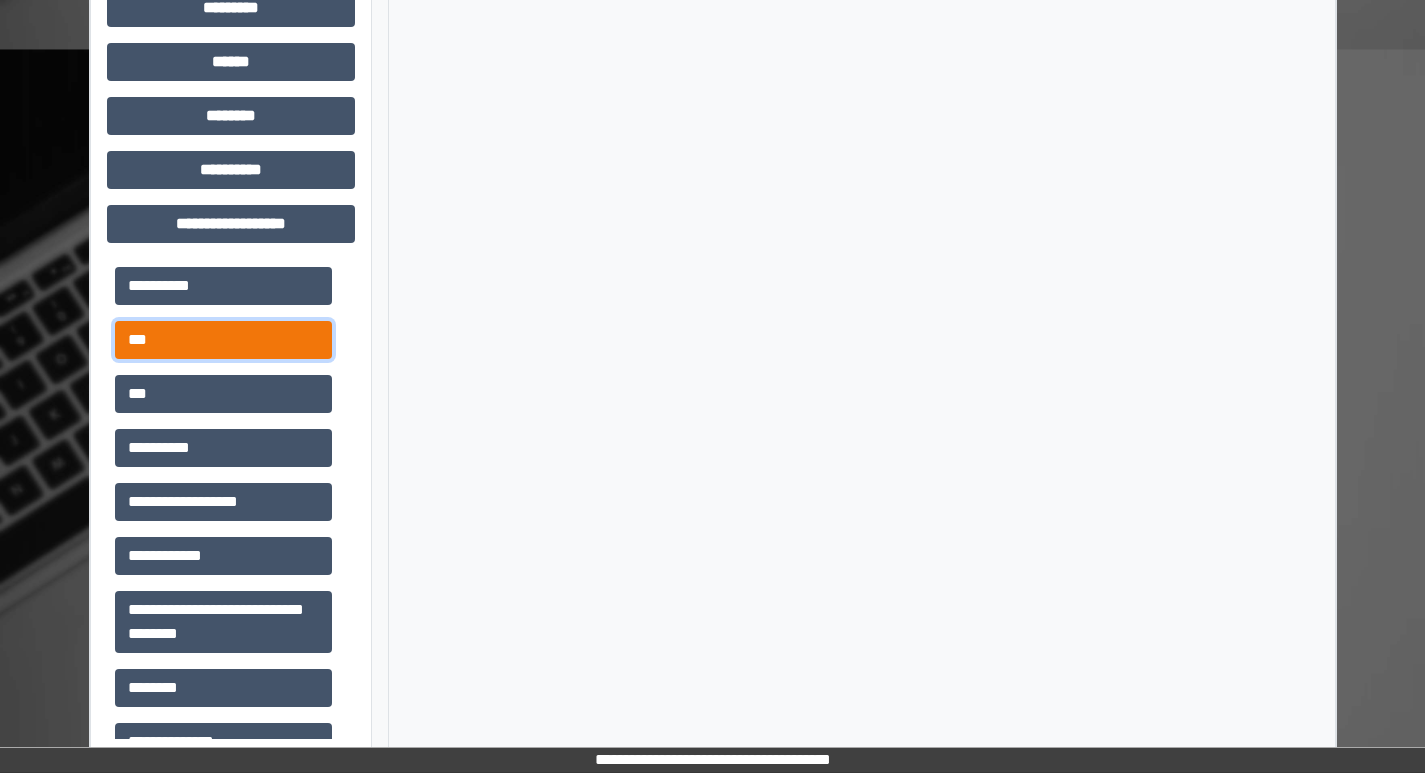 click on "***" at bounding box center [223, 340] 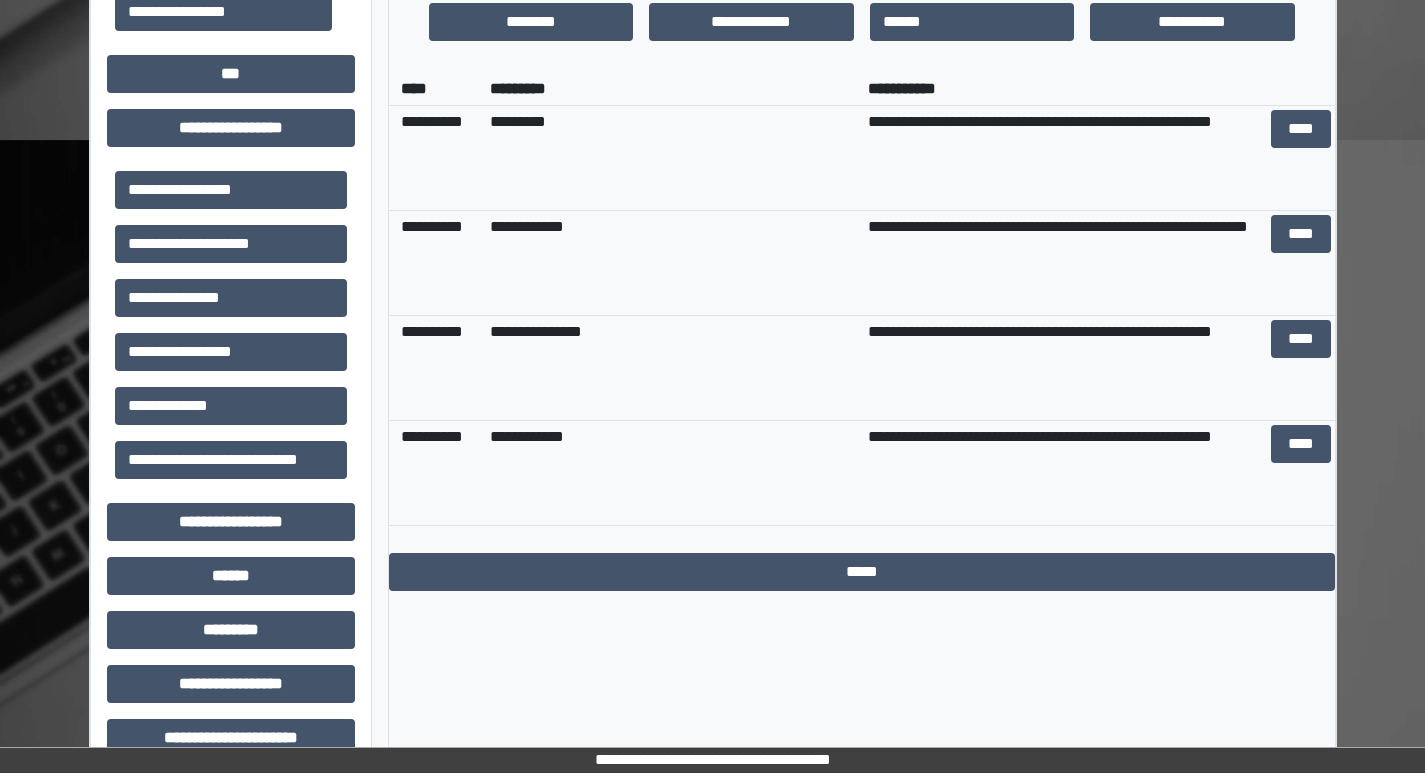scroll, scrollTop: 301, scrollLeft: 0, axis: vertical 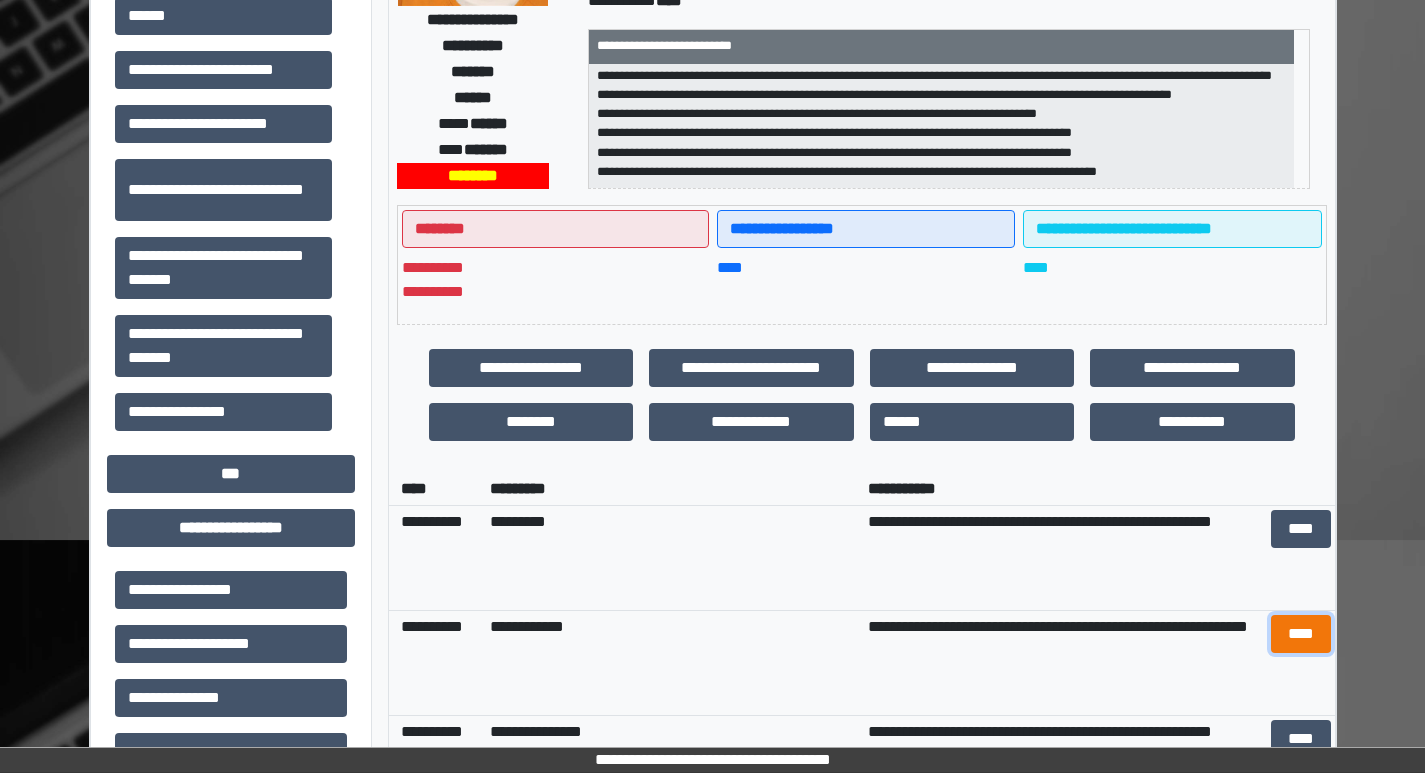click on "****" at bounding box center [1301, 634] 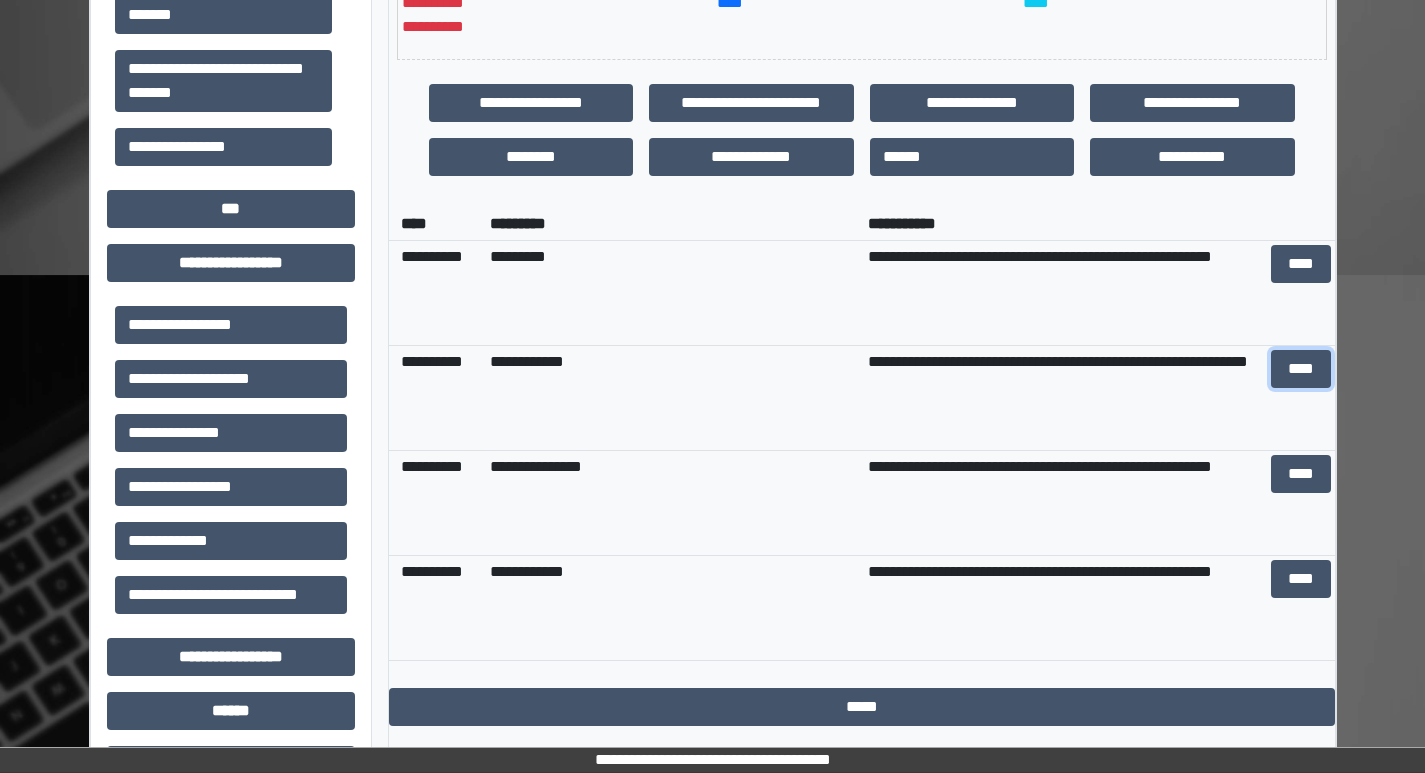 scroll, scrollTop: 601, scrollLeft: 0, axis: vertical 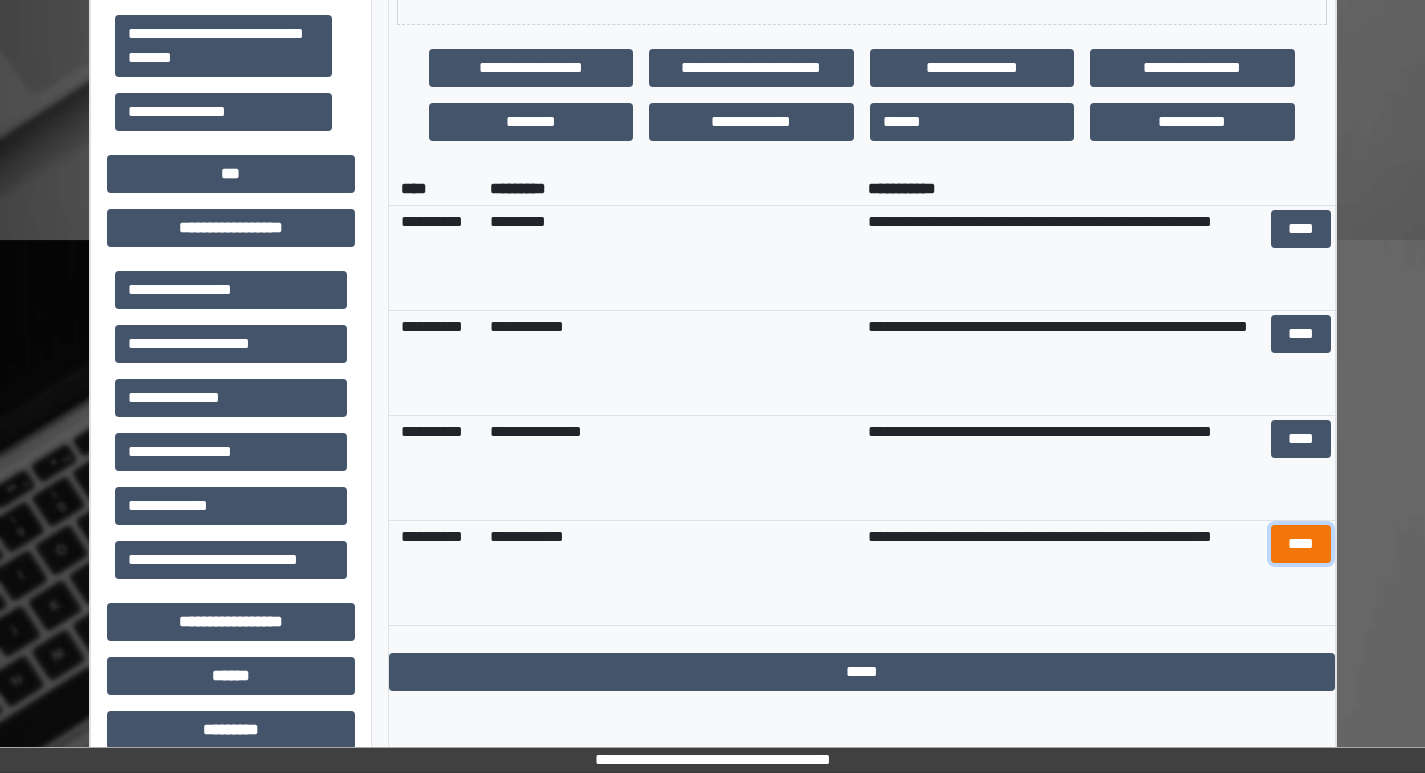 click on "****" at bounding box center [1301, 544] 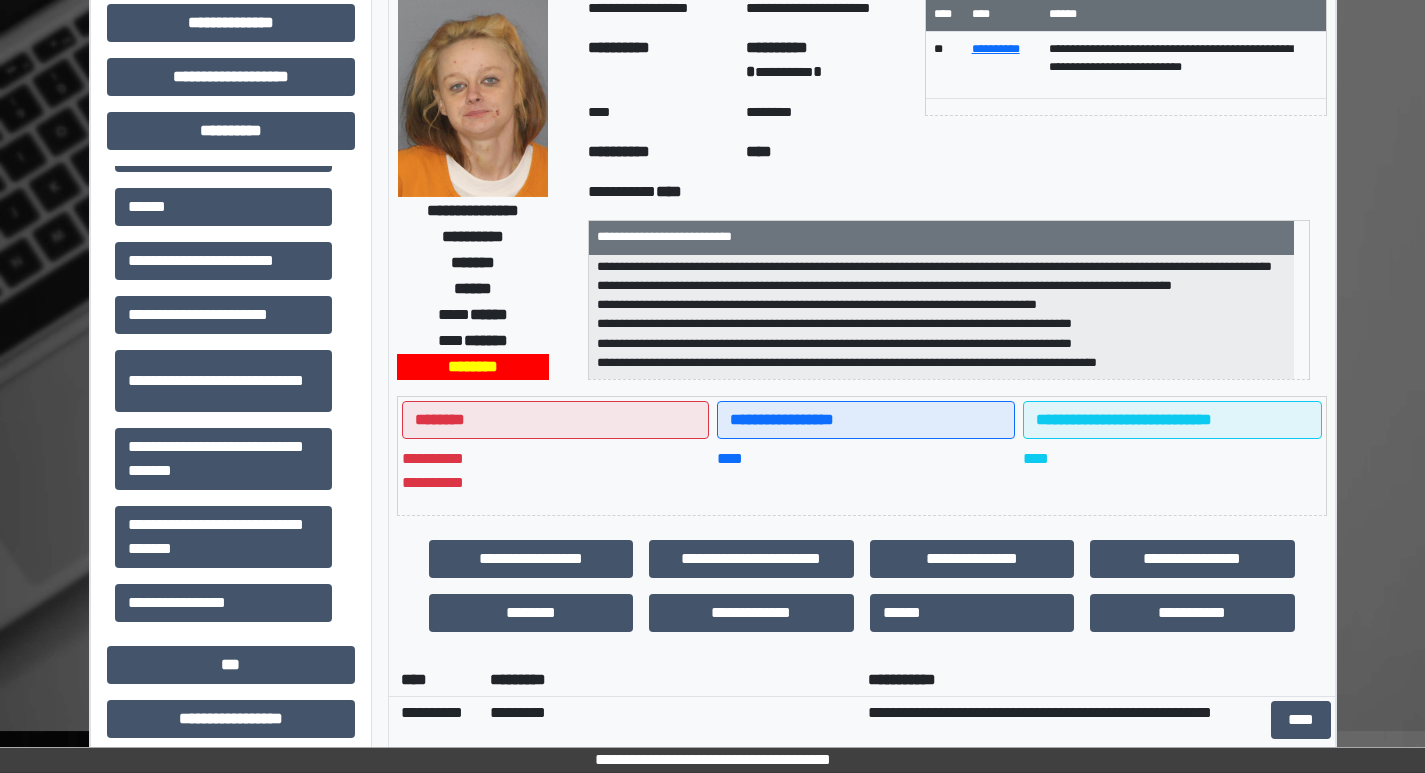 scroll, scrollTop: 101, scrollLeft: 0, axis: vertical 